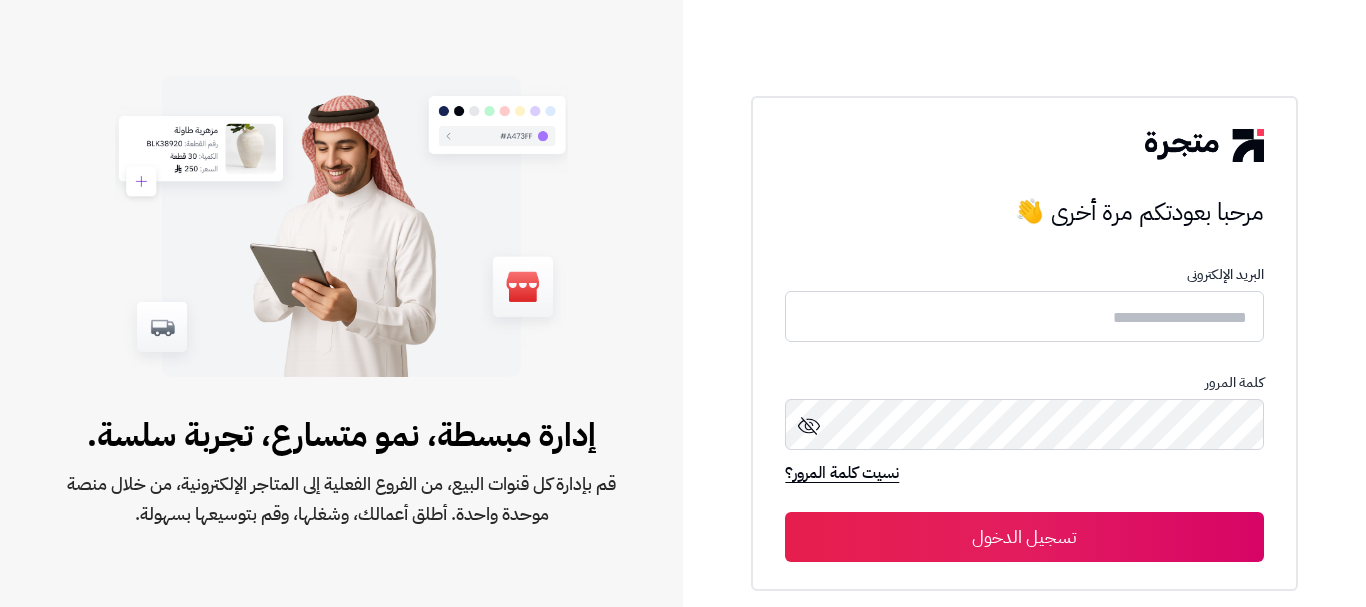 scroll, scrollTop: 0, scrollLeft: 0, axis: both 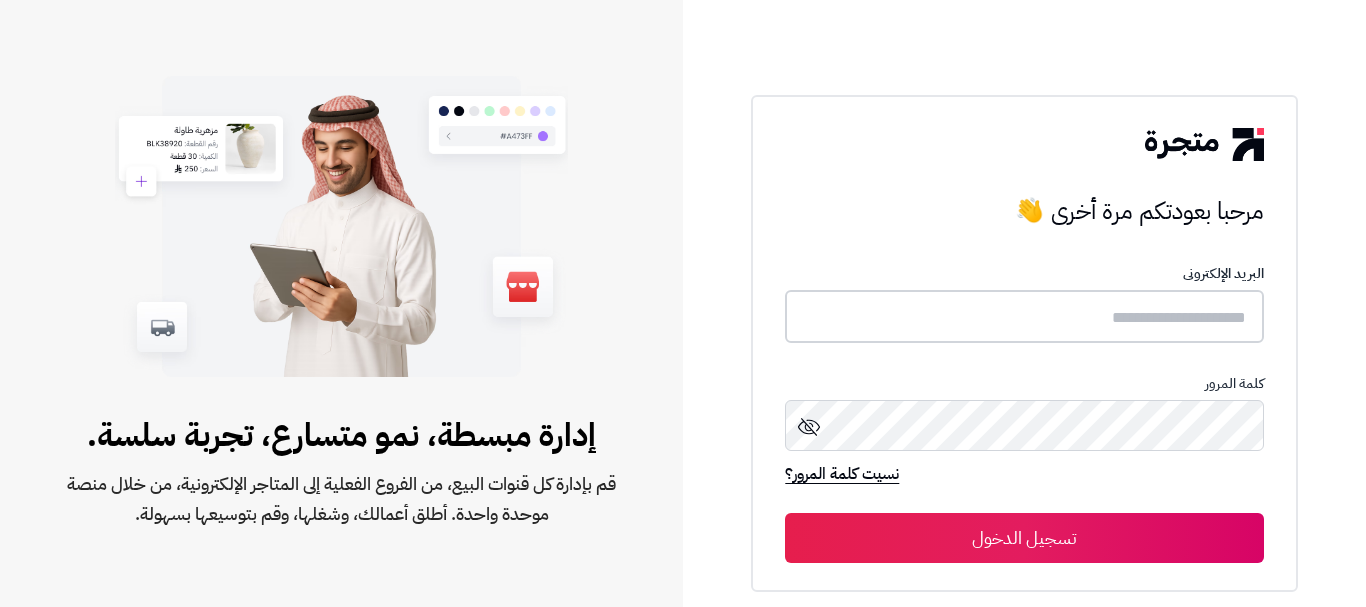 type on "**********" 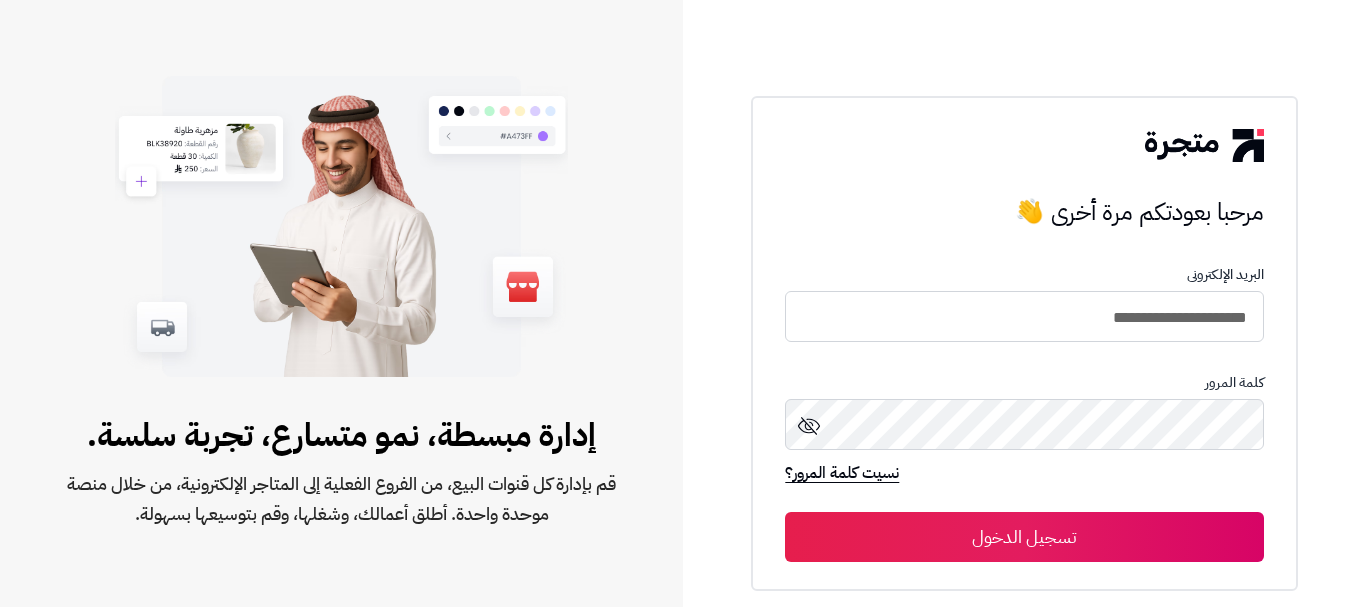 click on "**********" at bounding box center [1024, 414] 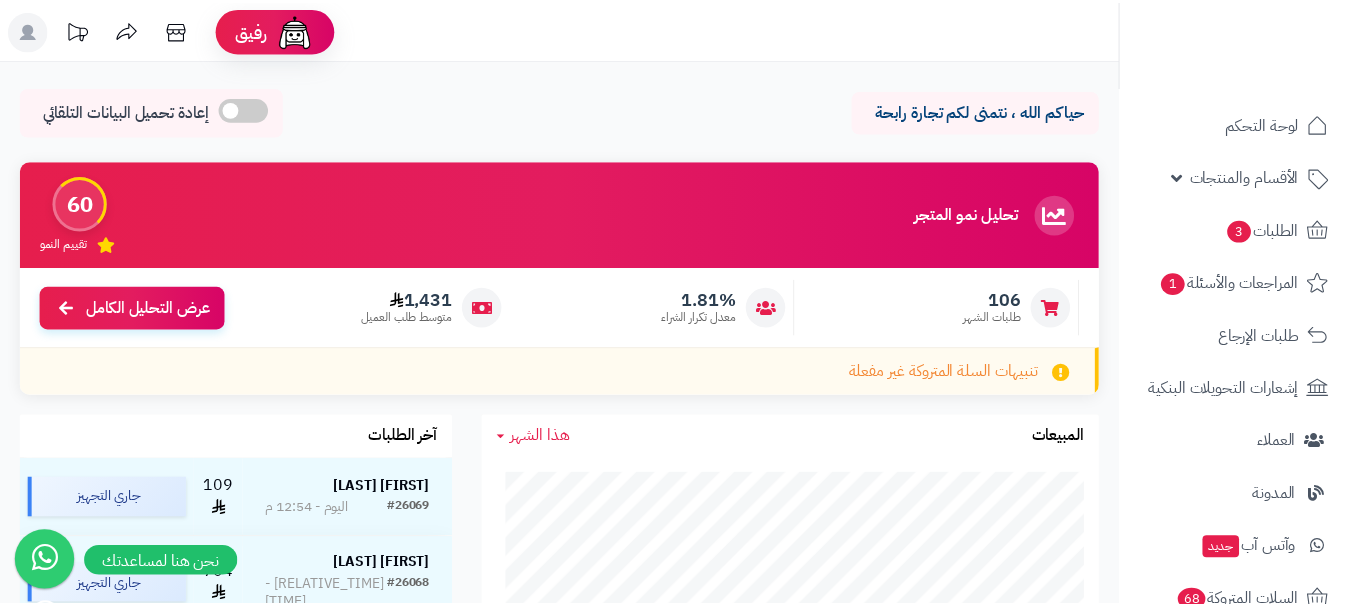scroll, scrollTop: 0, scrollLeft: 0, axis: both 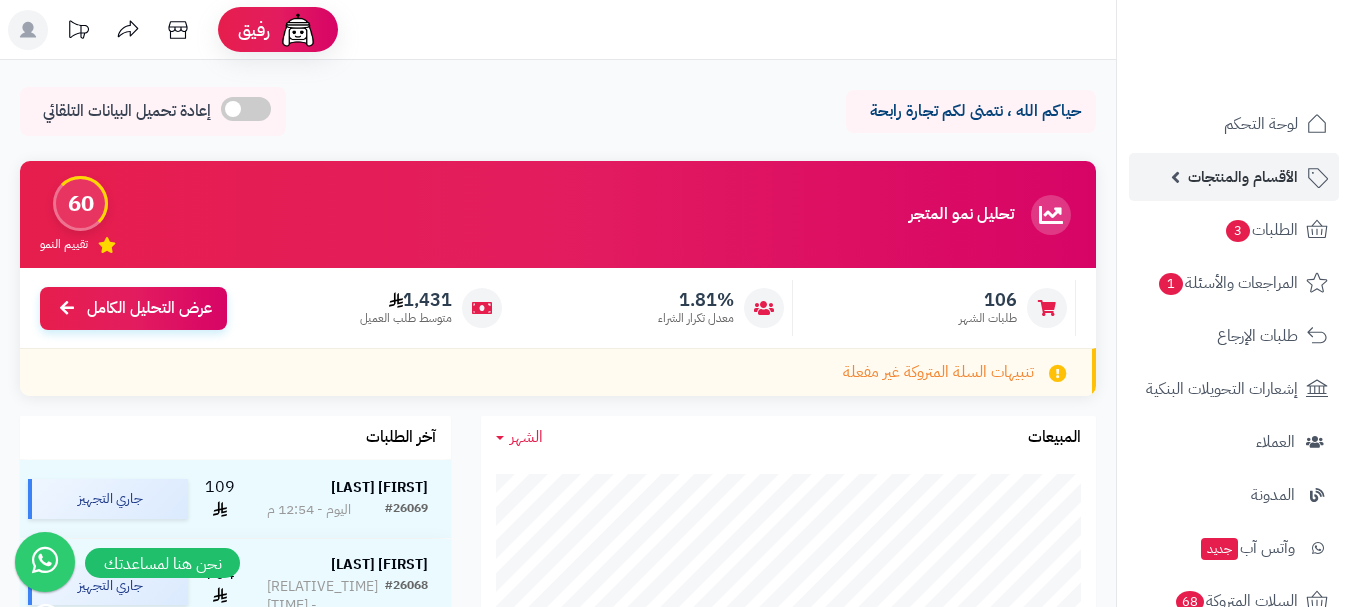 click on "الأقسام والمنتجات" at bounding box center (1243, 177) 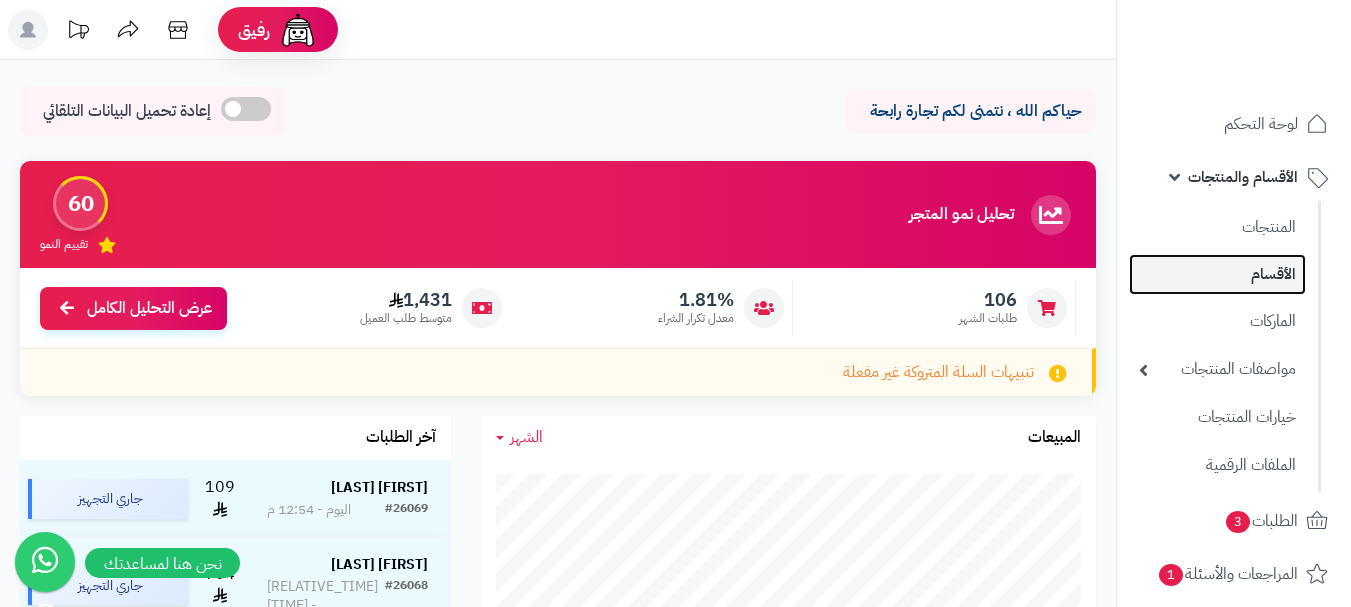 click on "الأقسام" at bounding box center (1217, 274) 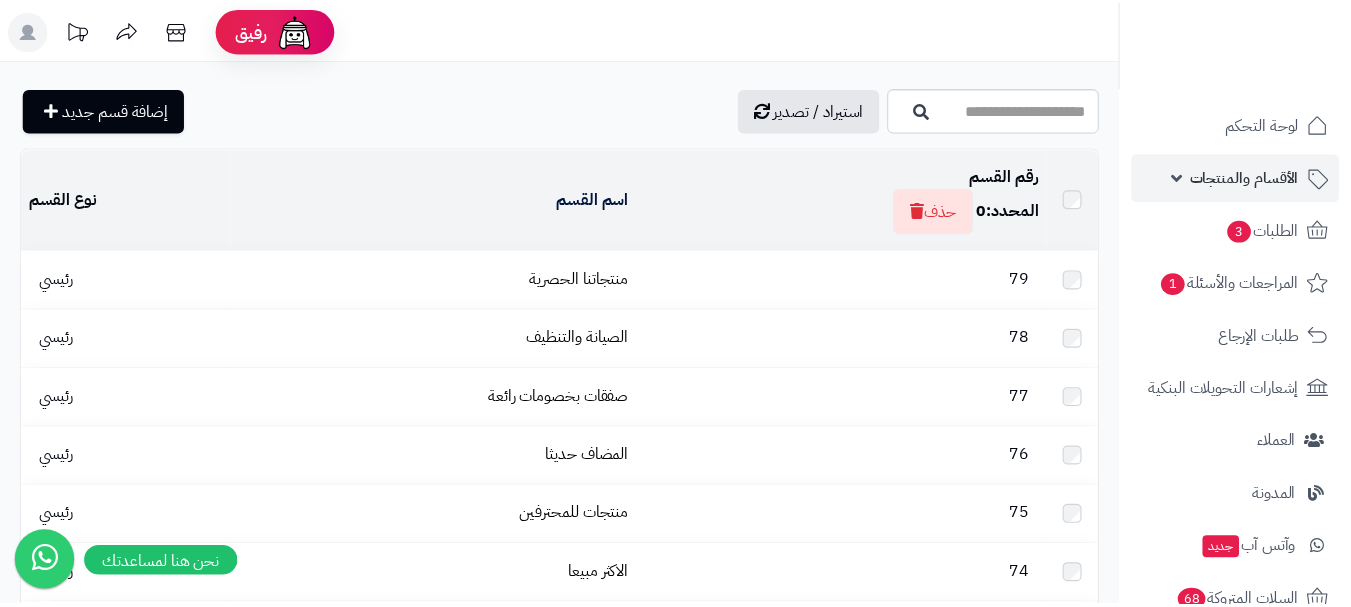 scroll, scrollTop: 0, scrollLeft: 0, axis: both 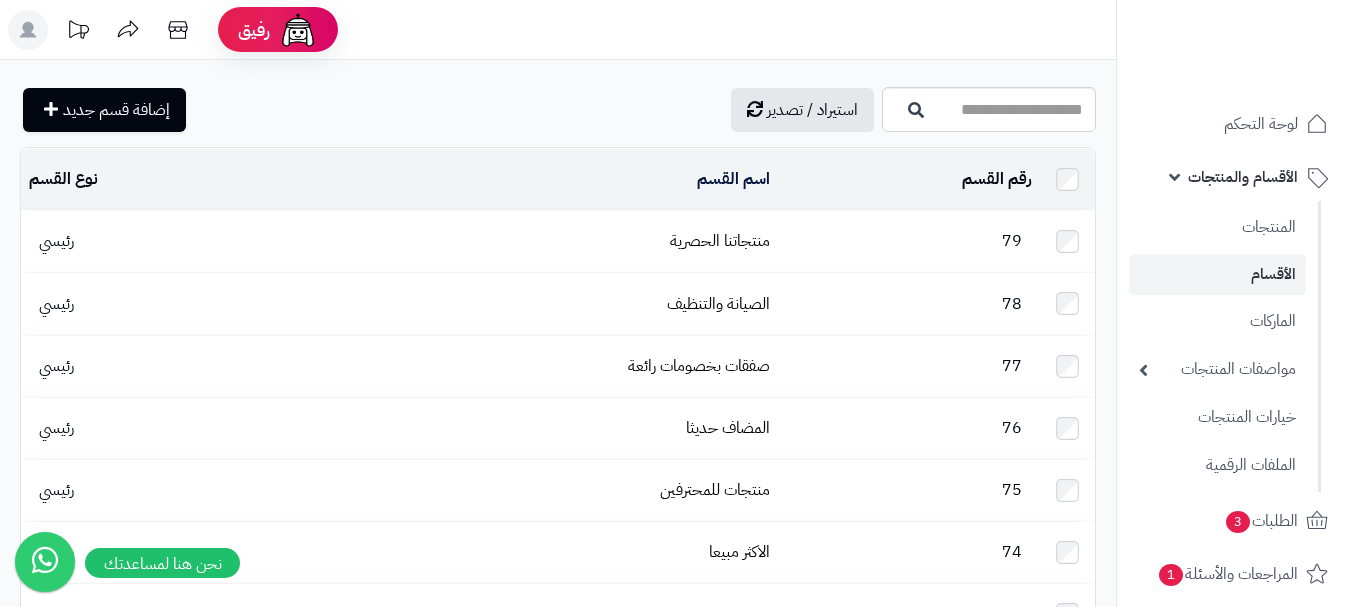 click on "الأقسام والمنتجات" at bounding box center [1243, 177] 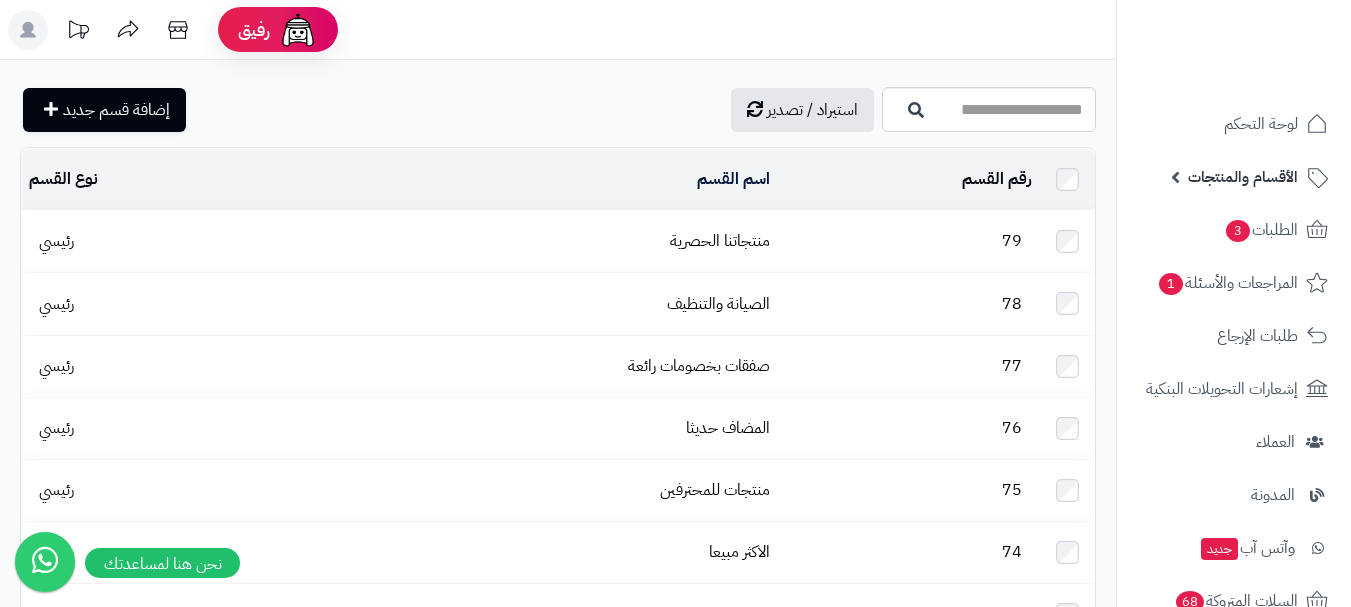 click on "الأقسام والمنتجات" at bounding box center (1243, 177) 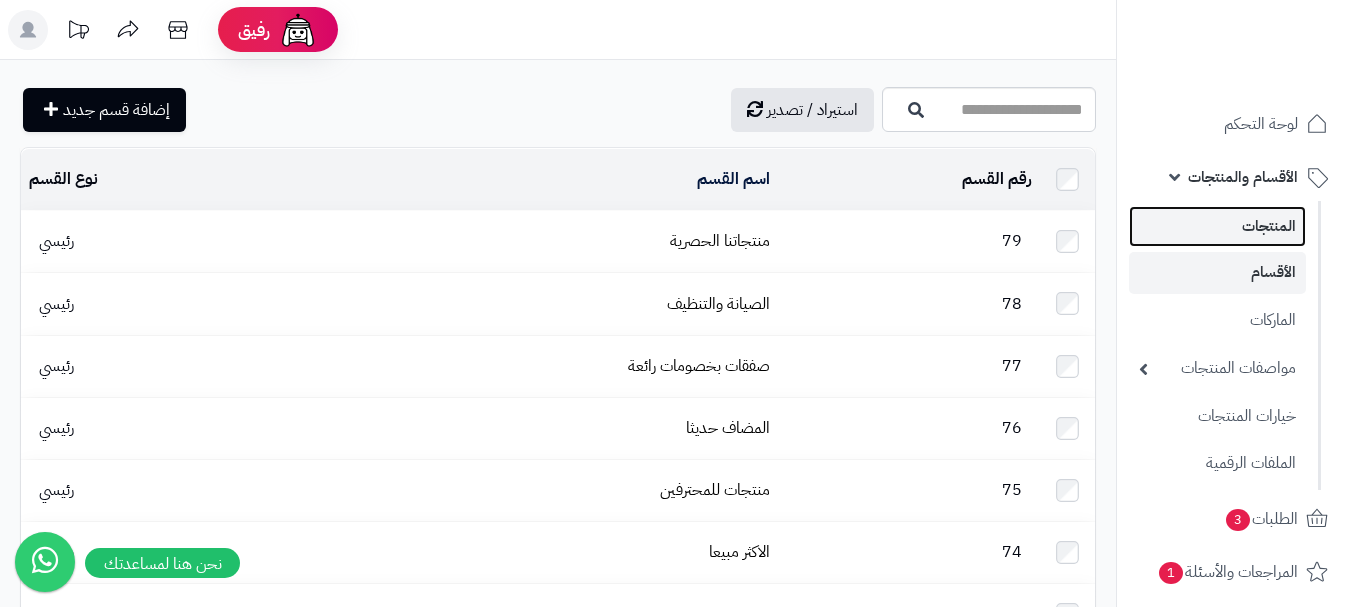 click on "المنتجات" at bounding box center [1217, 226] 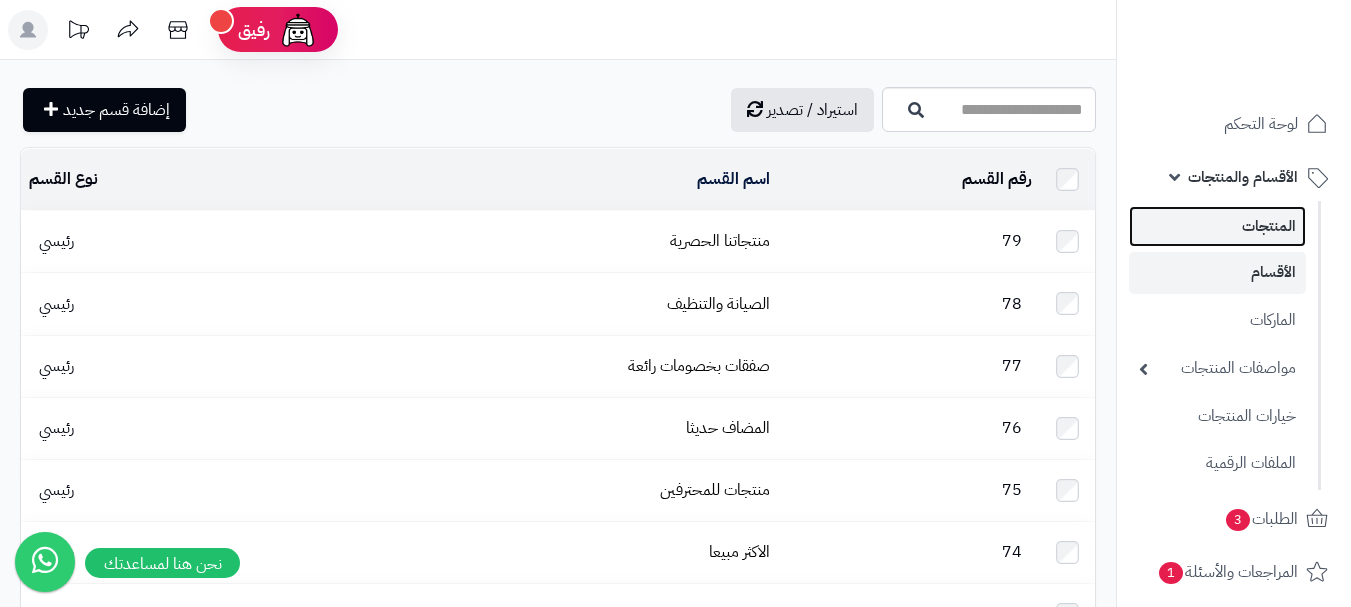 click on "المنتجات" at bounding box center (1217, 226) 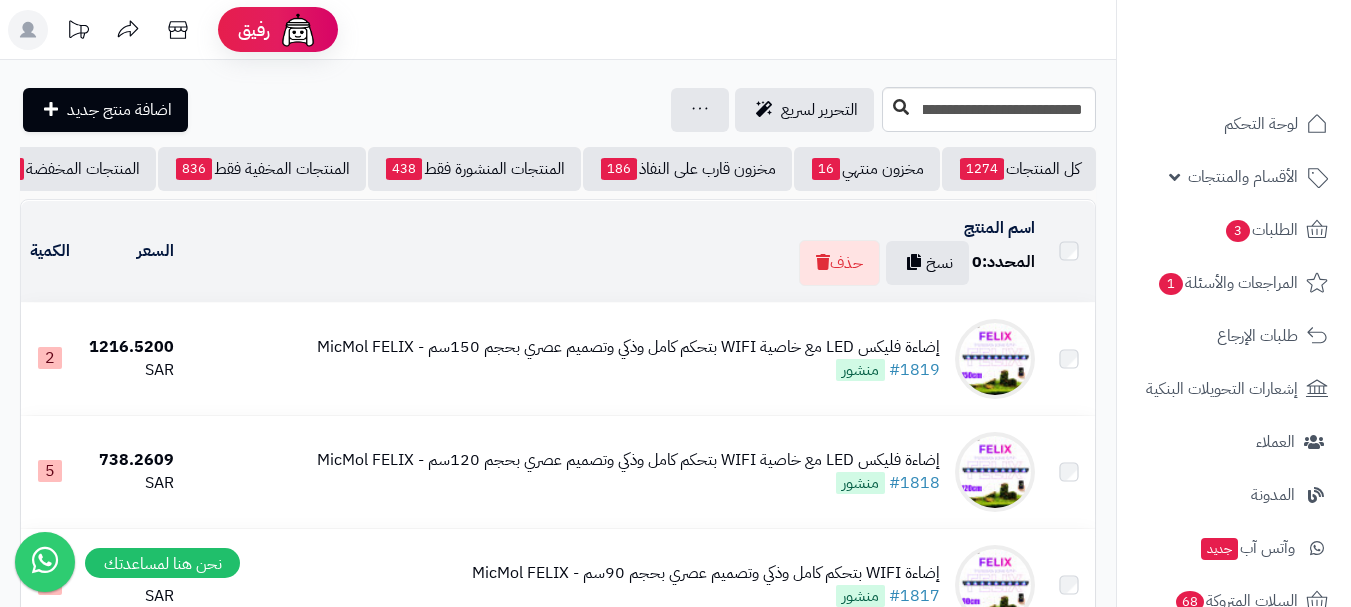 type on "**********" 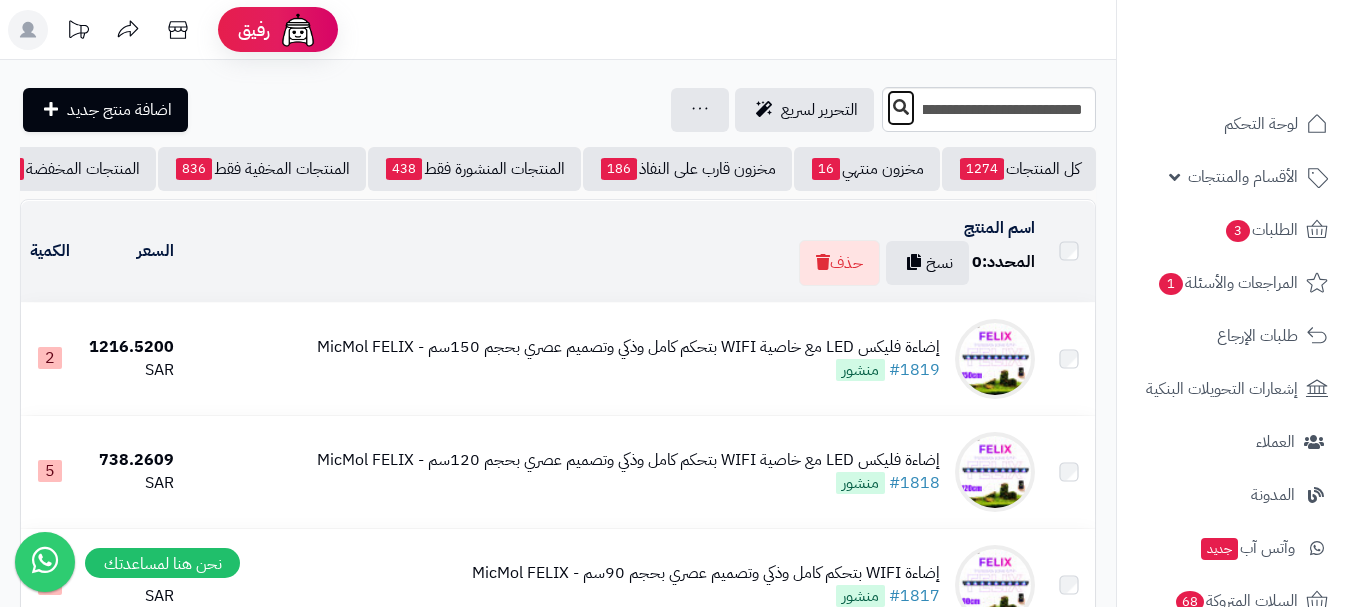 scroll, scrollTop: 0, scrollLeft: 0, axis: both 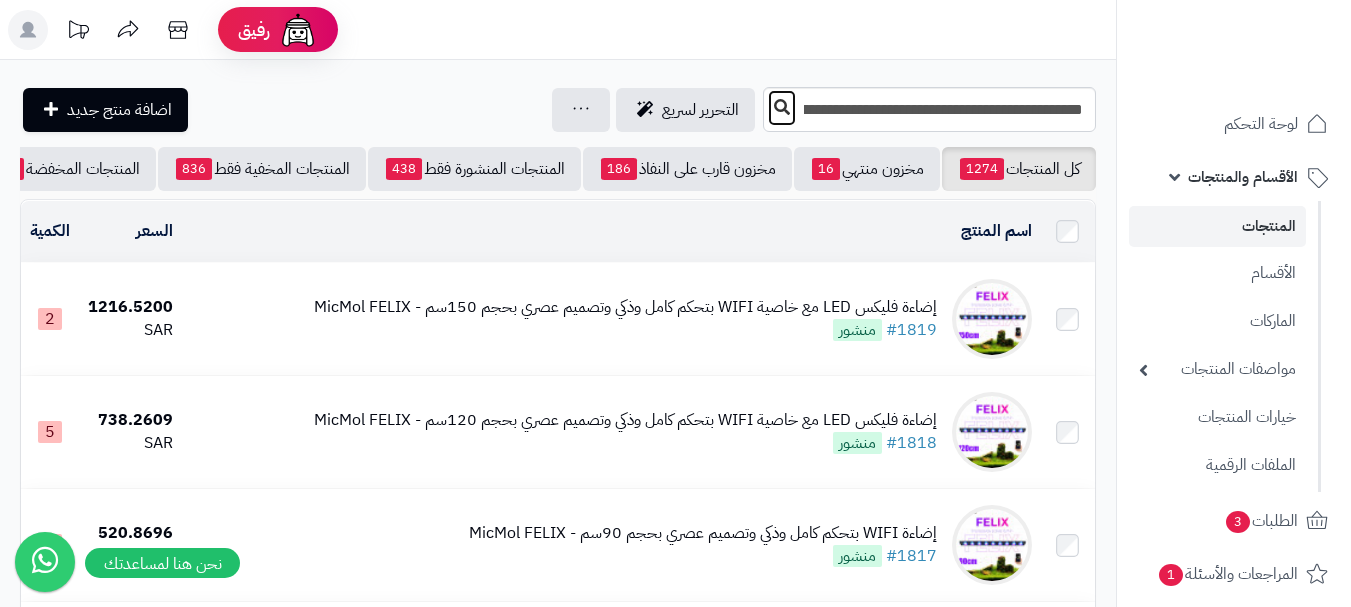 click at bounding box center (782, 107) 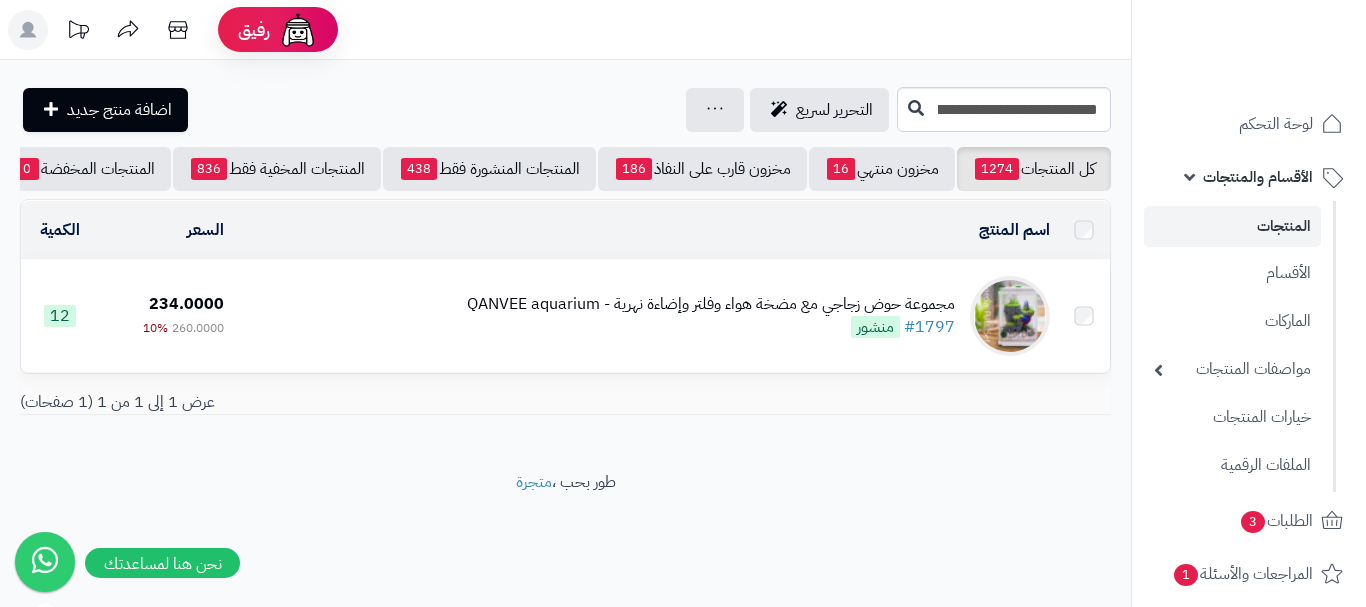 scroll, scrollTop: 0, scrollLeft: 0, axis: both 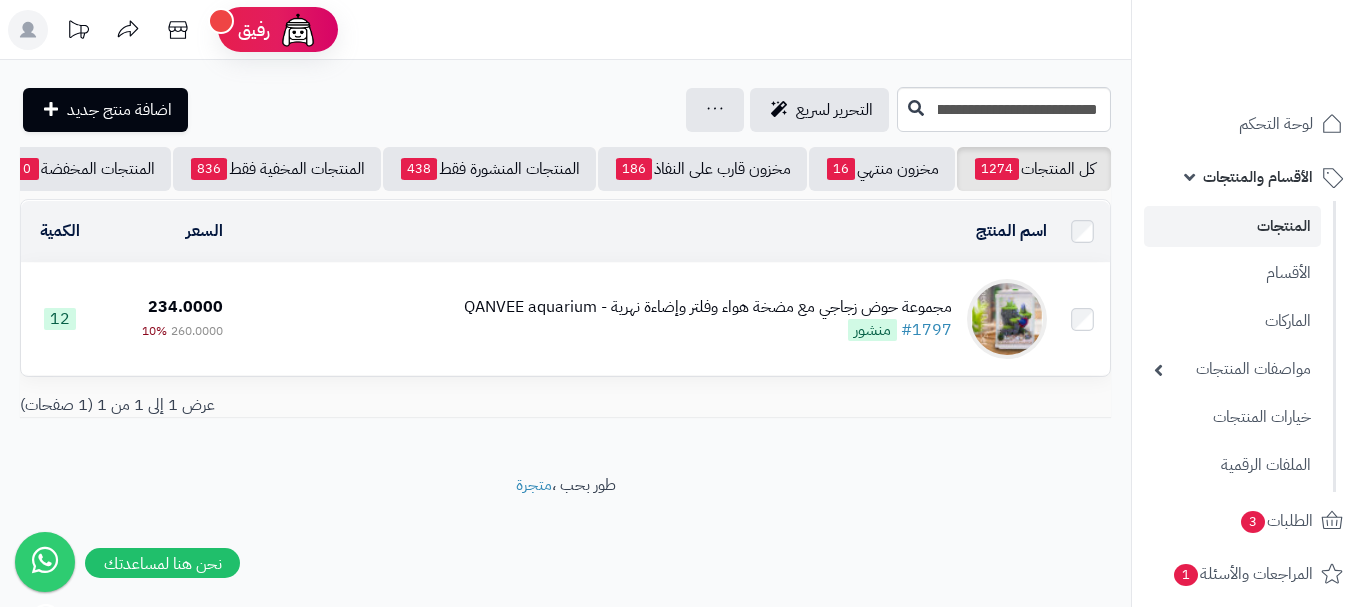 click on "مجموعة حوض زجاجي مع مضخة هواء وفلتر وإضاءة نهرية - QANVEE aquarium
#1797
منشور" at bounding box center (642, 319) 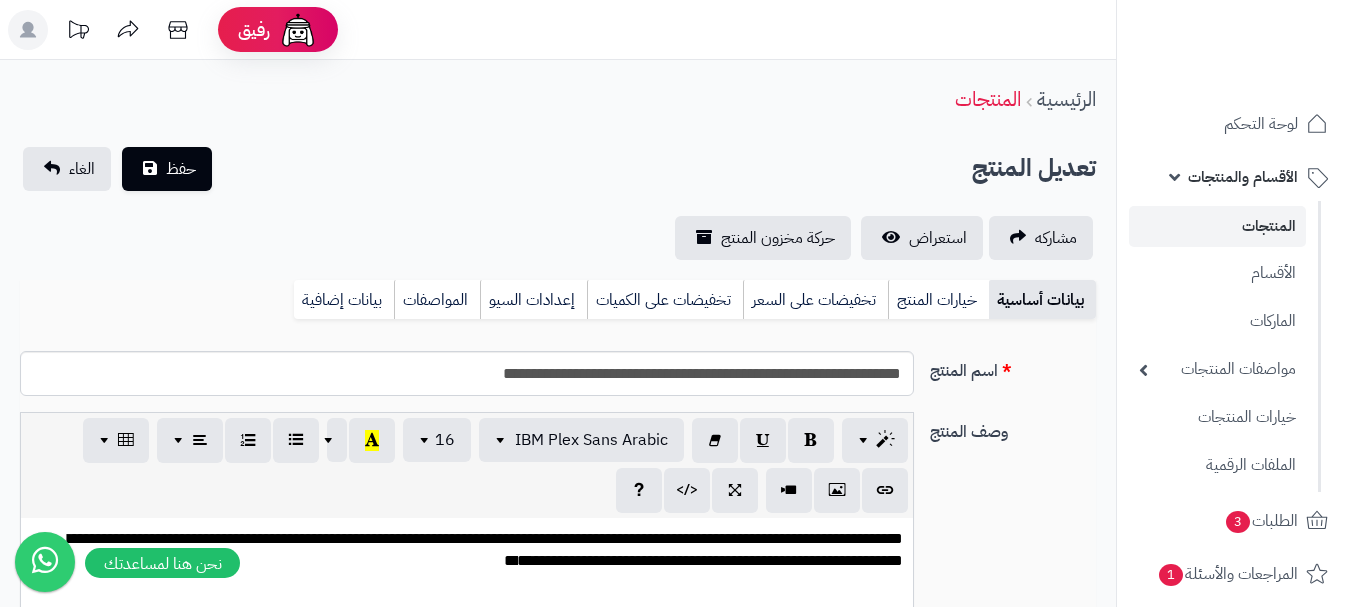 scroll, scrollTop: 0, scrollLeft: 0, axis: both 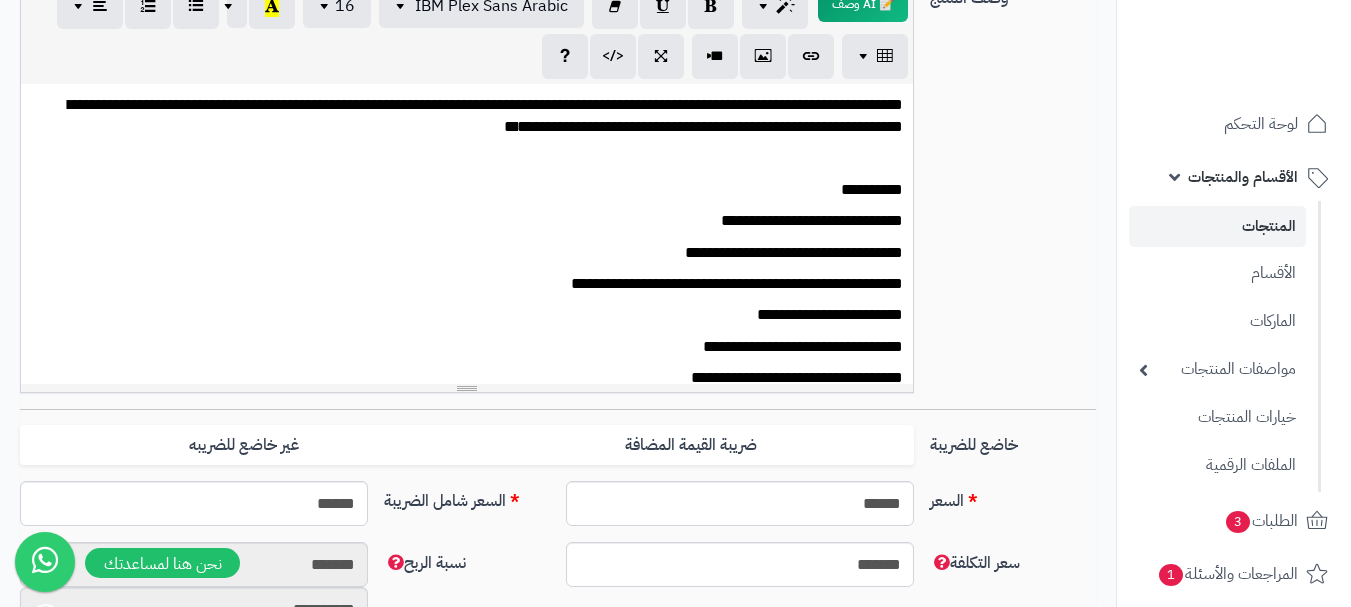click on "**********" at bounding box center (474, 190) 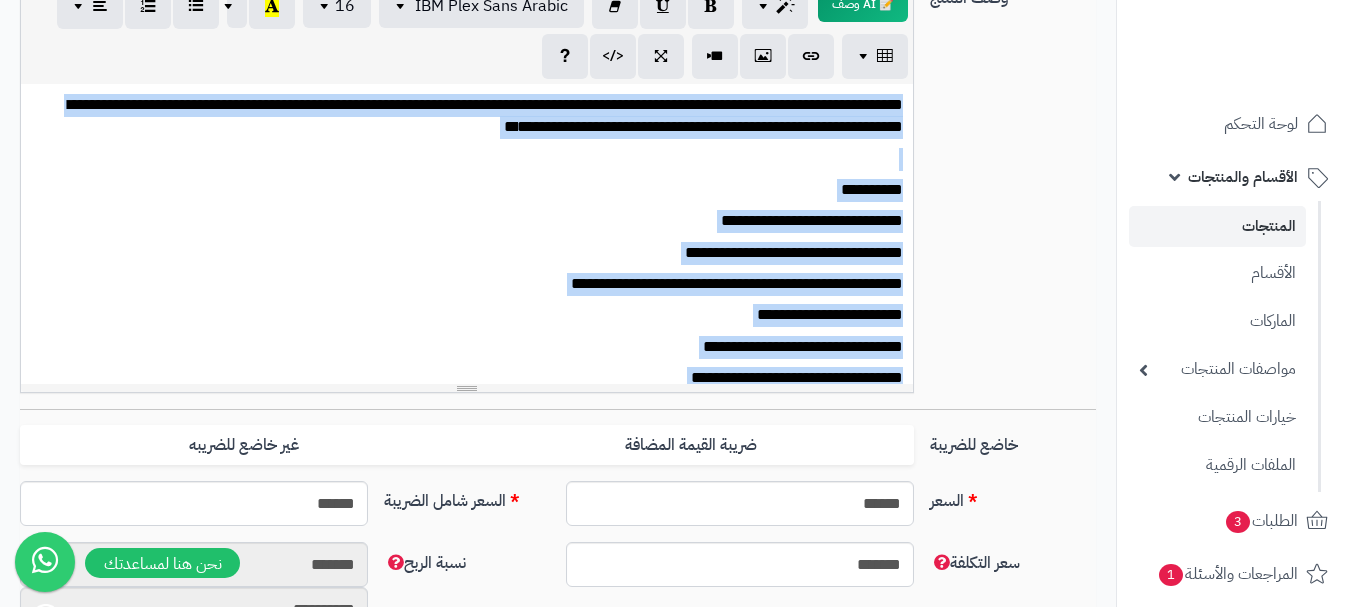 type 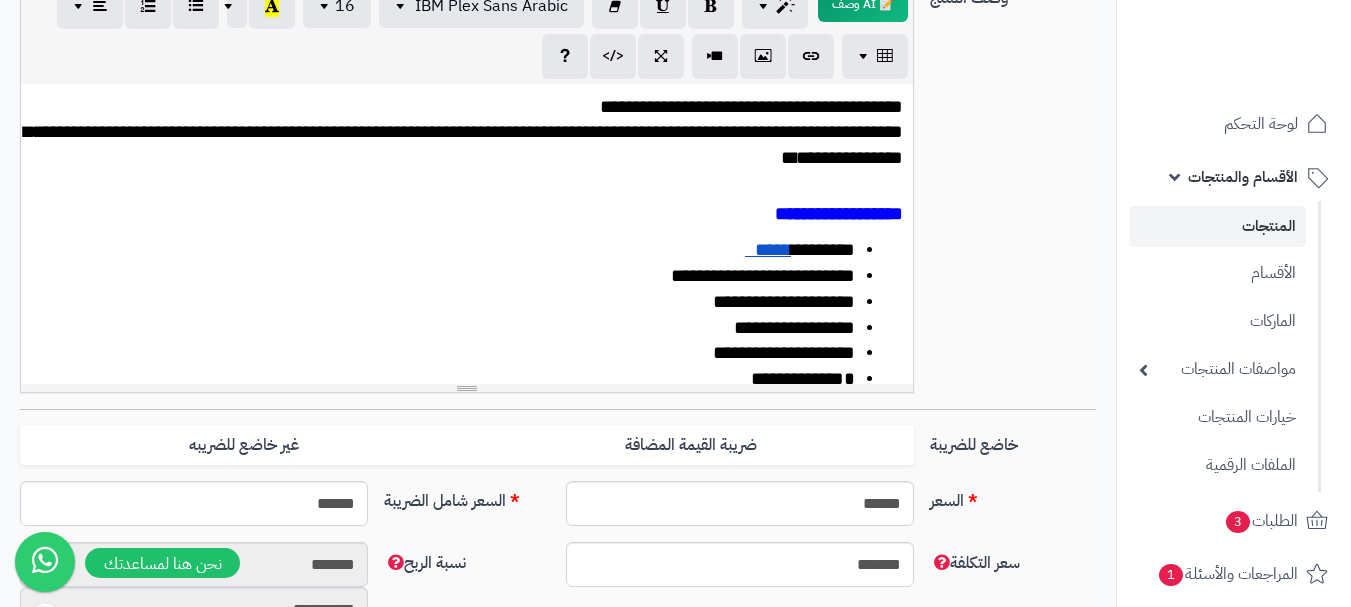 scroll, scrollTop: 556, scrollLeft: 0, axis: vertical 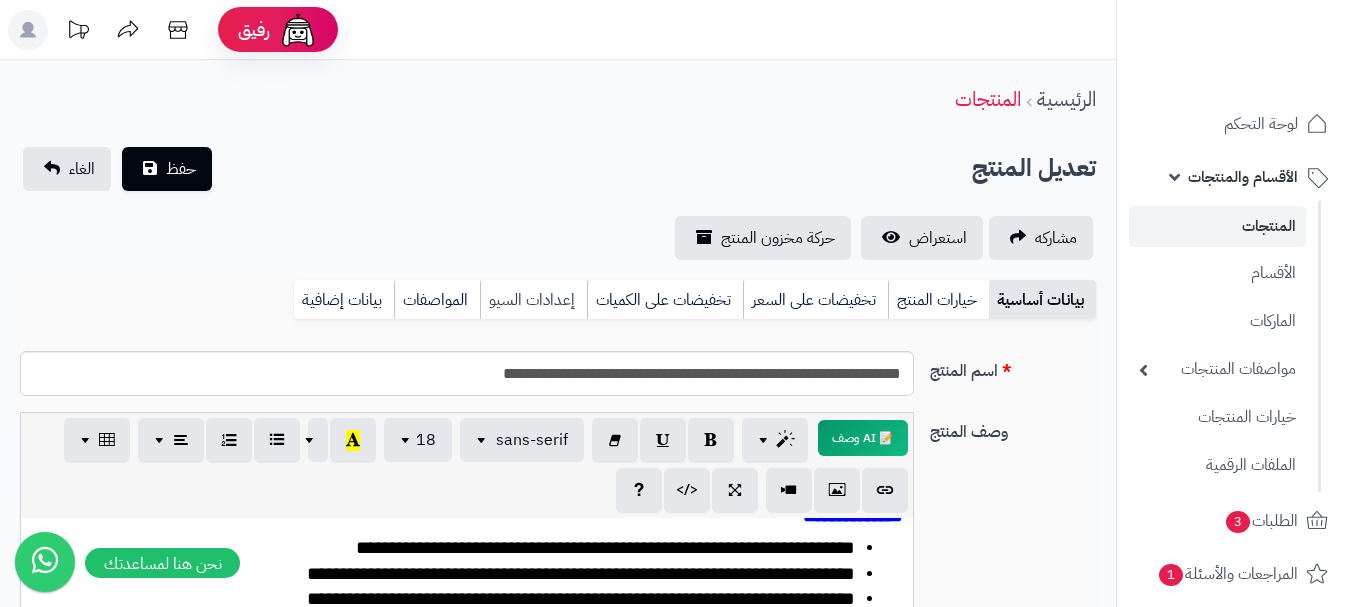 click on "إعدادات السيو" at bounding box center [533, 300] 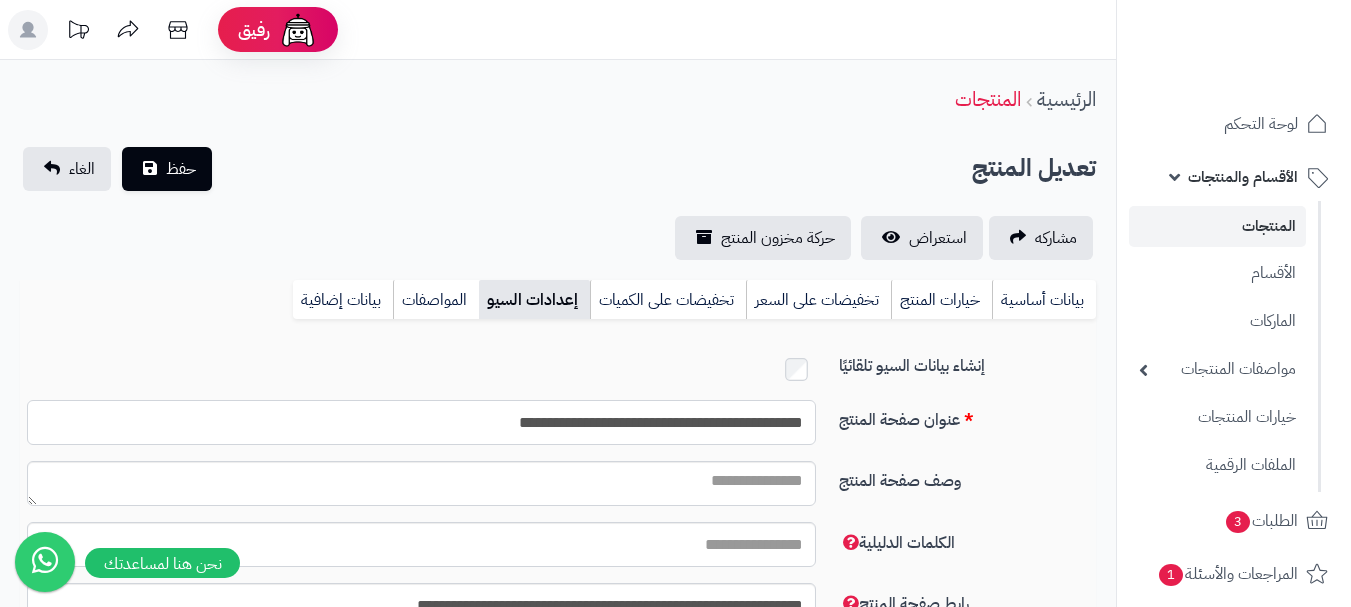 click on "**********" at bounding box center (421, 422) 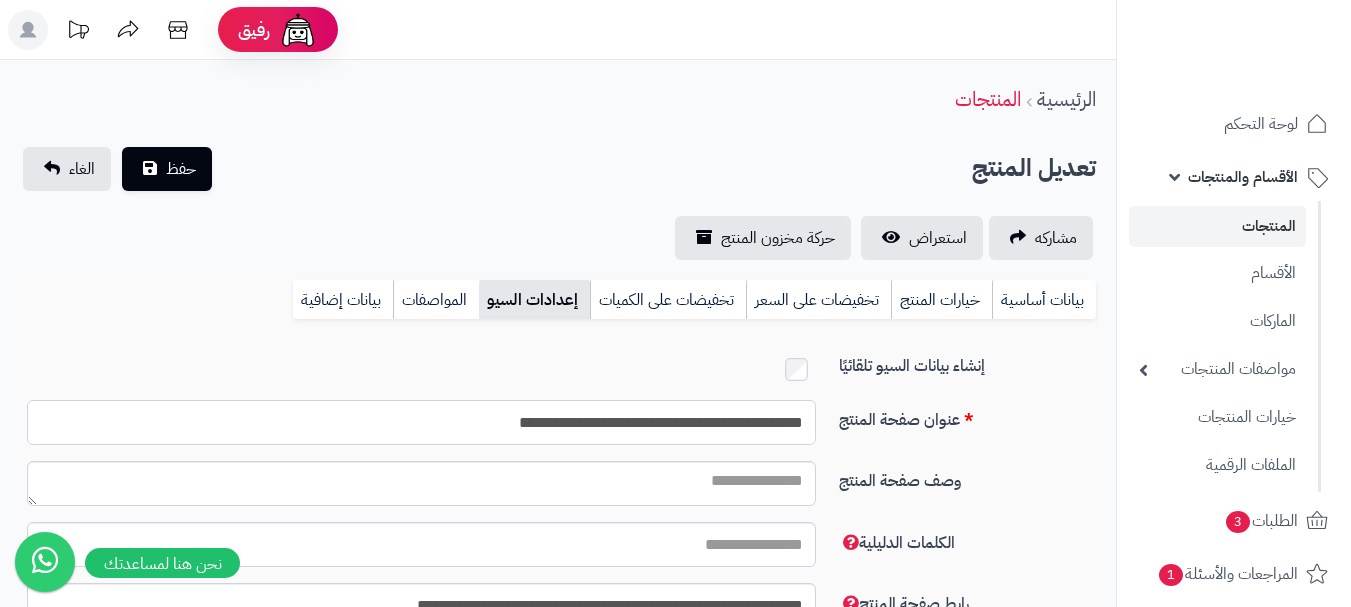 paste on "*****" 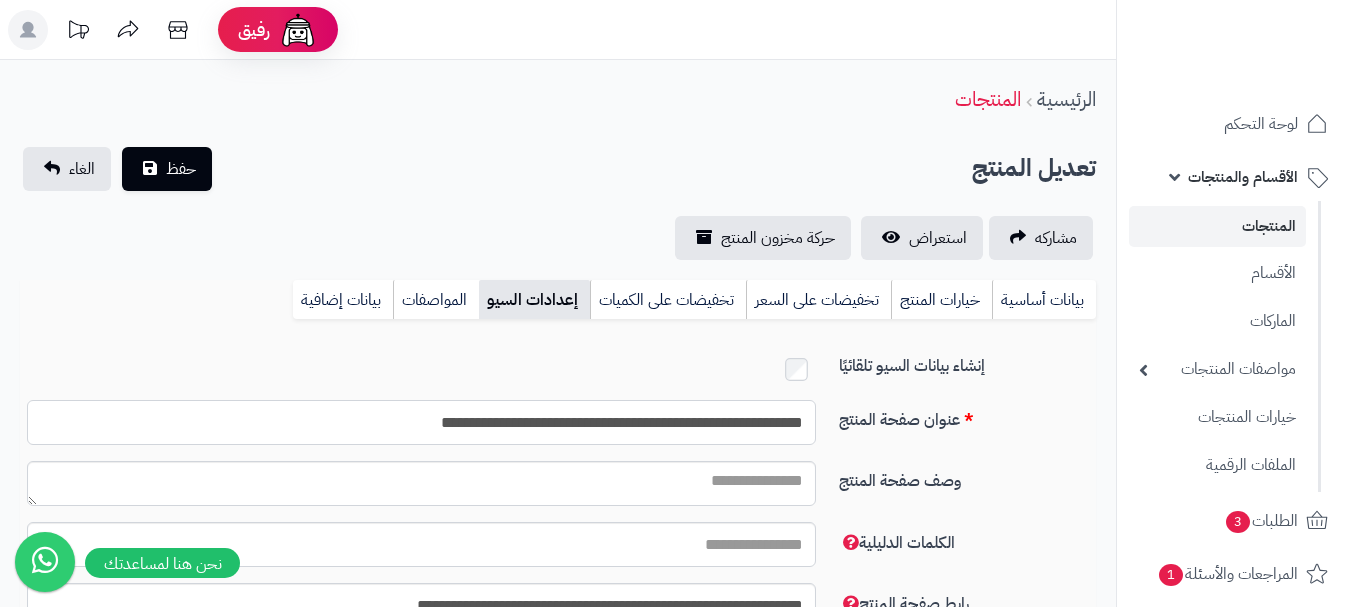 click on "**********" at bounding box center (421, 422) 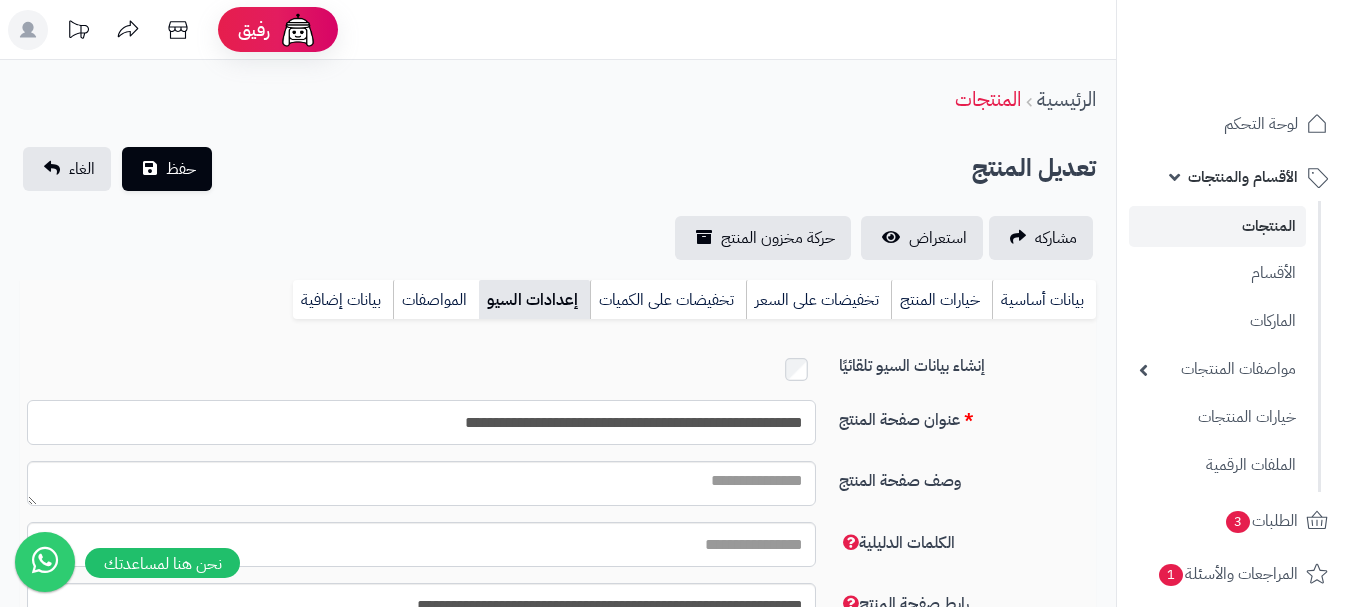 click on "**********" at bounding box center [421, 422] 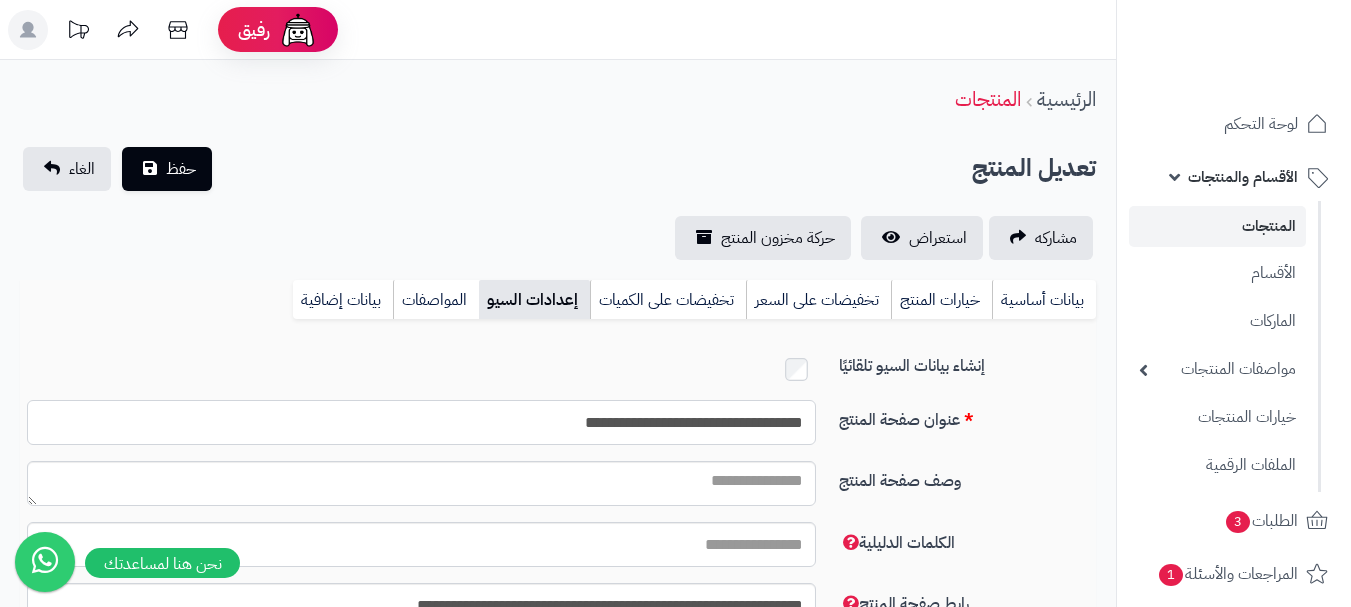 drag, startPoint x: 537, startPoint y: 415, endPoint x: 0, endPoint y: 417, distance: 537.0037 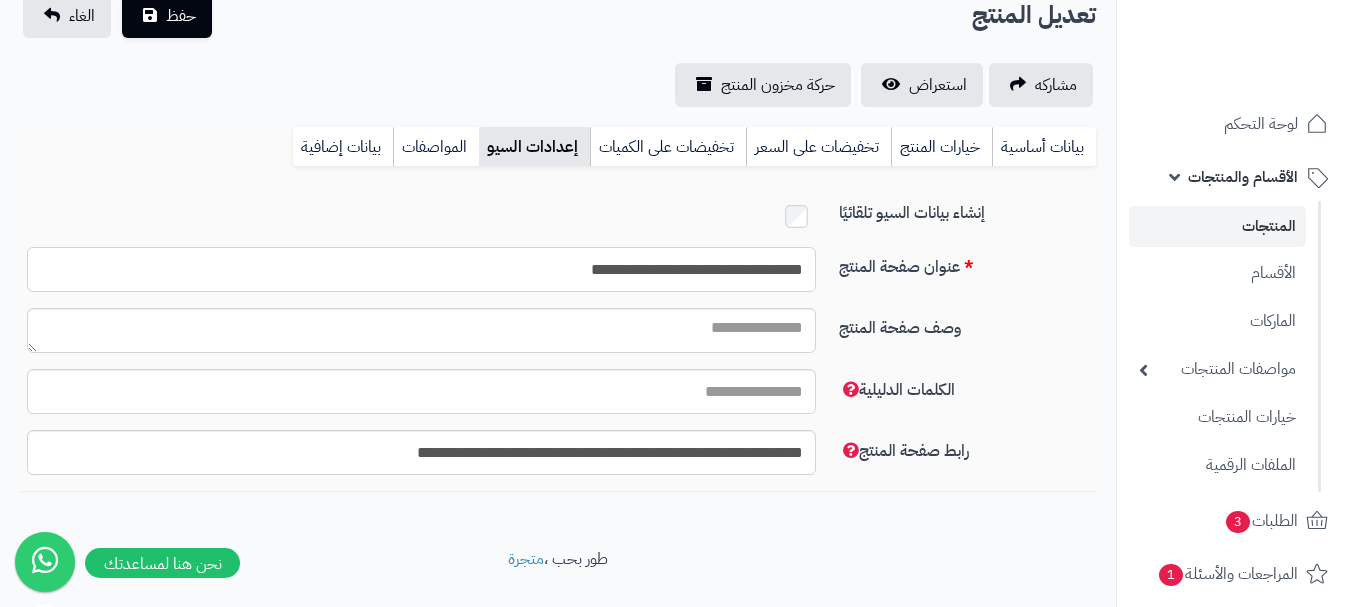 scroll, scrollTop: 191, scrollLeft: 0, axis: vertical 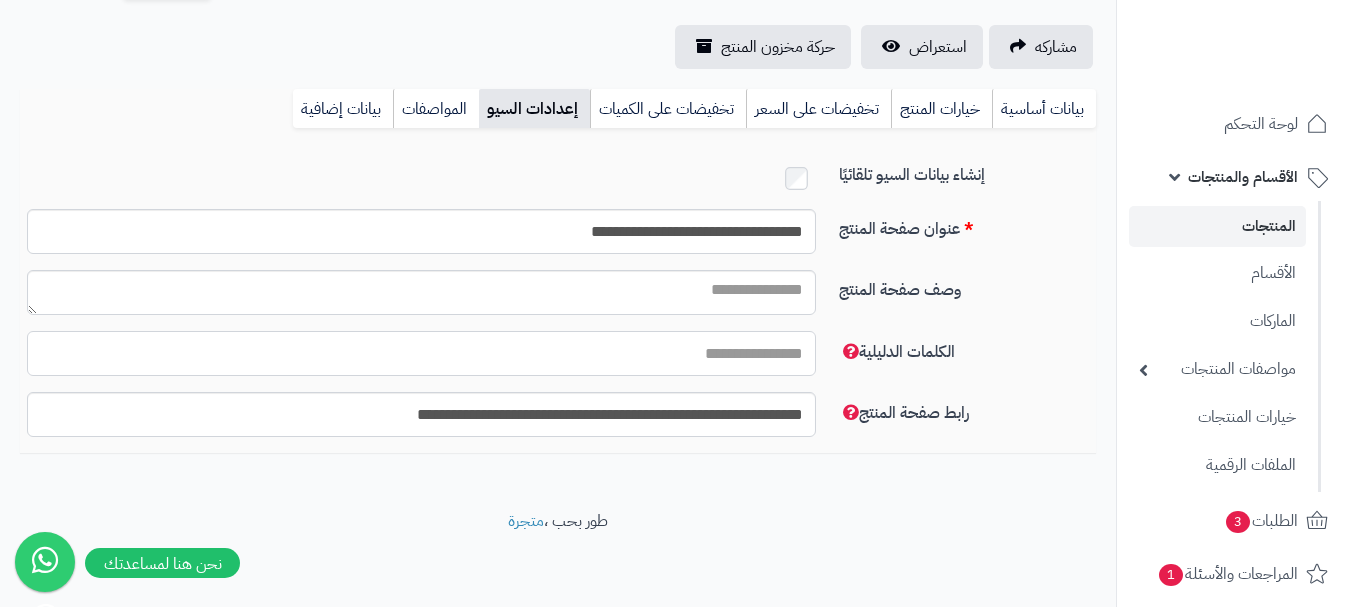 drag, startPoint x: 811, startPoint y: 341, endPoint x: 766, endPoint y: 342, distance: 45.01111 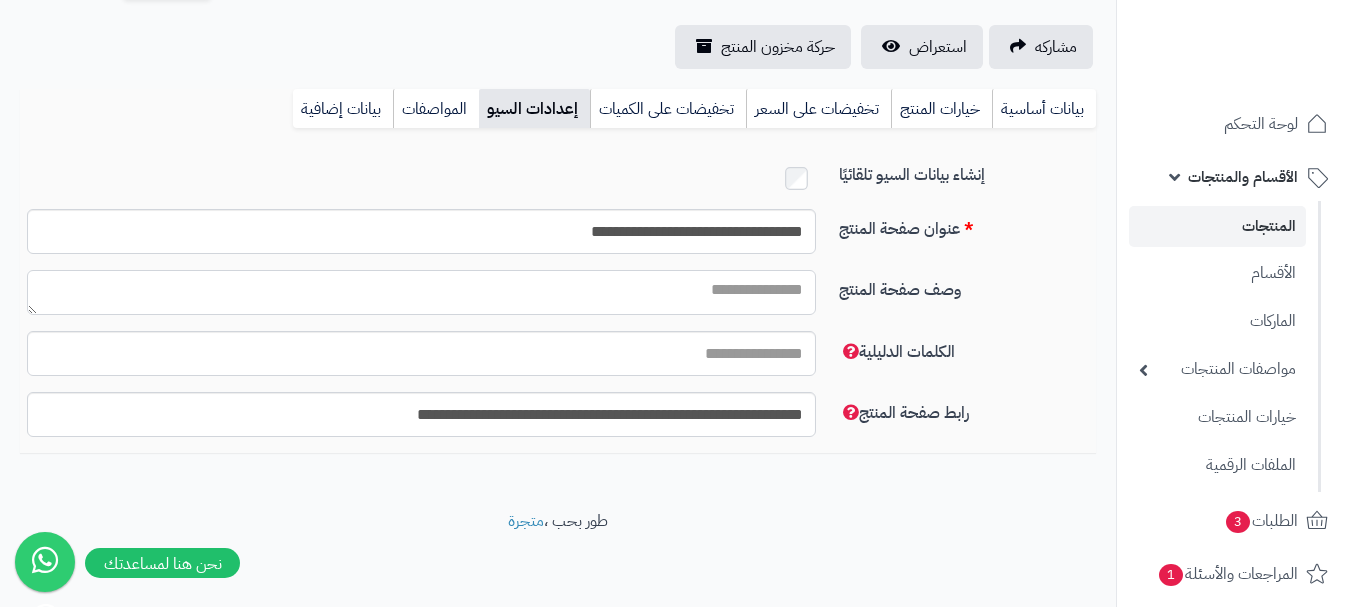 click on "وصف صفحة المنتج" at bounding box center [421, 292] 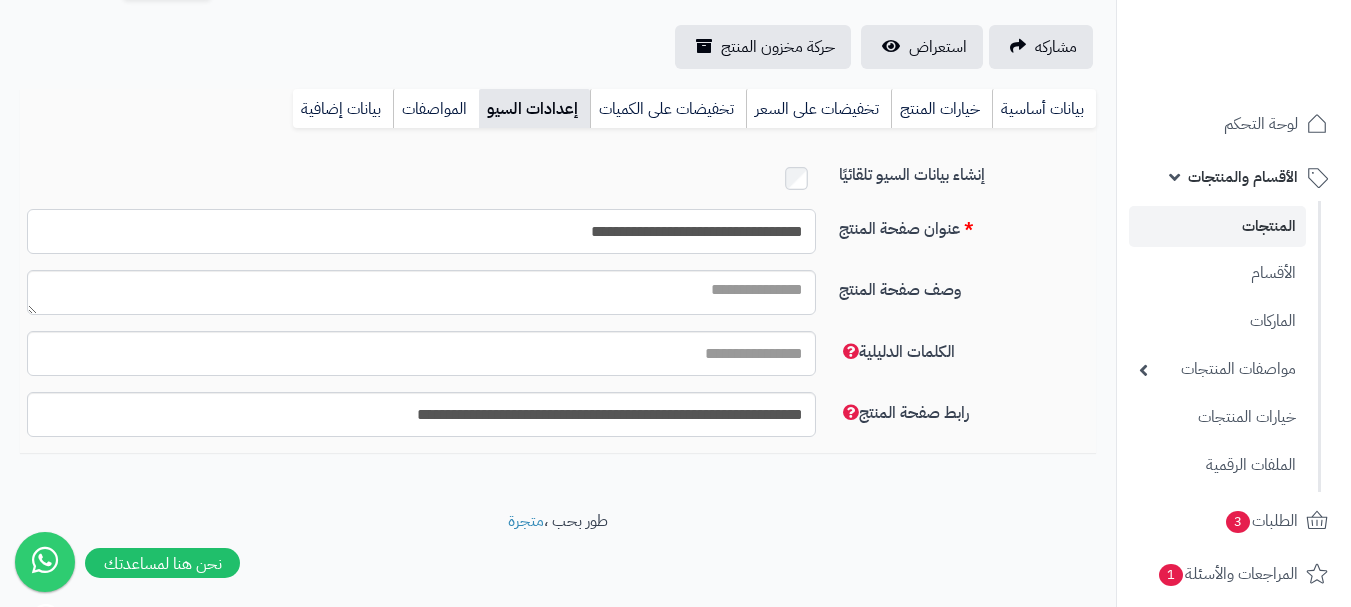 click on "**********" at bounding box center [421, 231] 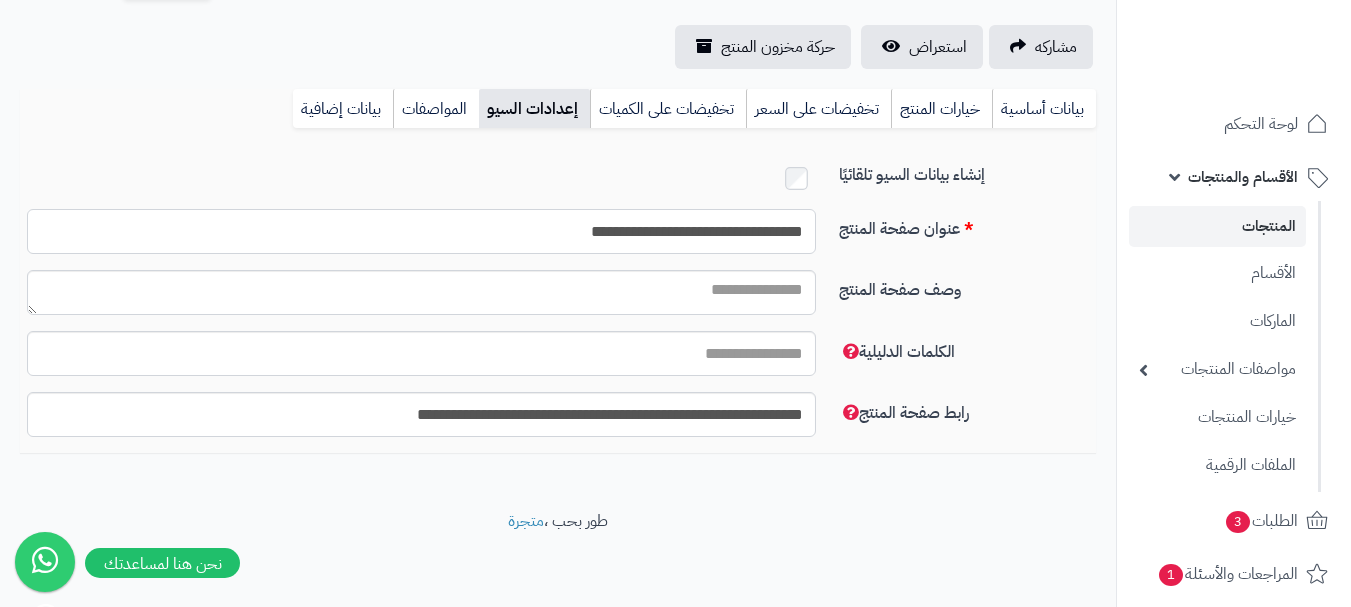 paste on "**********" 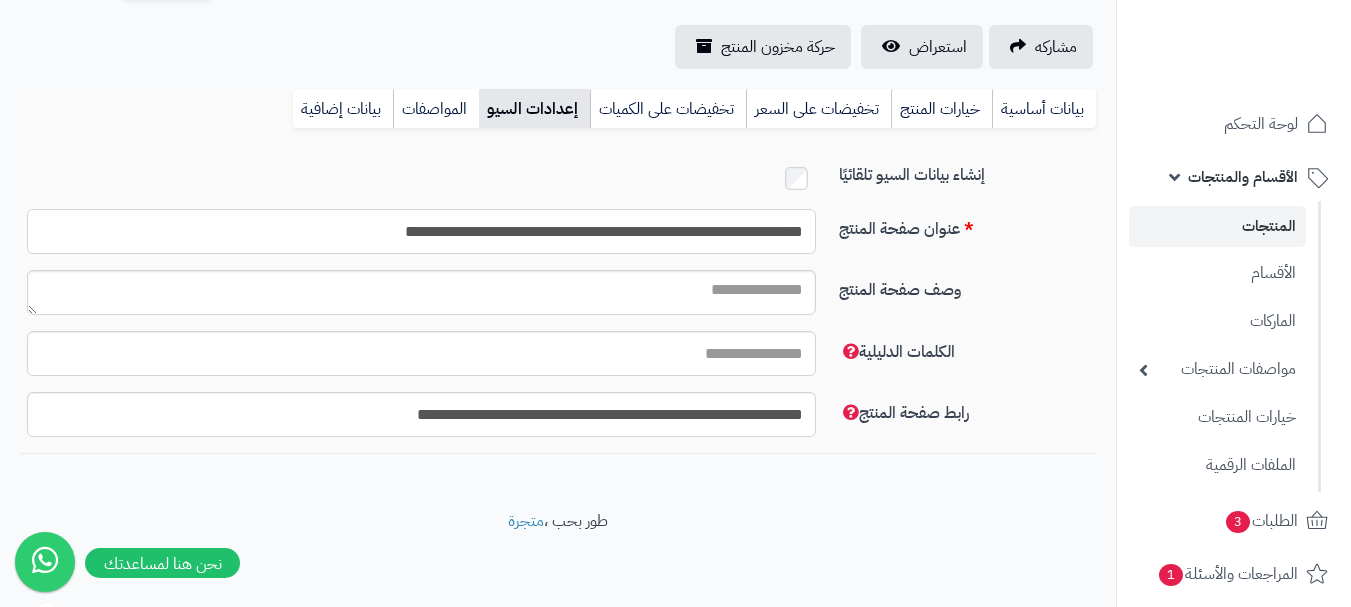 type on "**********" 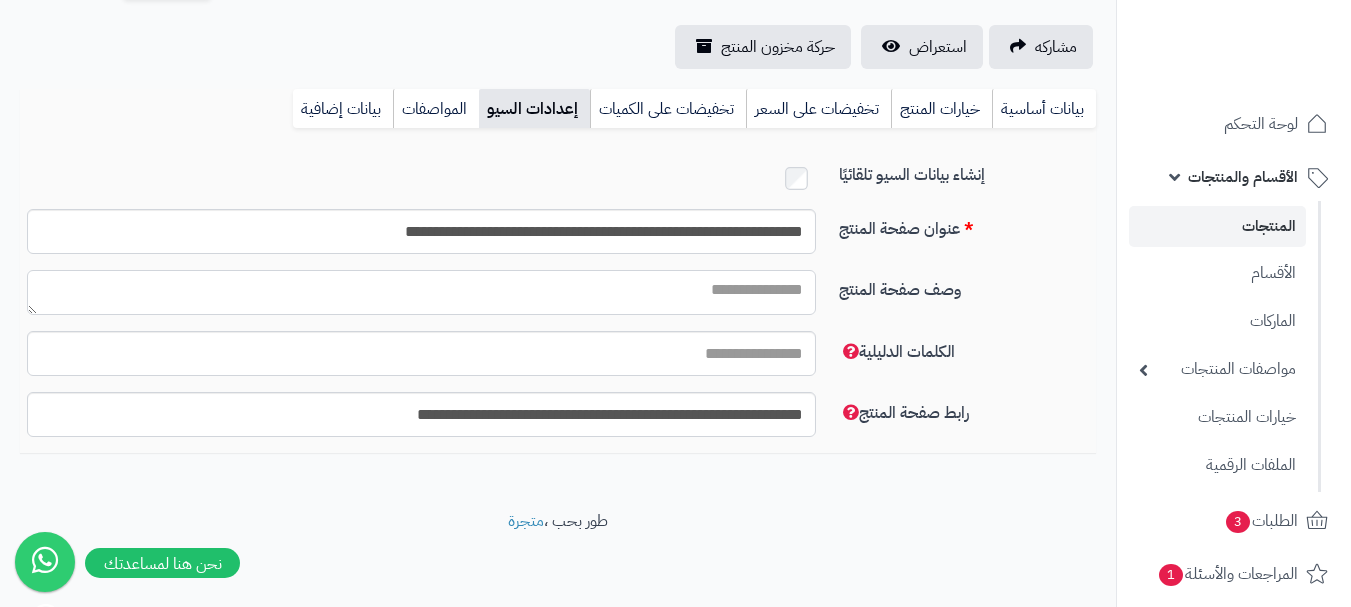 click on "وصف صفحة المنتج" at bounding box center [421, 292] 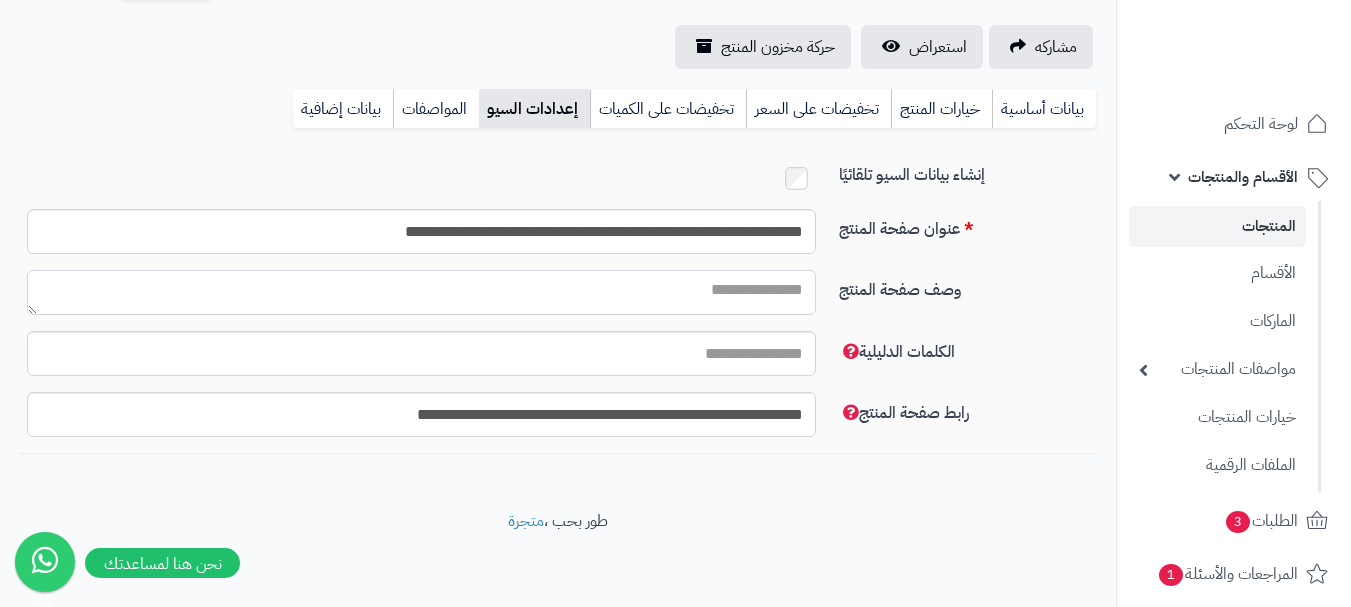 paste on "**********" 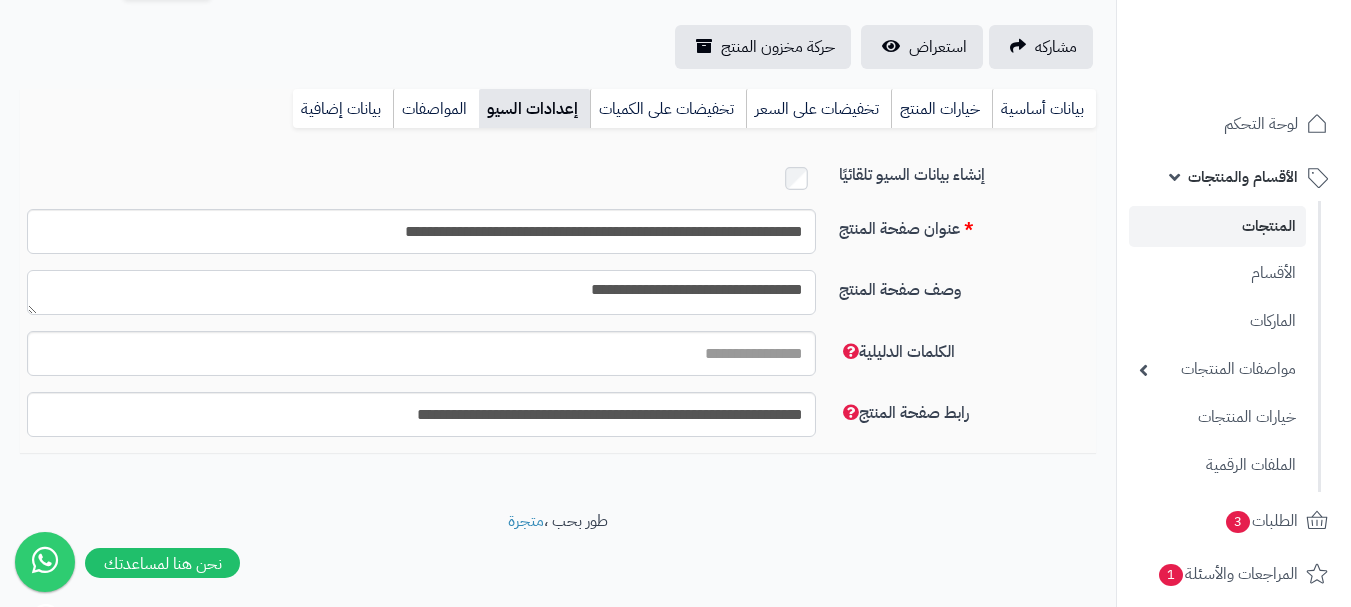 type on "**********" 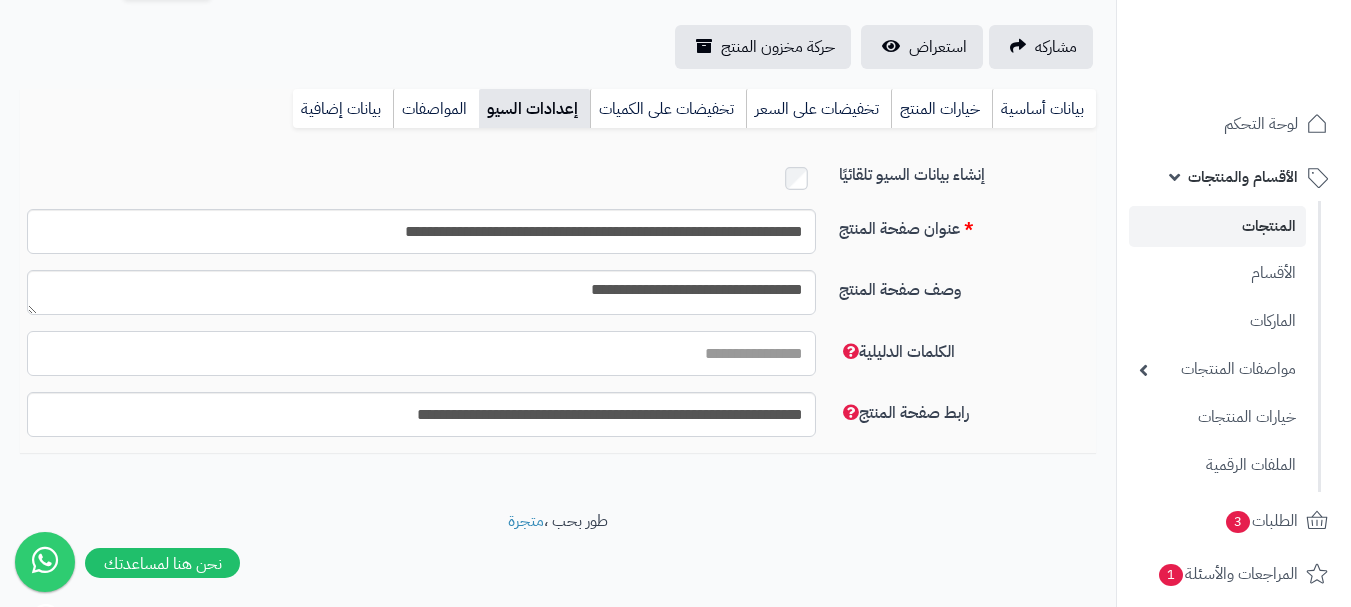 click on "الكلمات الدليلية" at bounding box center [421, 353] 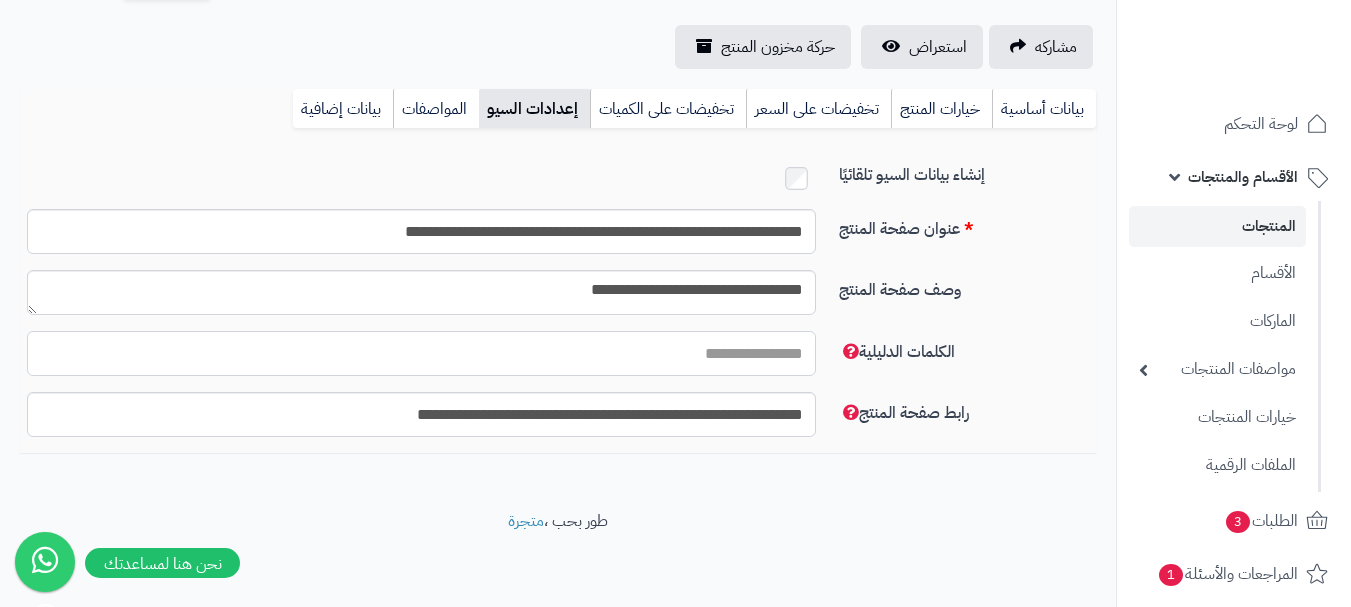 paste on "*********" 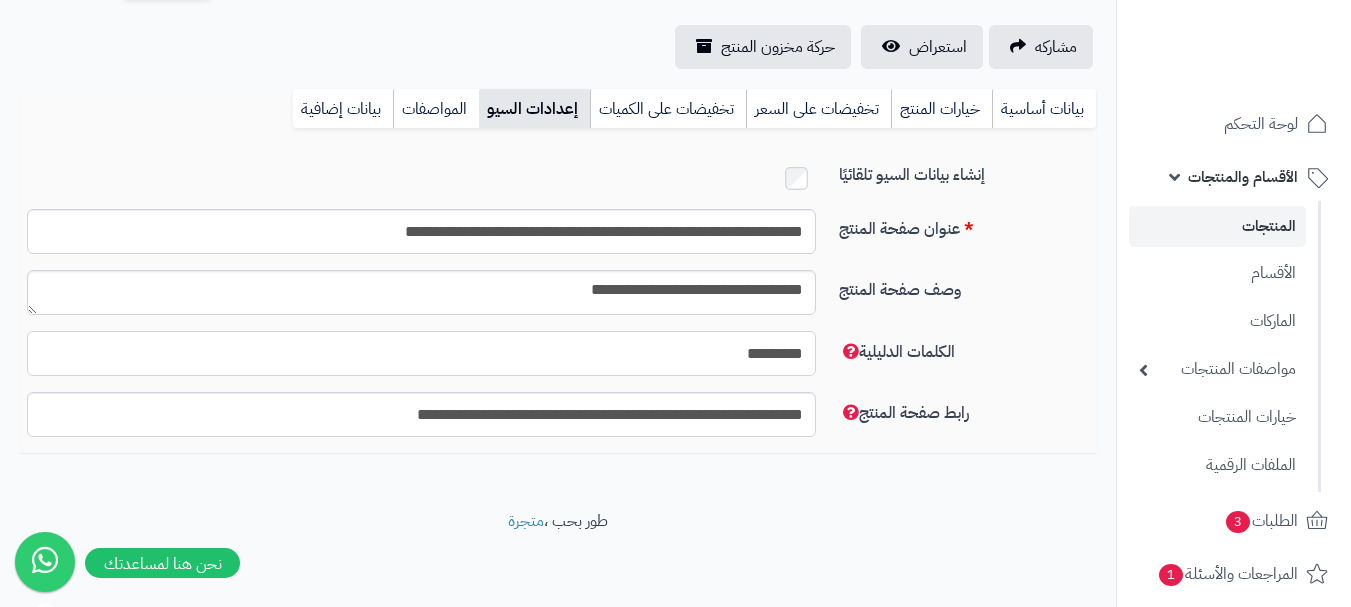 type on "*********" 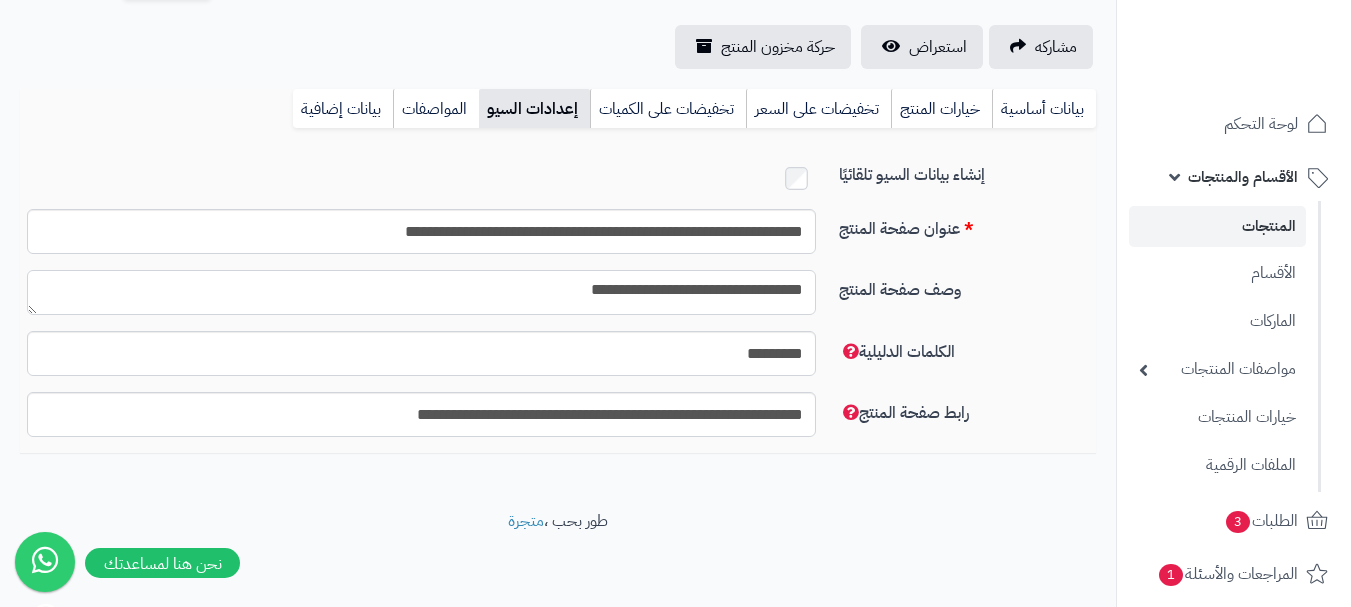 click on "**********" at bounding box center (421, 292) 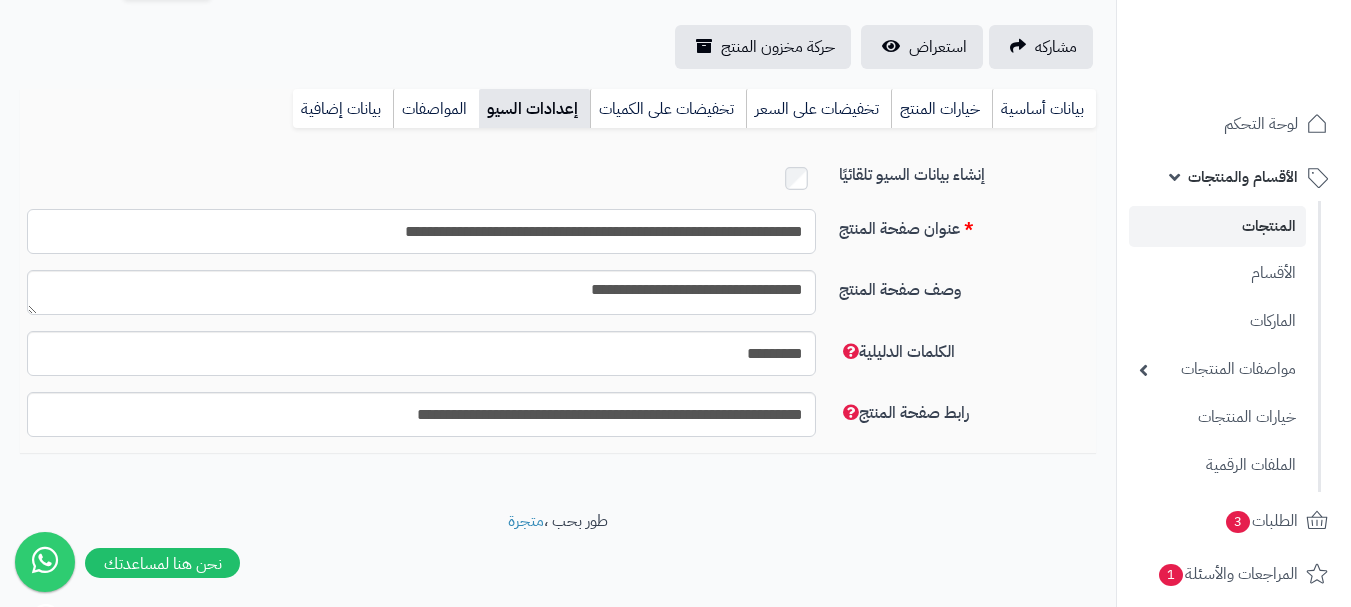 click on "**********" at bounding box center (421, 231) 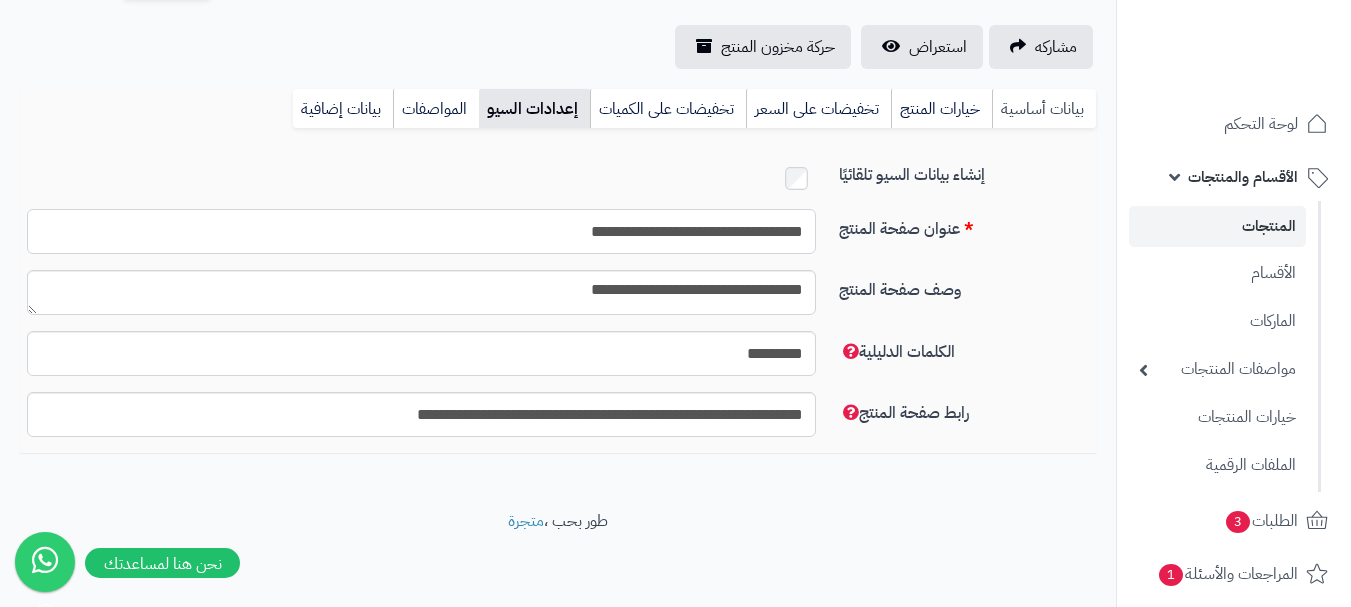 type on "**********" 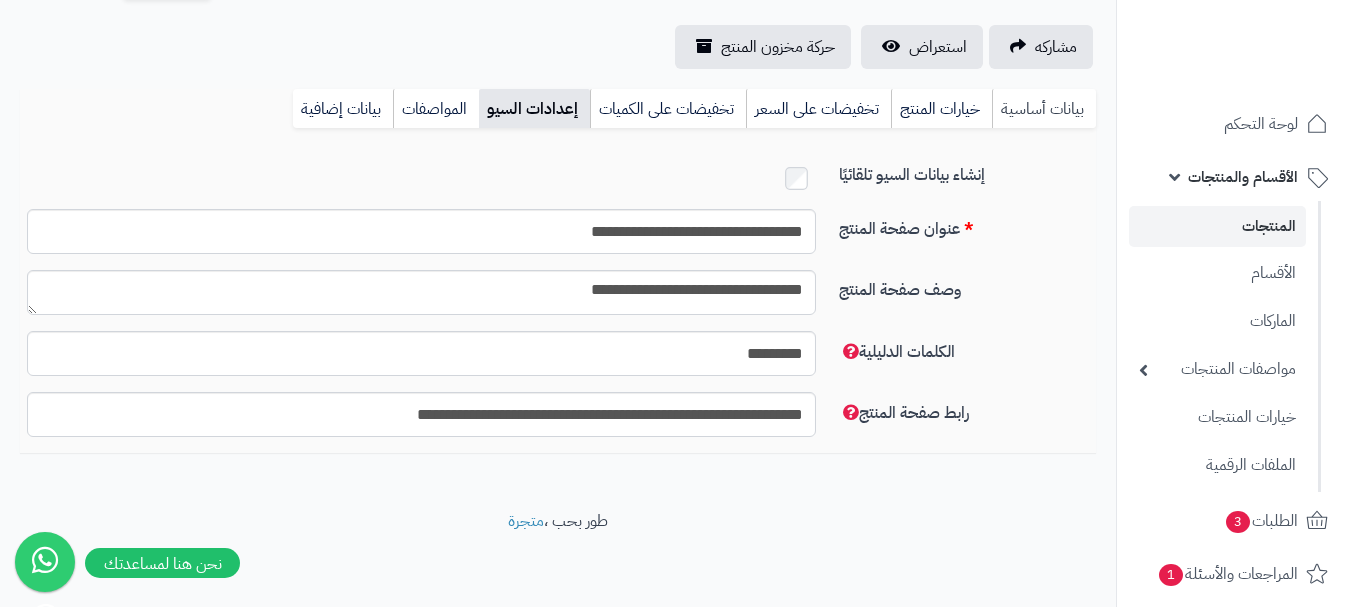 click on "بيانات أساسية" at bounding box center (1044, 109) 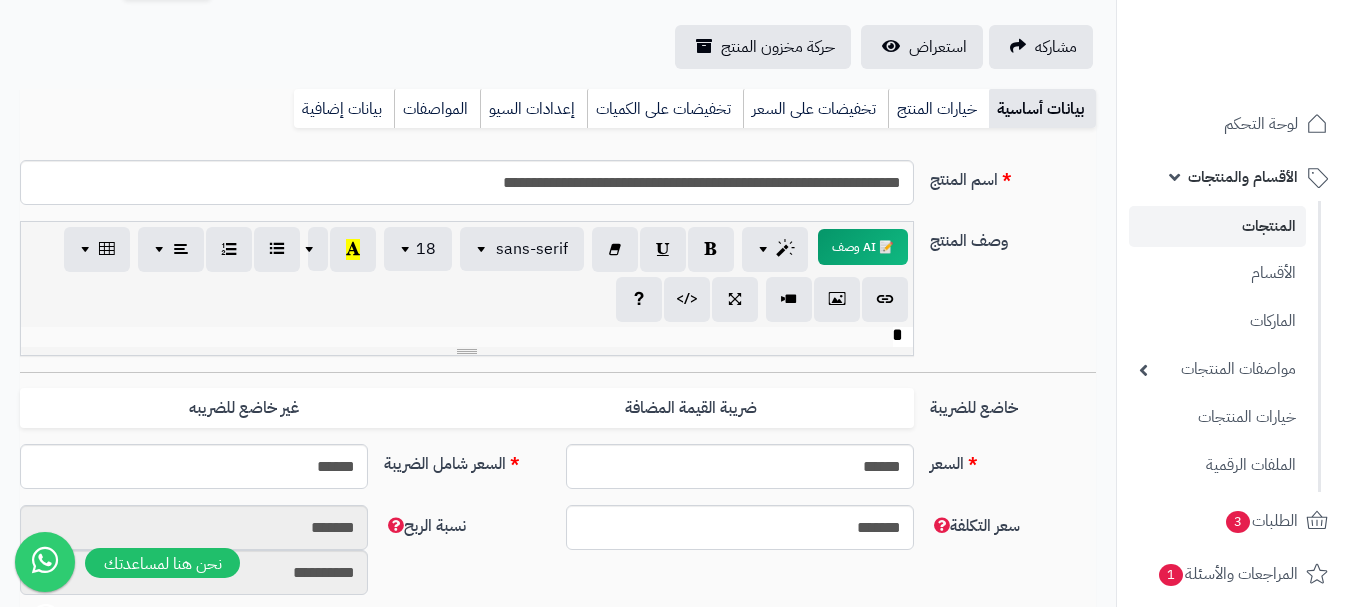 scroll, scrollTop: 0, scrollLeft: 0, axis: both 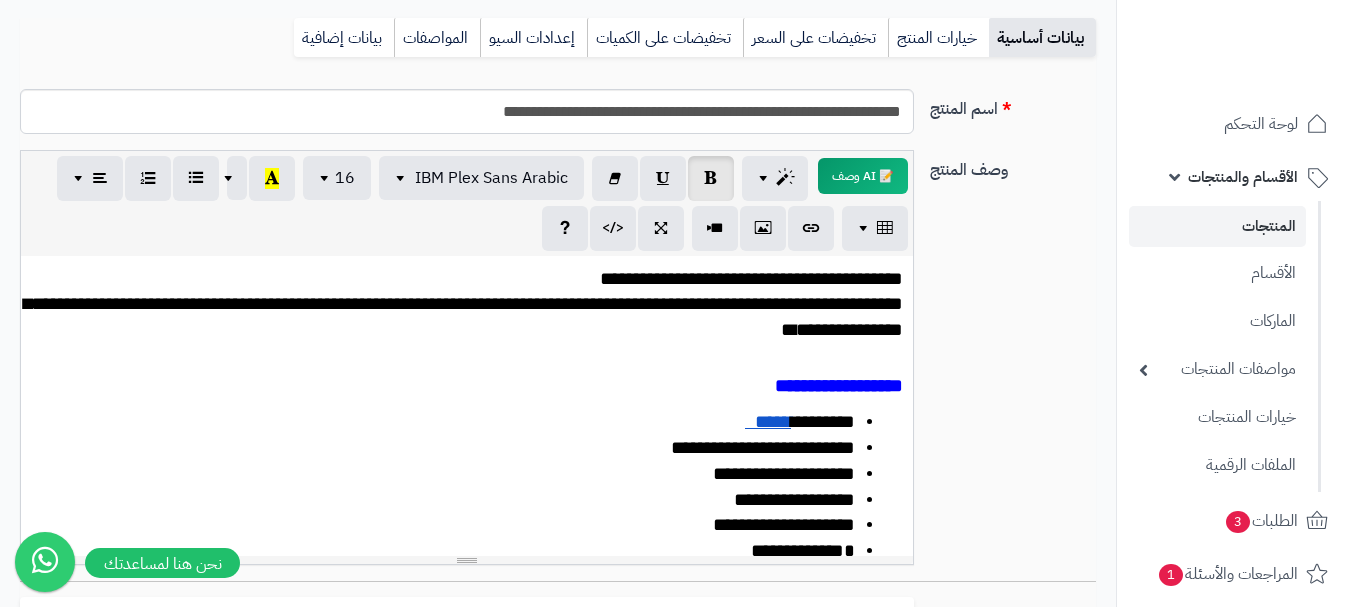 click on "**********" at bounding box center (463, 316) 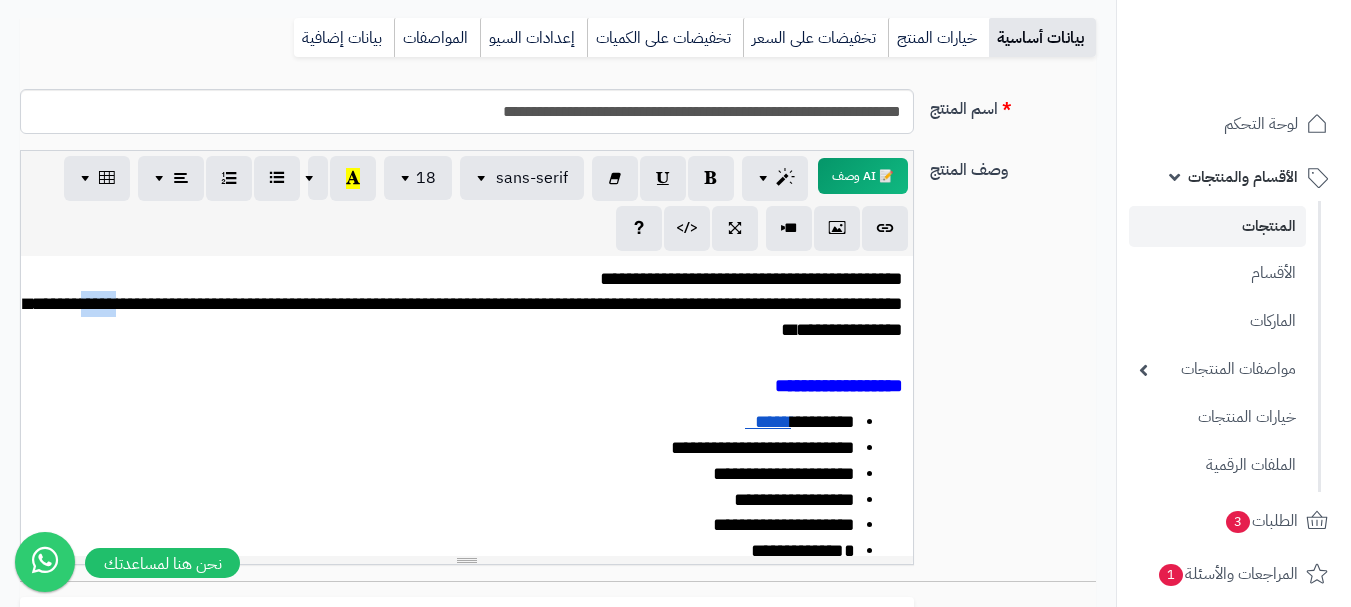 click on "**********" at bounding box center (463, 316) 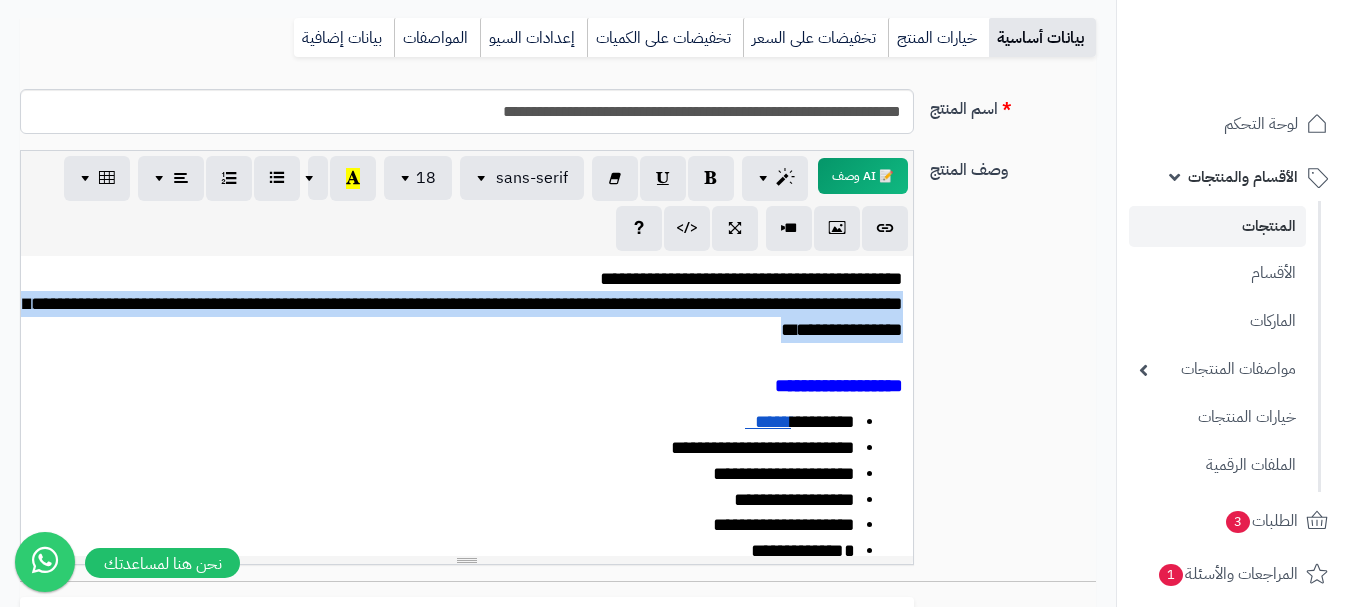 click on "**********" at bounding box center (463, 316) 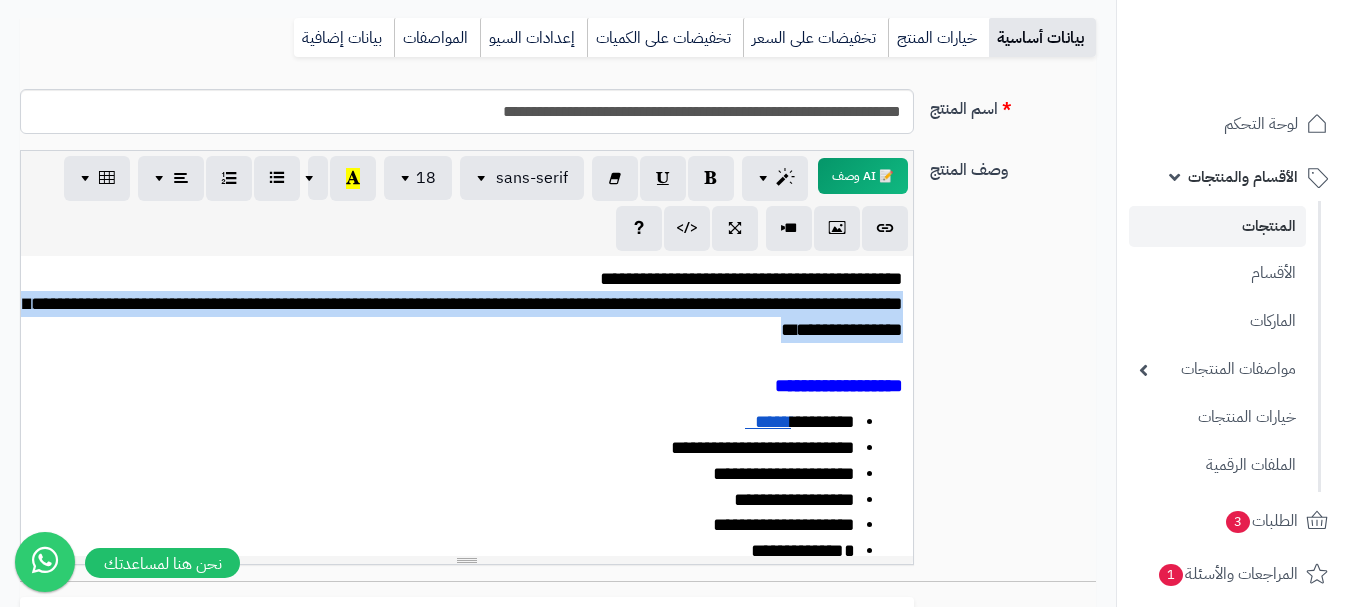 copy on "**********" 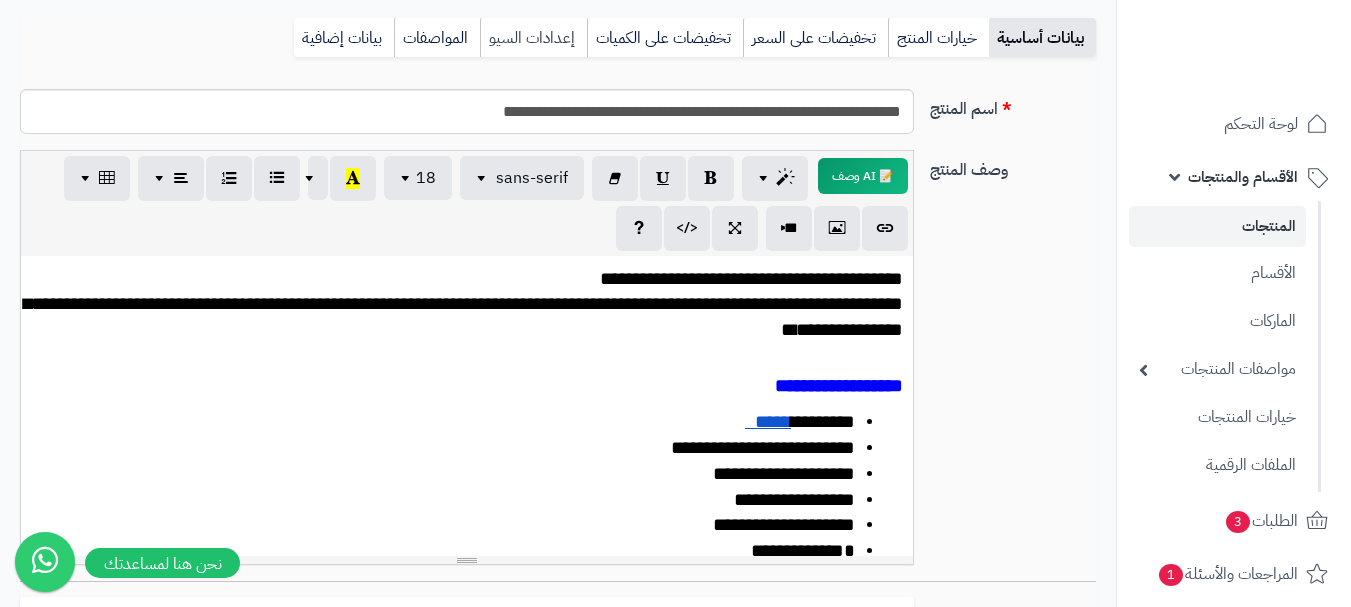 click on "إعدادات السيو" at bounding box center [533, 38] 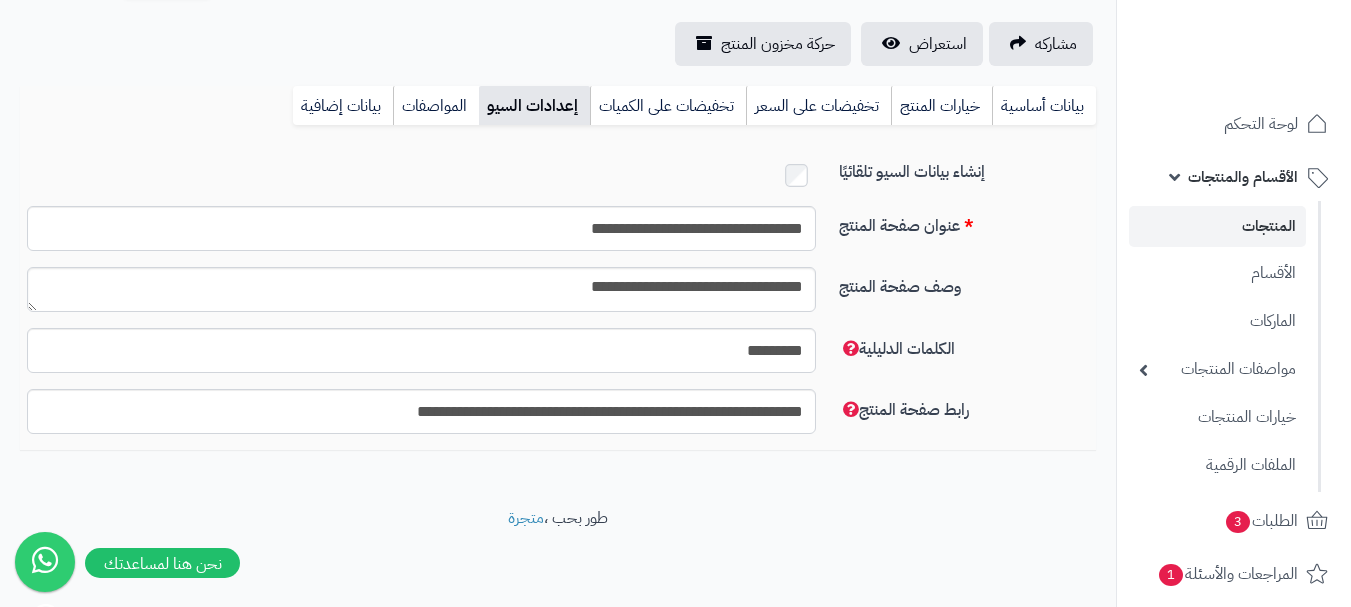 scroll, scrollTop: 191, scrollLeft: 0, axis: vertical 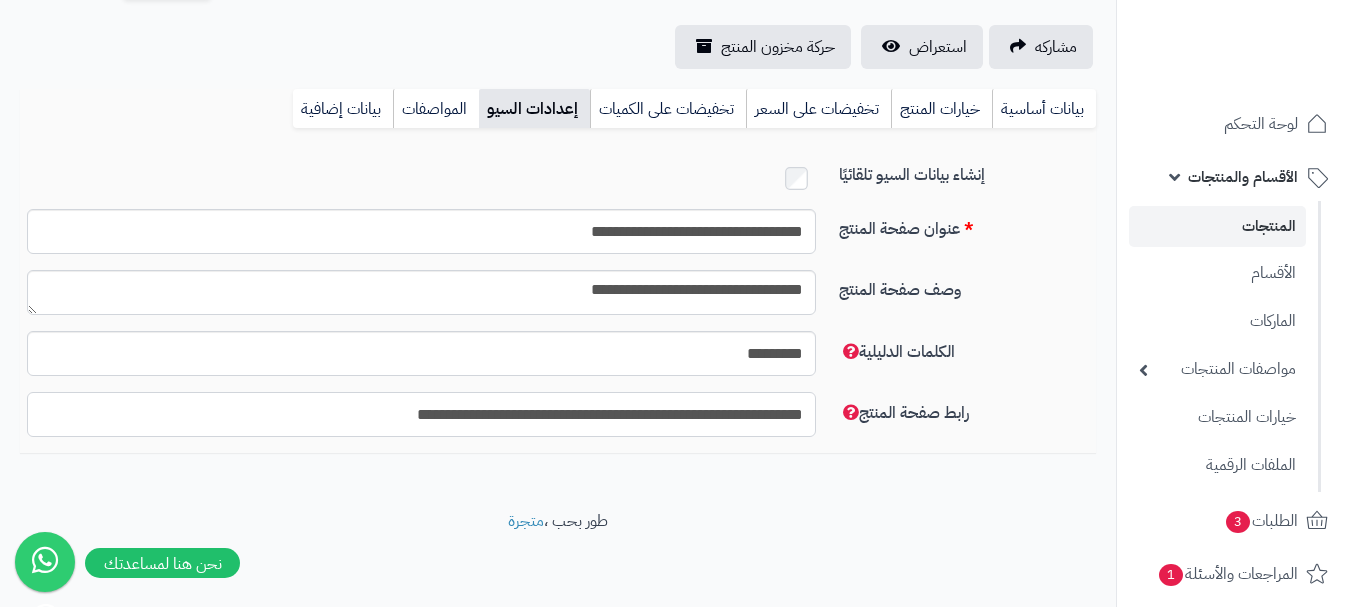 click on "**********" at bounding box center (421, 414) 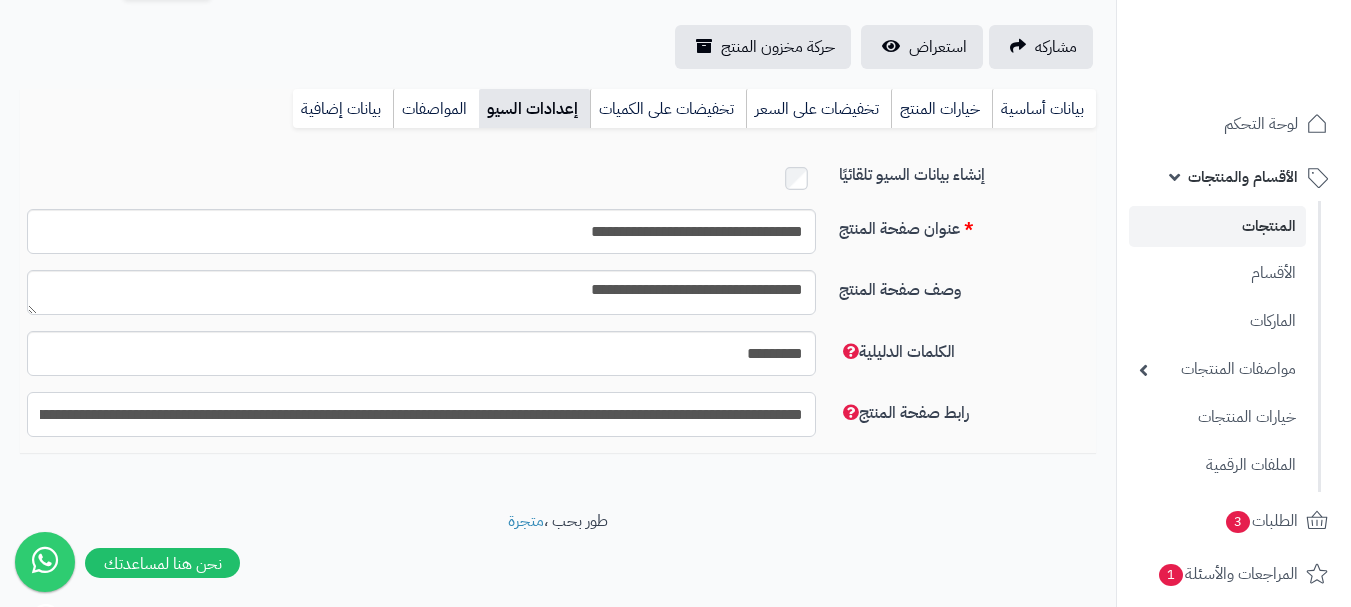 scroll, scrollTop: 0, scrollLeft: -221, axis: horizontal 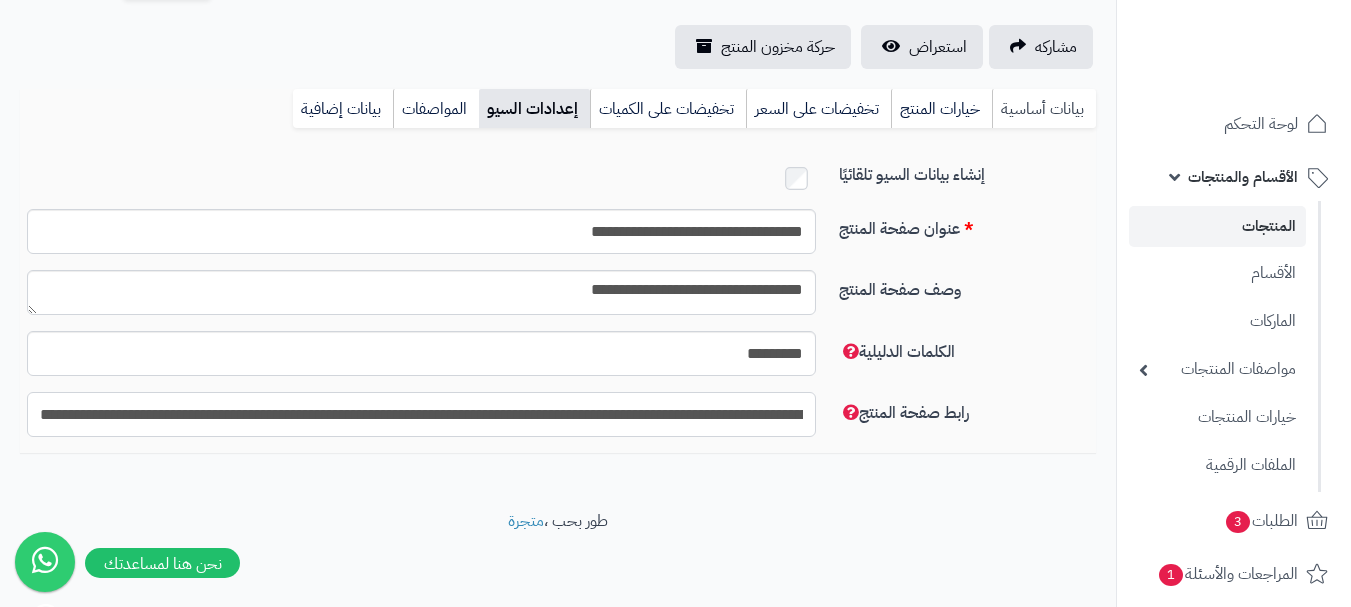 type on "**********" 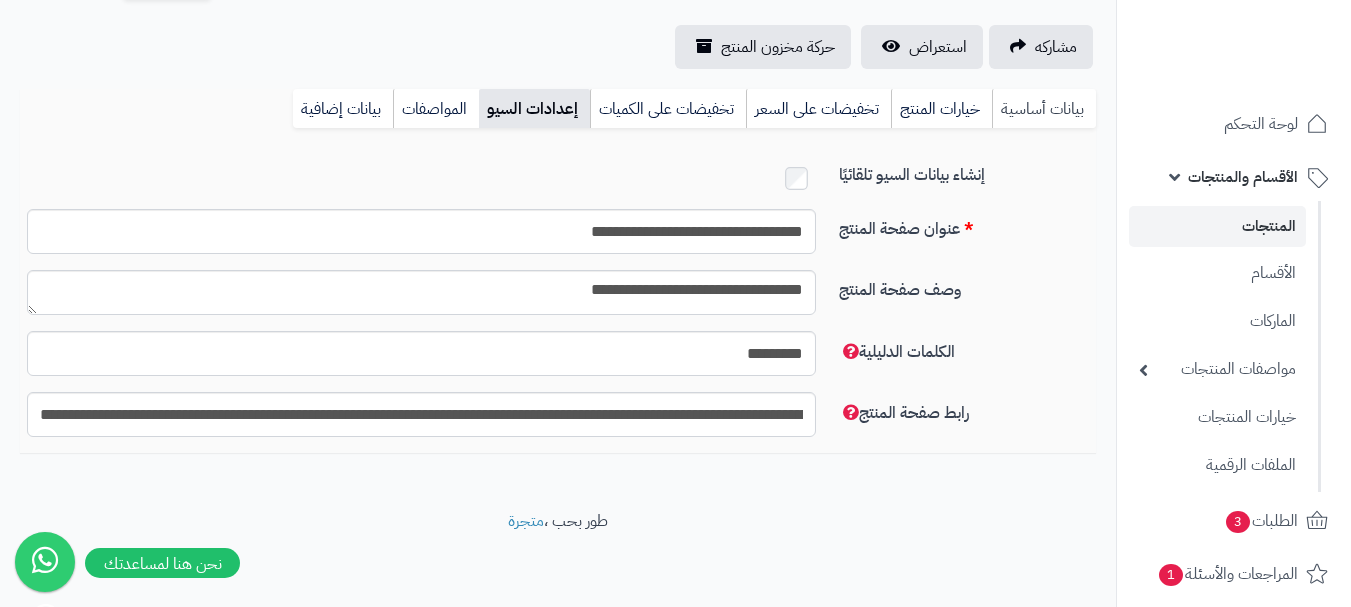 click on "بيانات أساسية" at bounding box center (1044, 109) 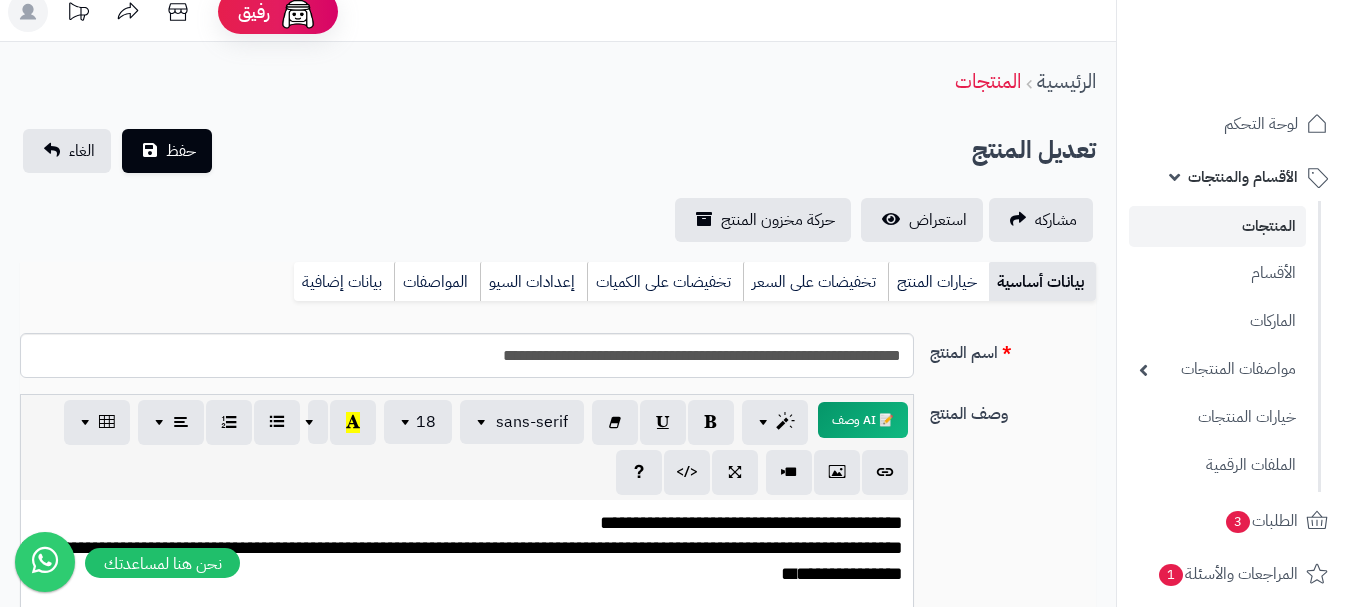 scroll, scrollTop: 0, scrollLeft: 0, axis: both 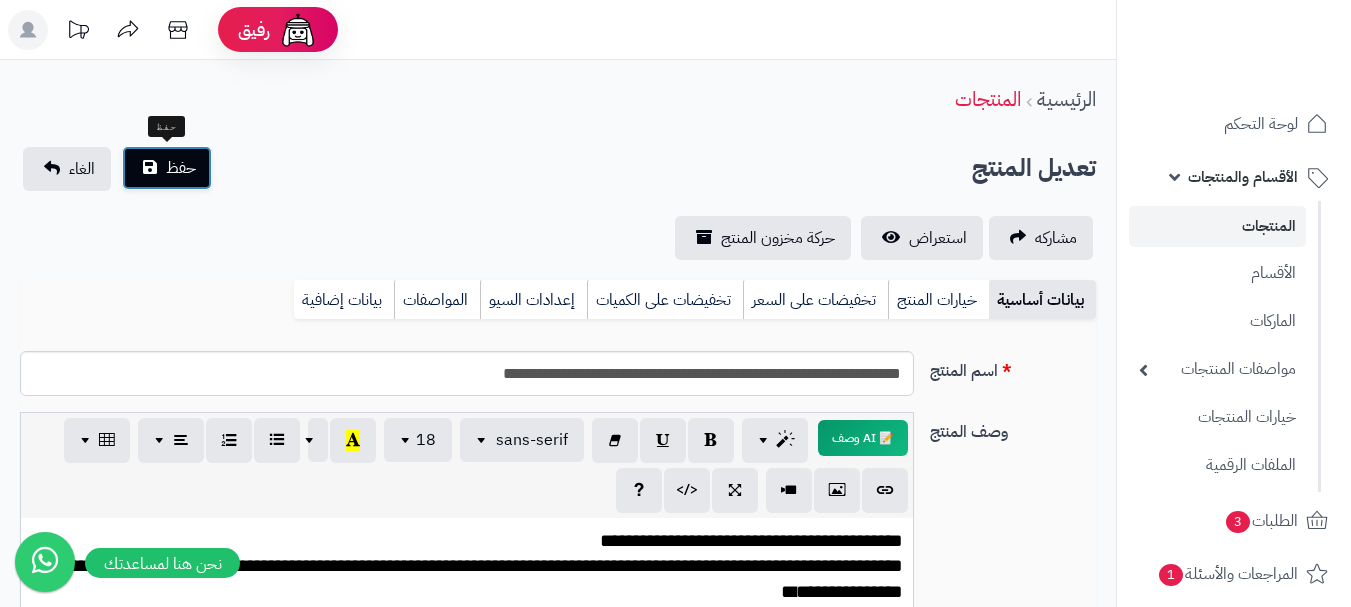 click on "حفظ" at bounding box center [167, 168] 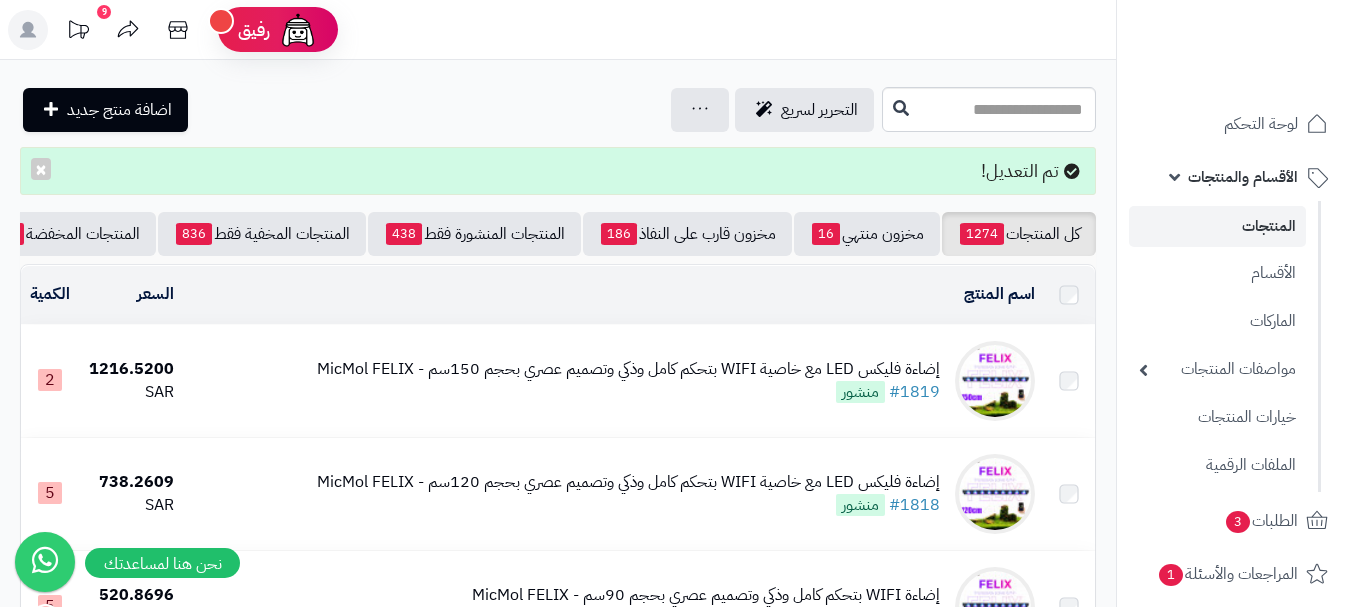 scroll, scrollTop: 0, scrollLeft: 0, axis: both 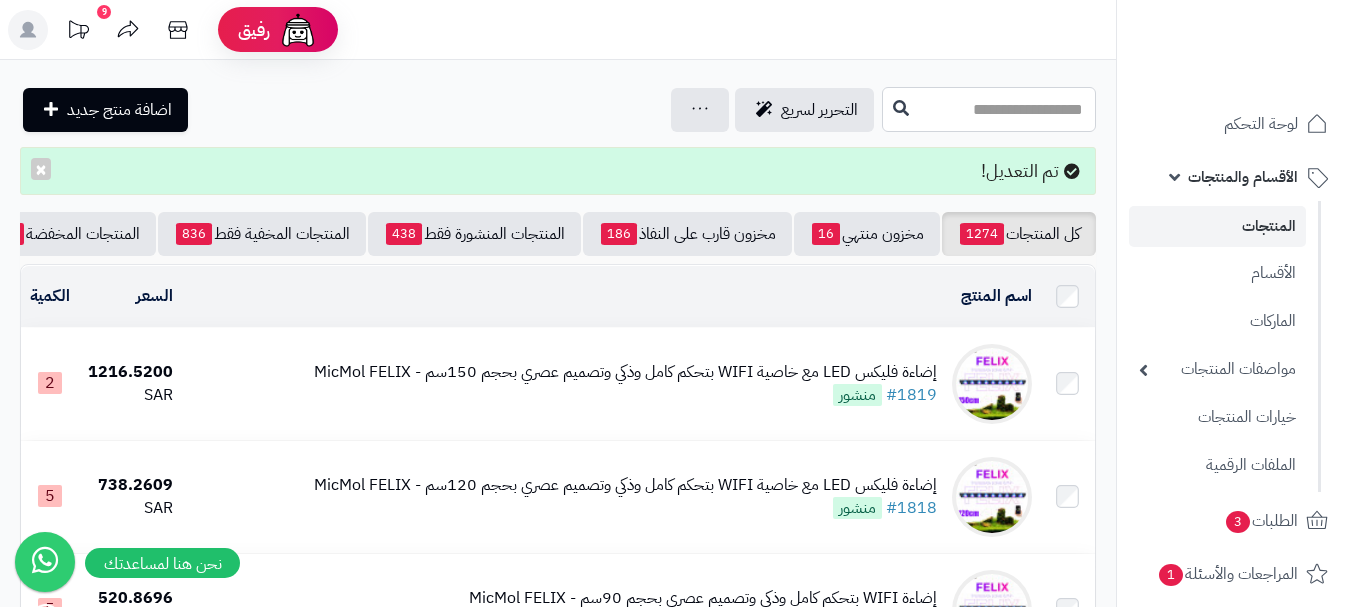 click at bounding box center [989, 109] 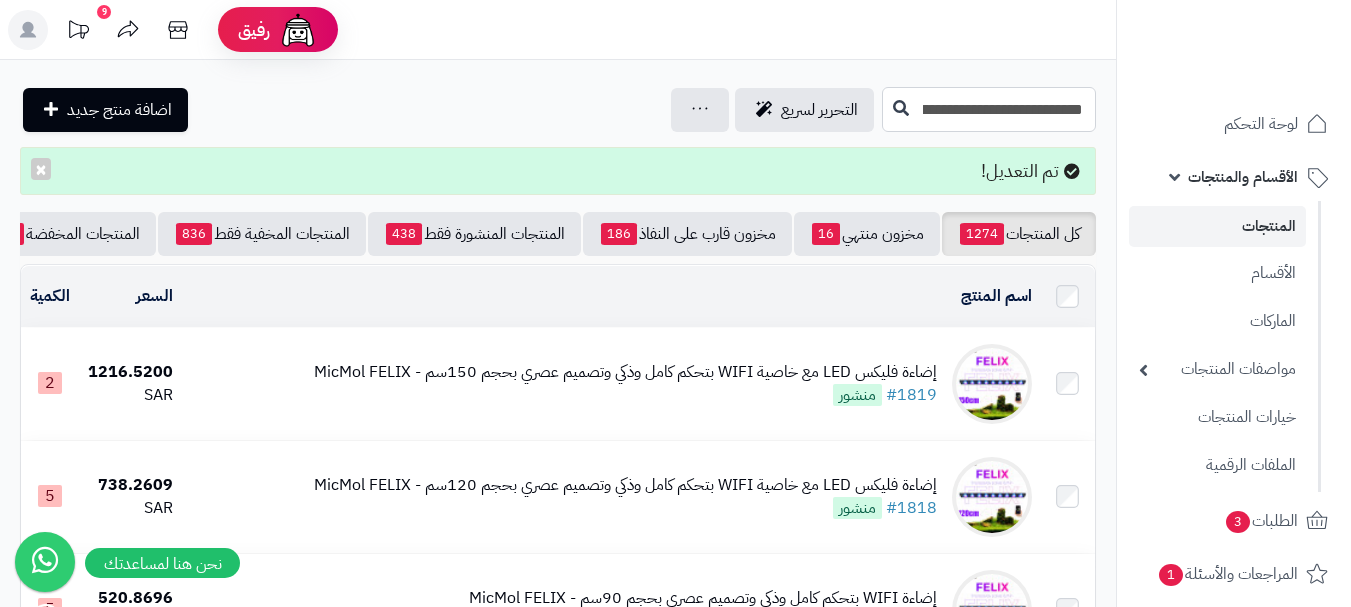 scroll, scrollTop: 0, scrollLeft: -211, axis: horizontal 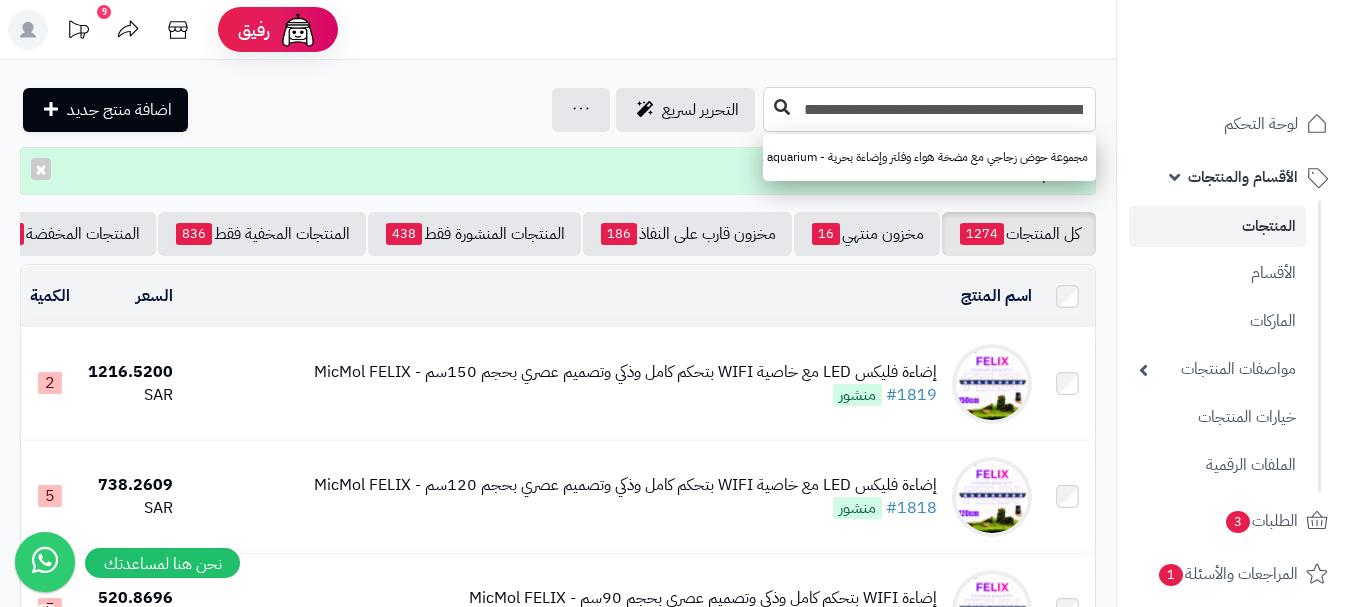 type on "**********" 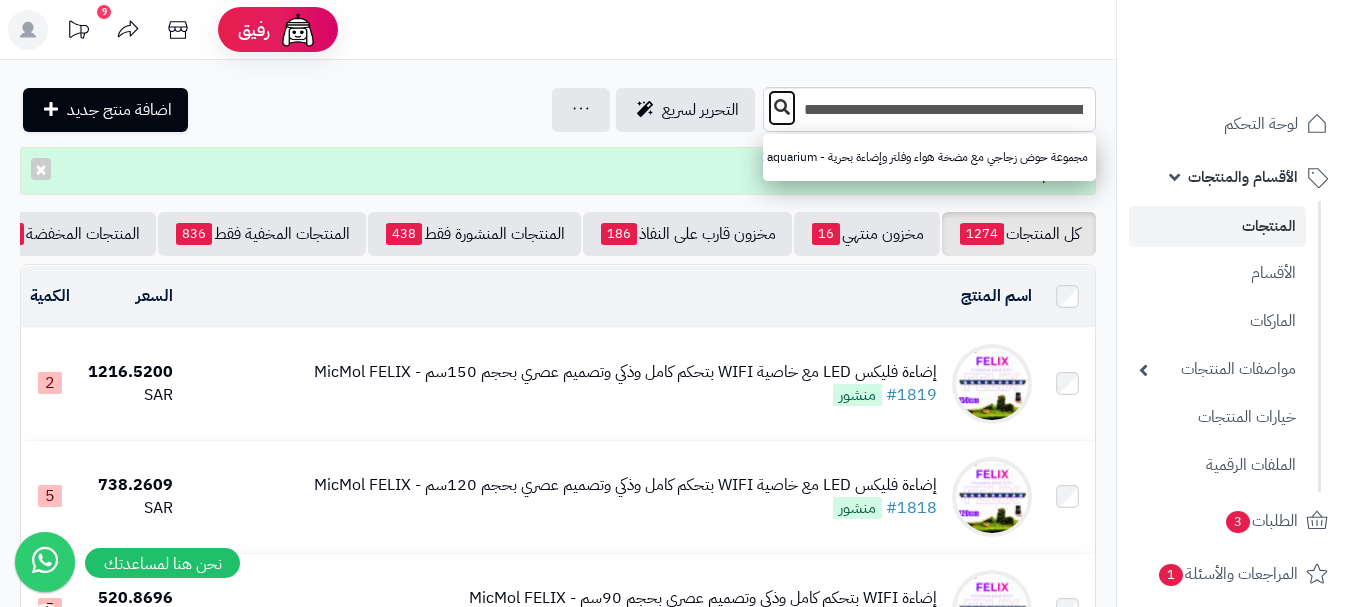 click at bounding box center (782, 107) 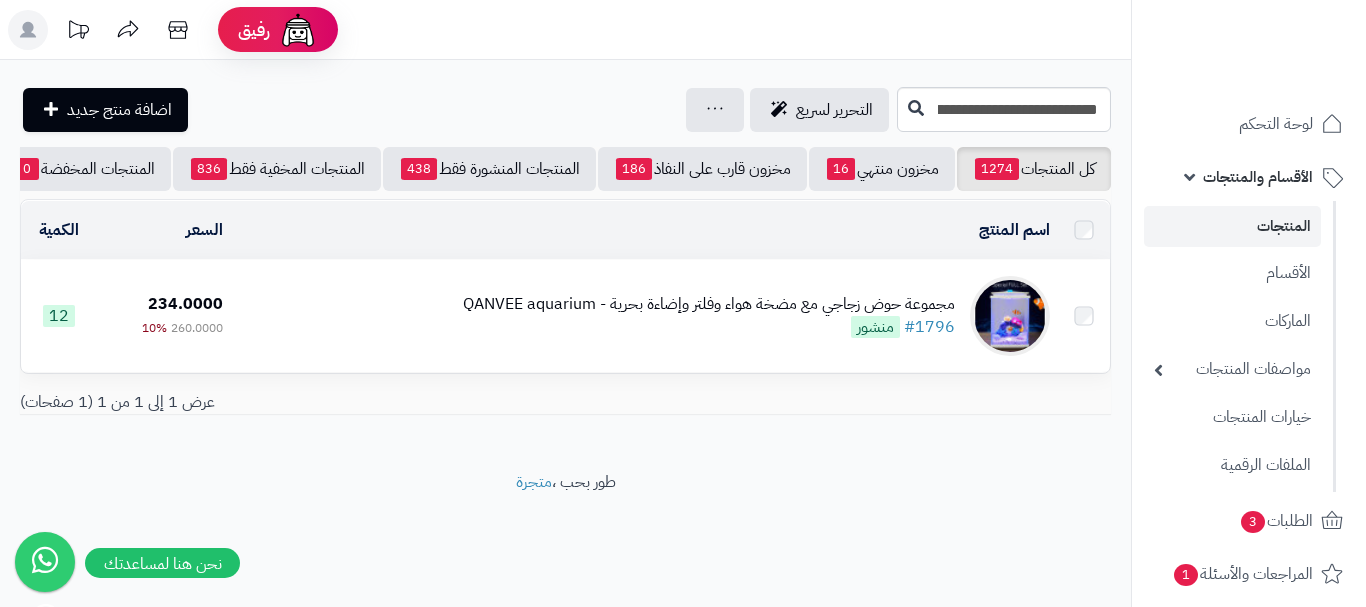 scroll, scrollTop: 0, scrollLeft: 0, axis: both 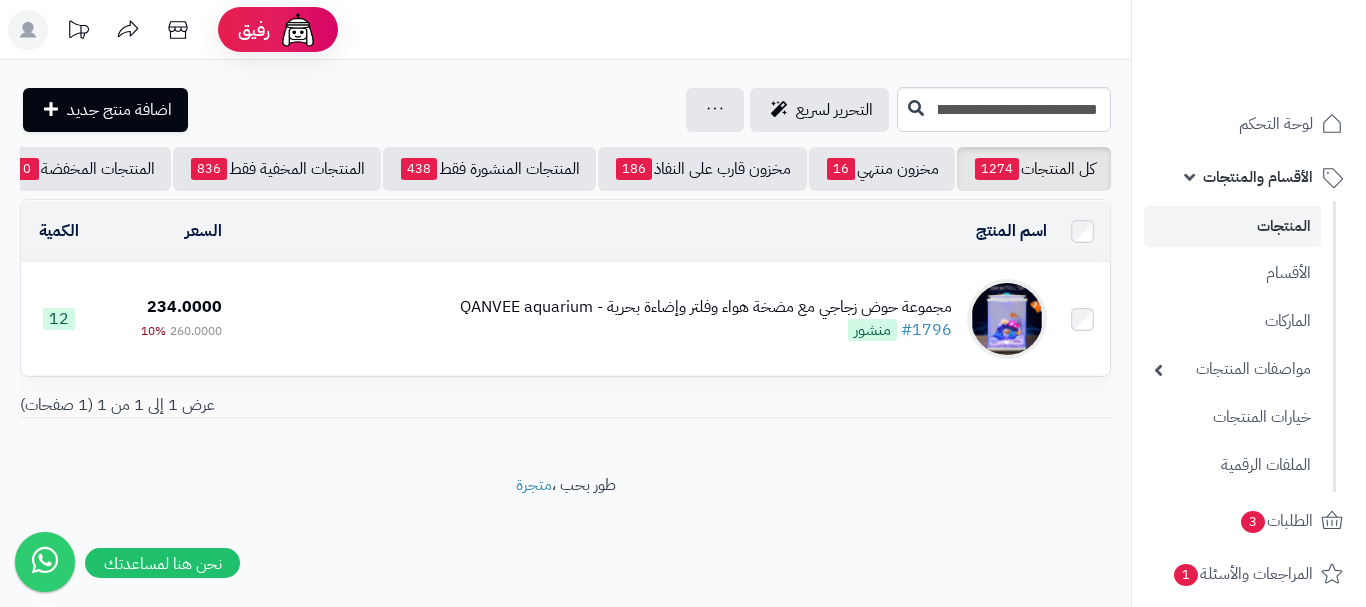 click on "مجموعة حوض زجاجي مع مضخة هواء وفلتر وإضاءة بحرية - QANVEE aquarium
#1796
منشور" at bounding box center (706, 319) 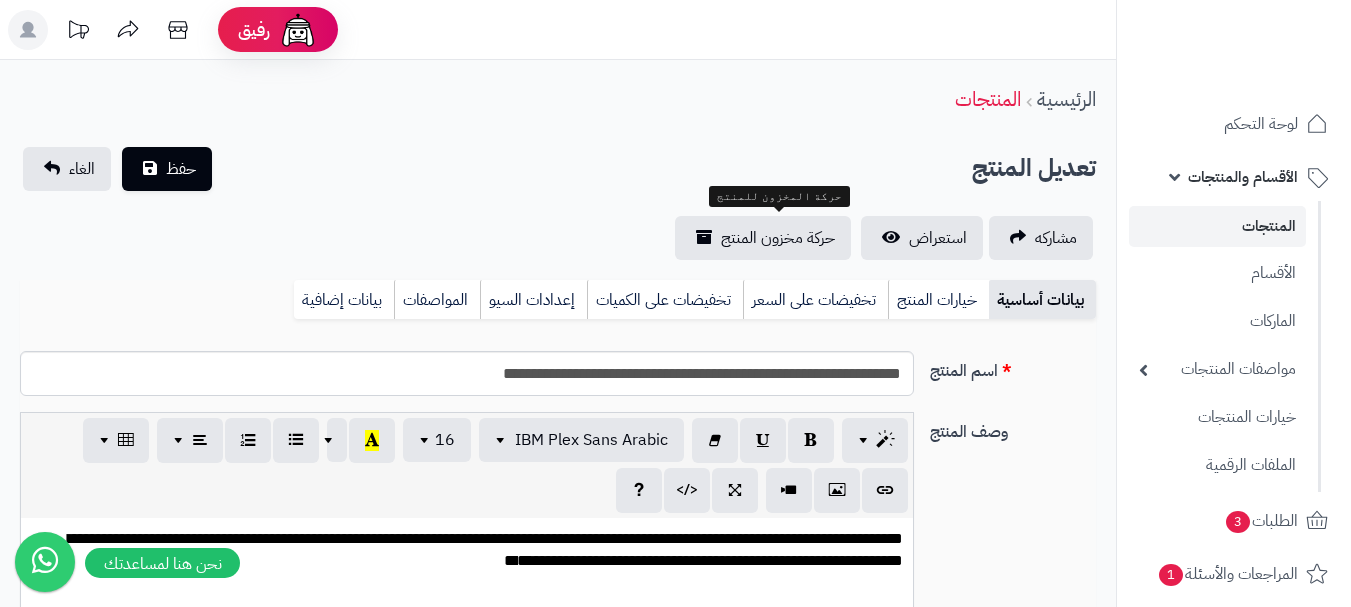 scroll, scrollTop: 0, scrollLeft: 0, axis: both 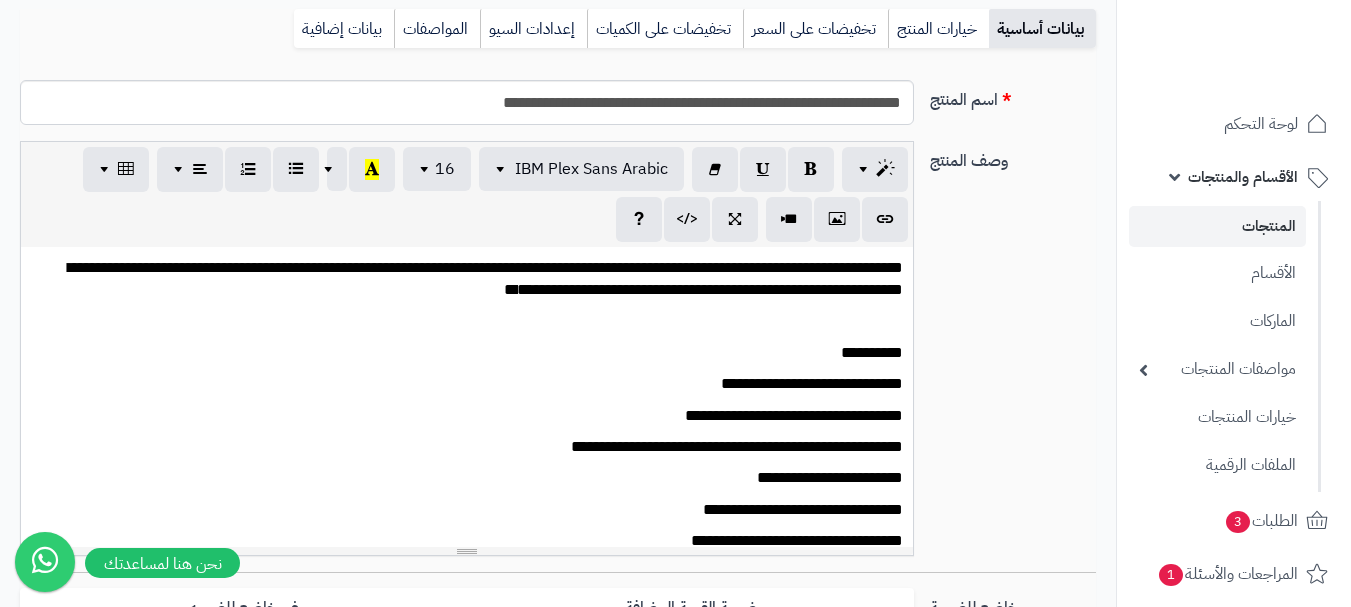 click on "**********" at bounding box center (474, 478) 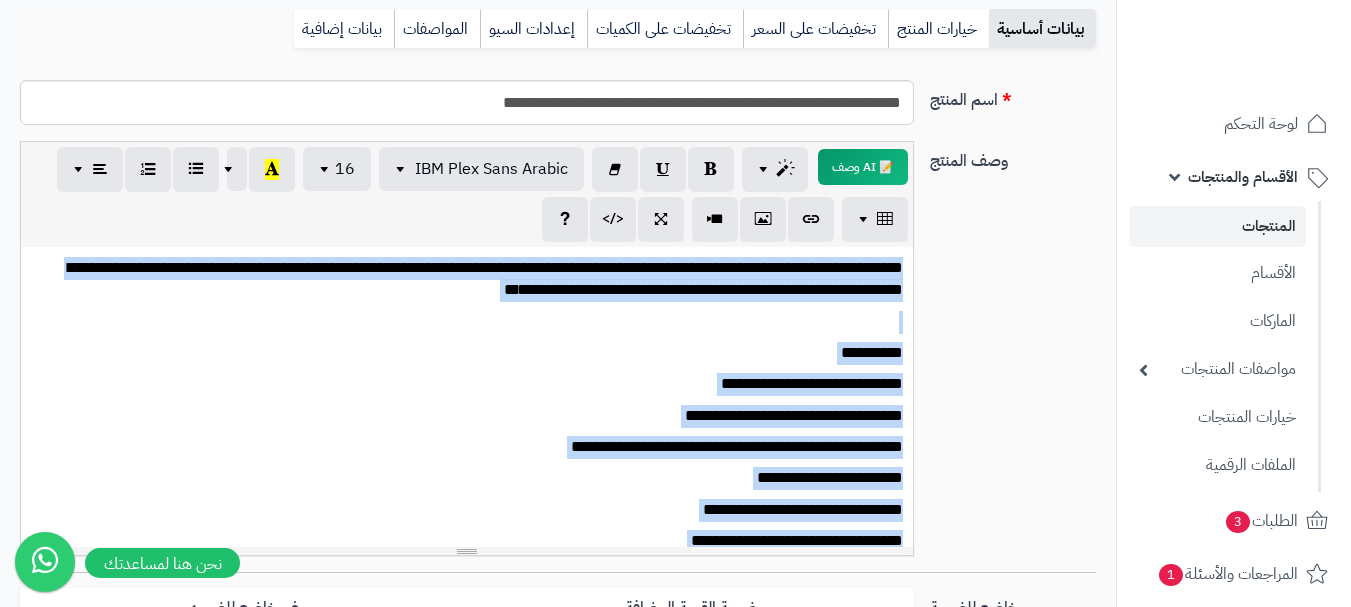 type 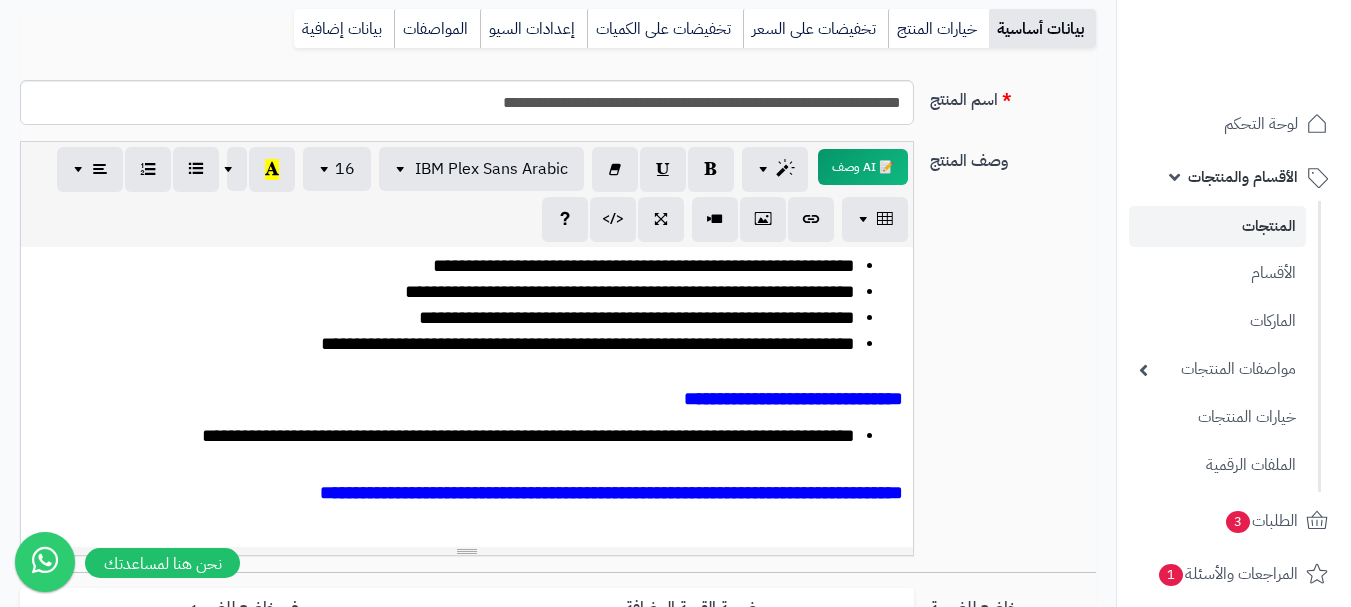 scroll, scrollTop: 729, scrollLeft: 0, axis: vertical 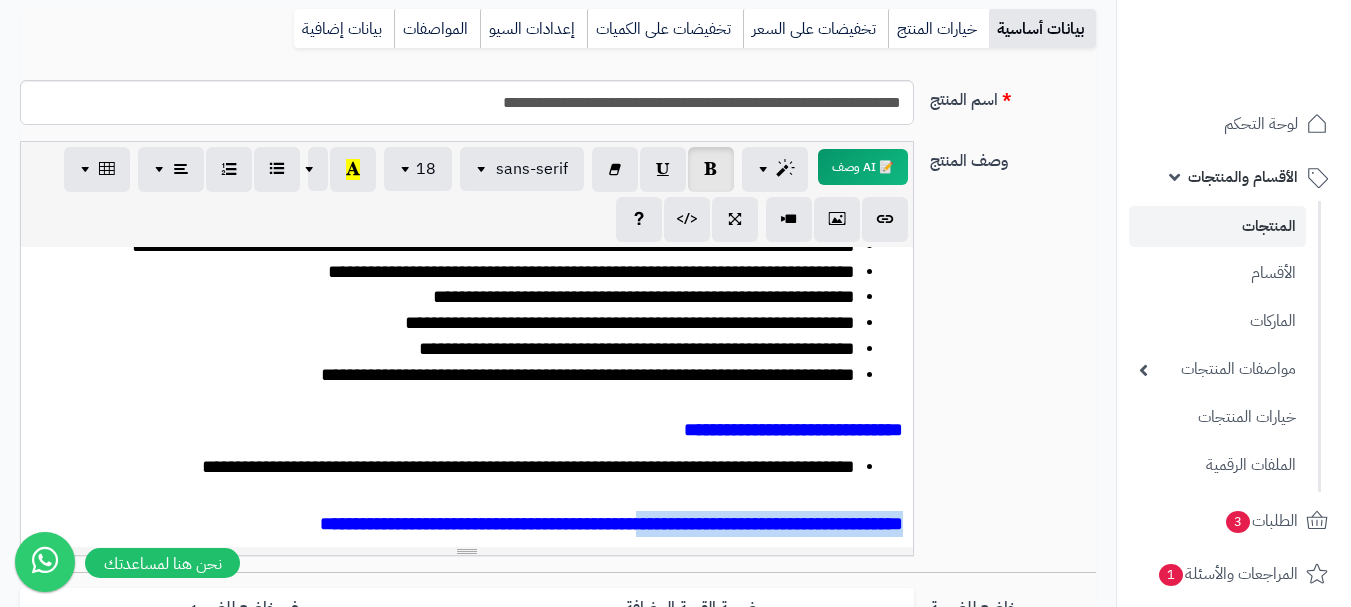 drag, startPoint x: 907, startPoint y: 532, endPoint x: 561, endPoint y: 522, distance: 346.14447 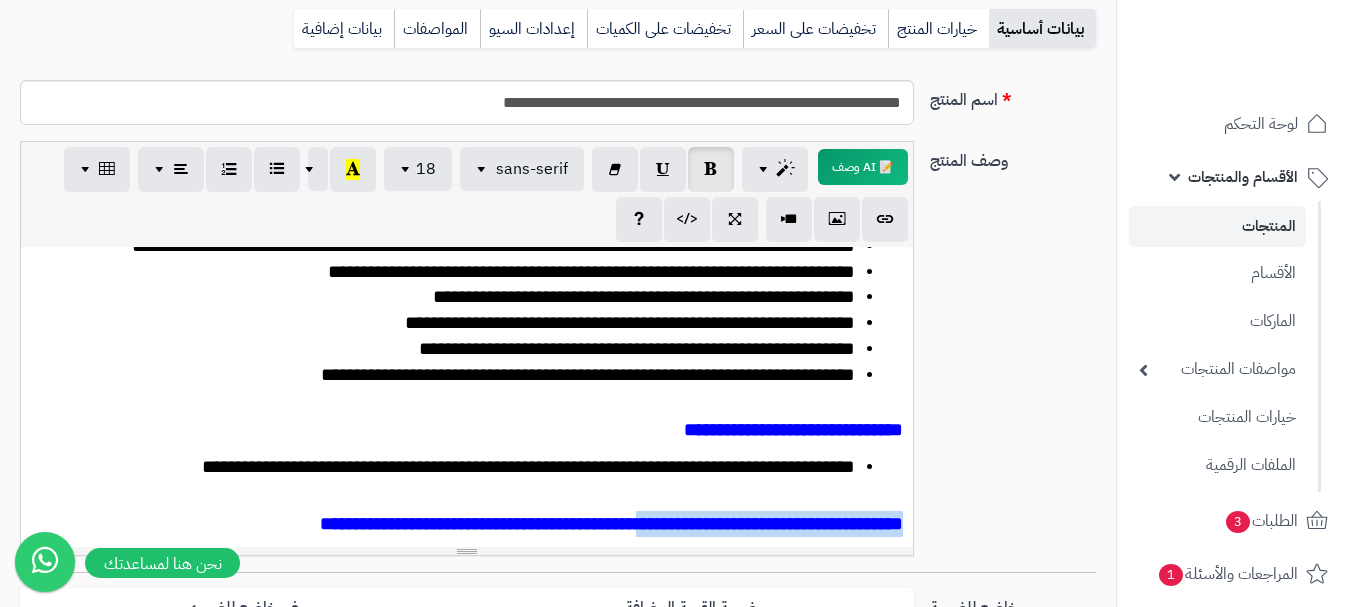 copy on "**********" 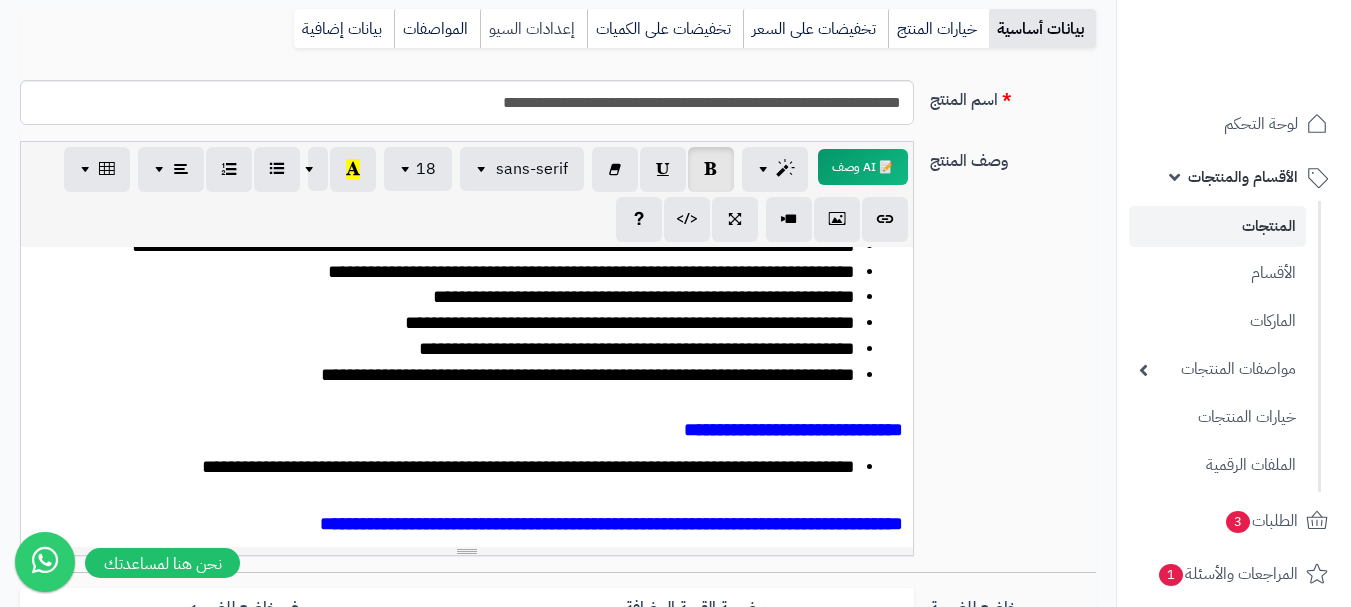 click on "إعدادات السيو" at bounding box center [533, 29] 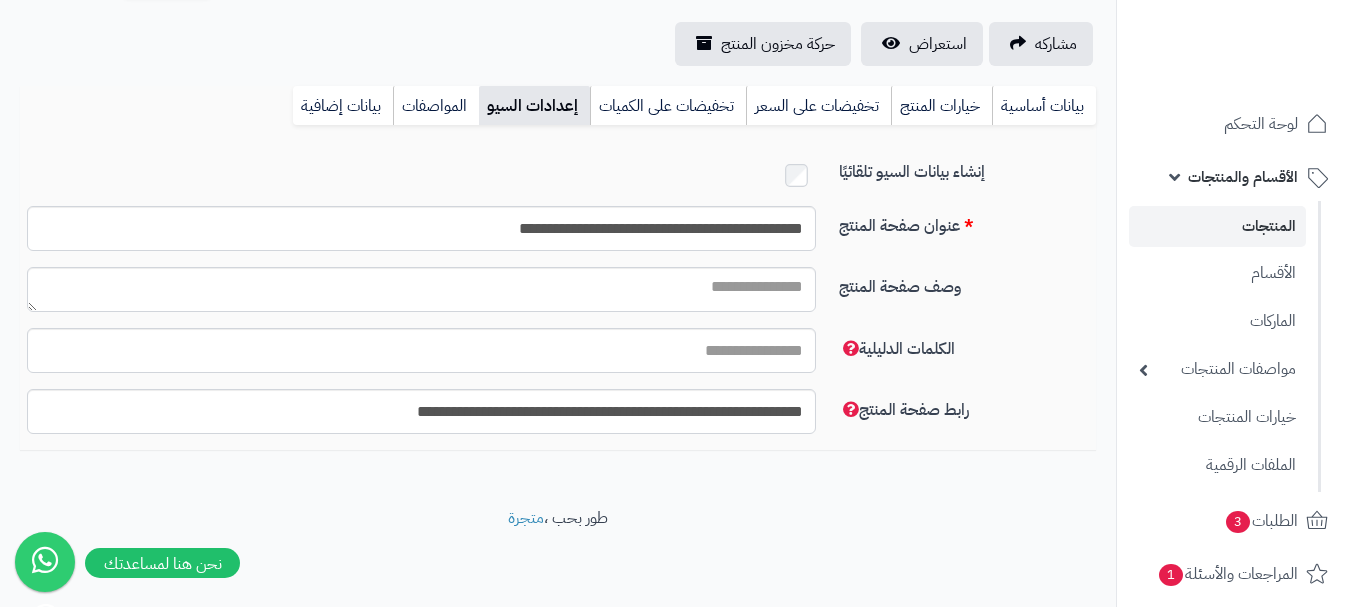 scroll, scrollTop: 191, scrollLeft: 0, axis: vertical 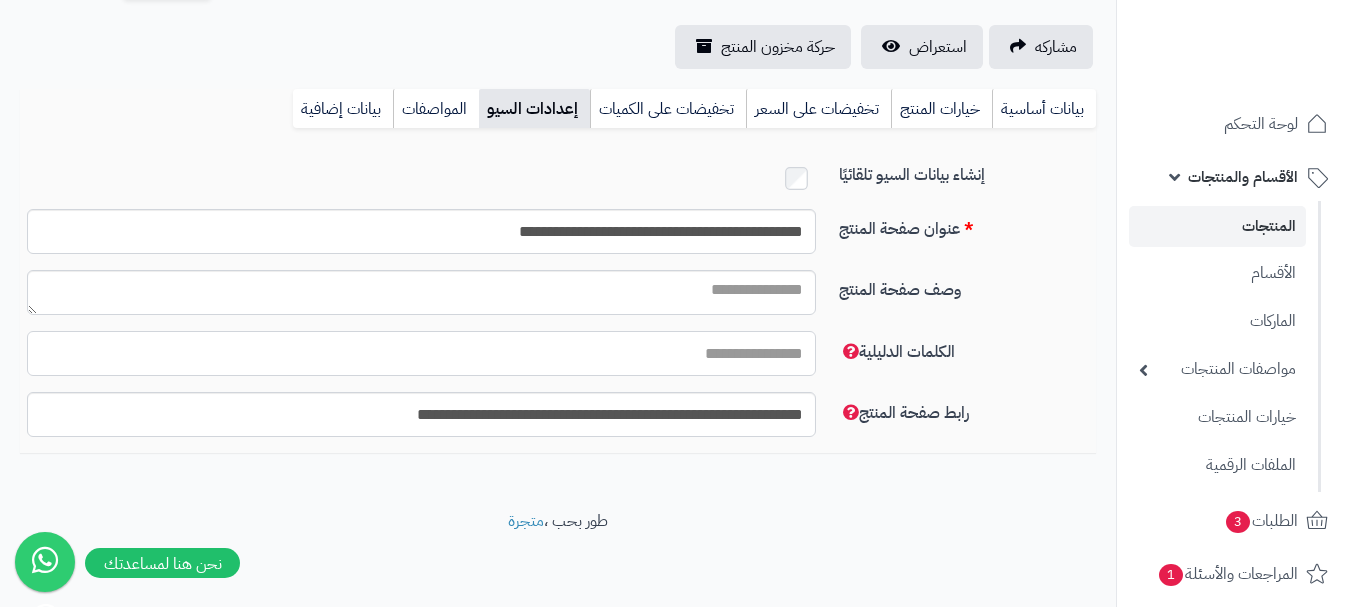 click on "الكلمات الدليلية" at bounding box center [421, 353] 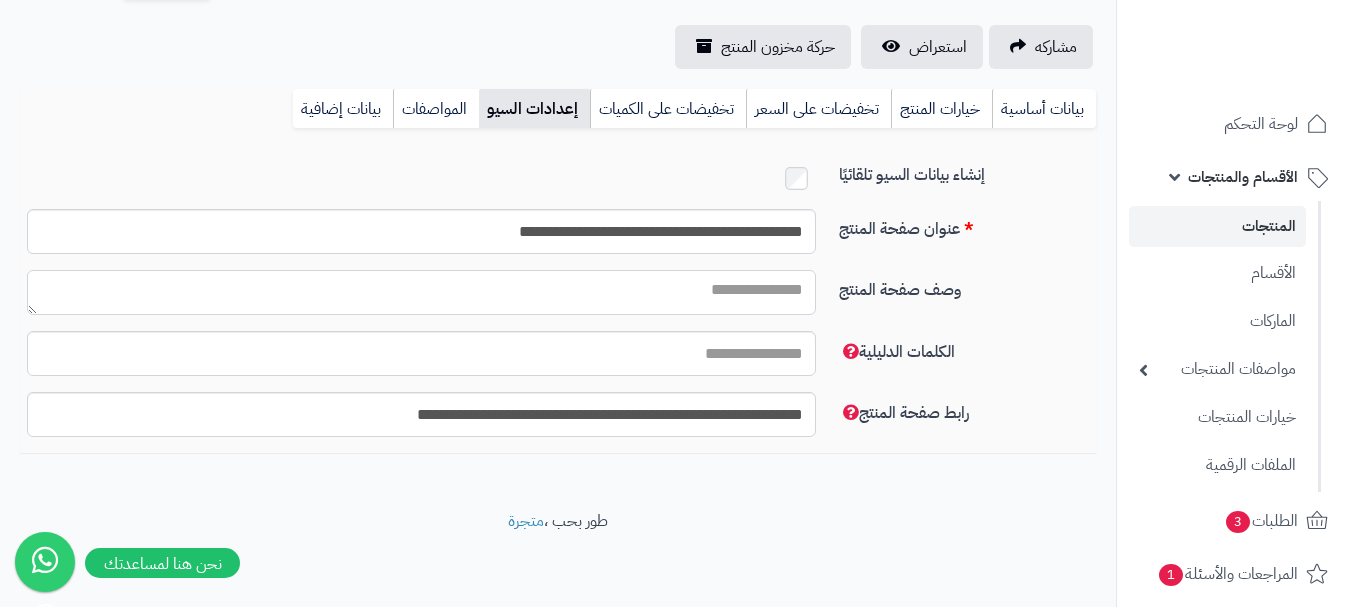 click on "وصف صفحة المنتج" at bounding box center [421, 292] 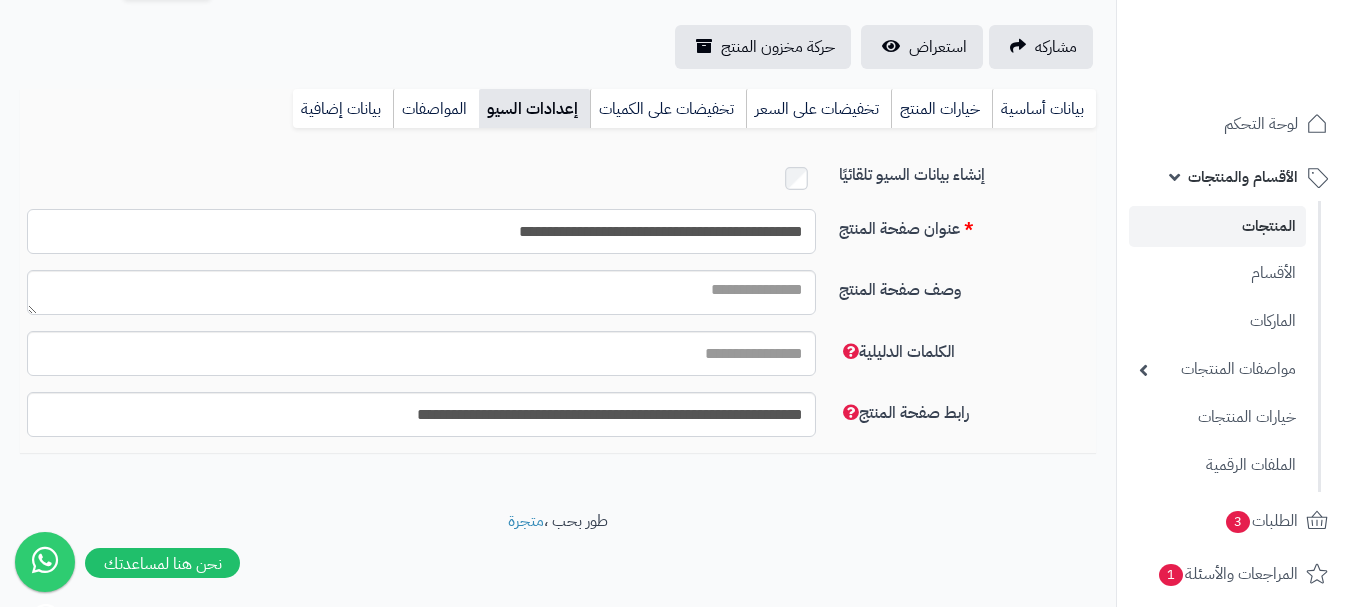 click on "**********" at bounding box center (421, 231) 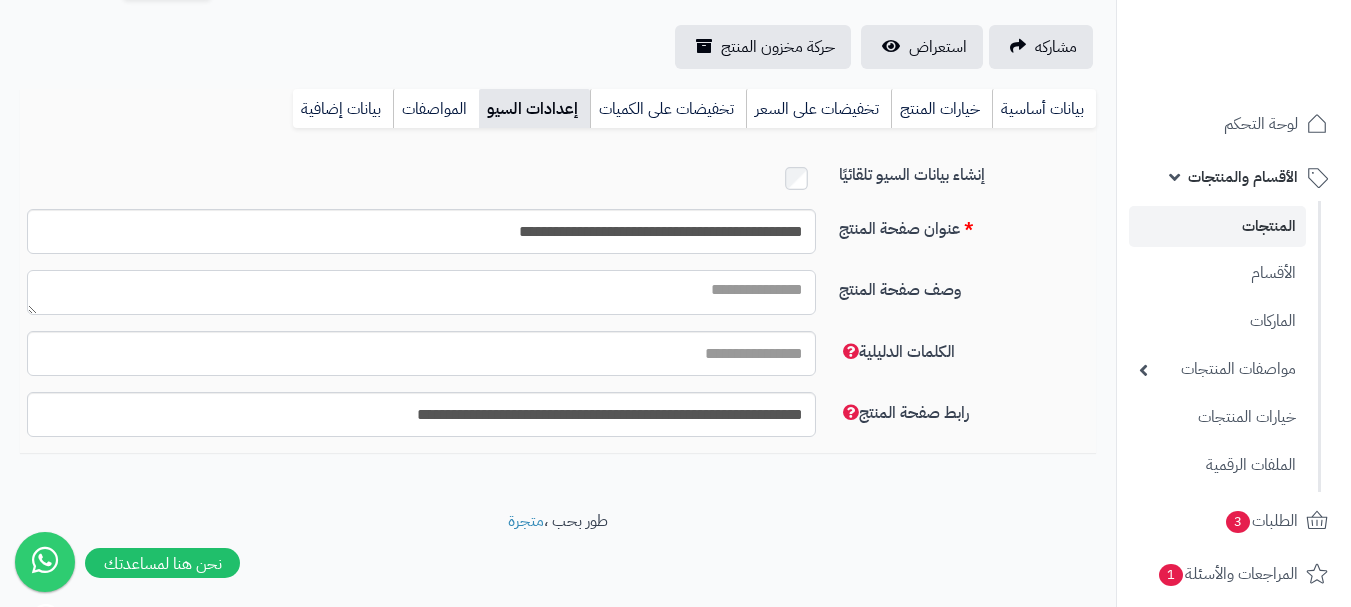 click on "وصف صفحة المنتج" at bounding box center [421, 292] 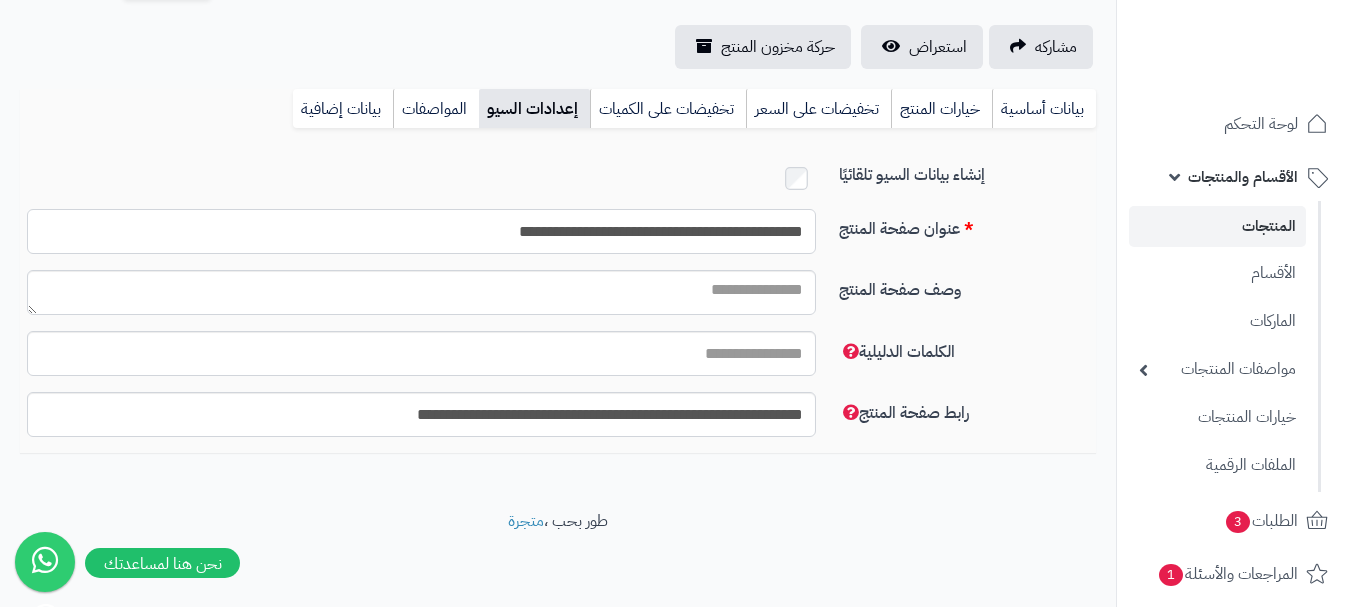 click on "**********" at bounding box center [421, 231] 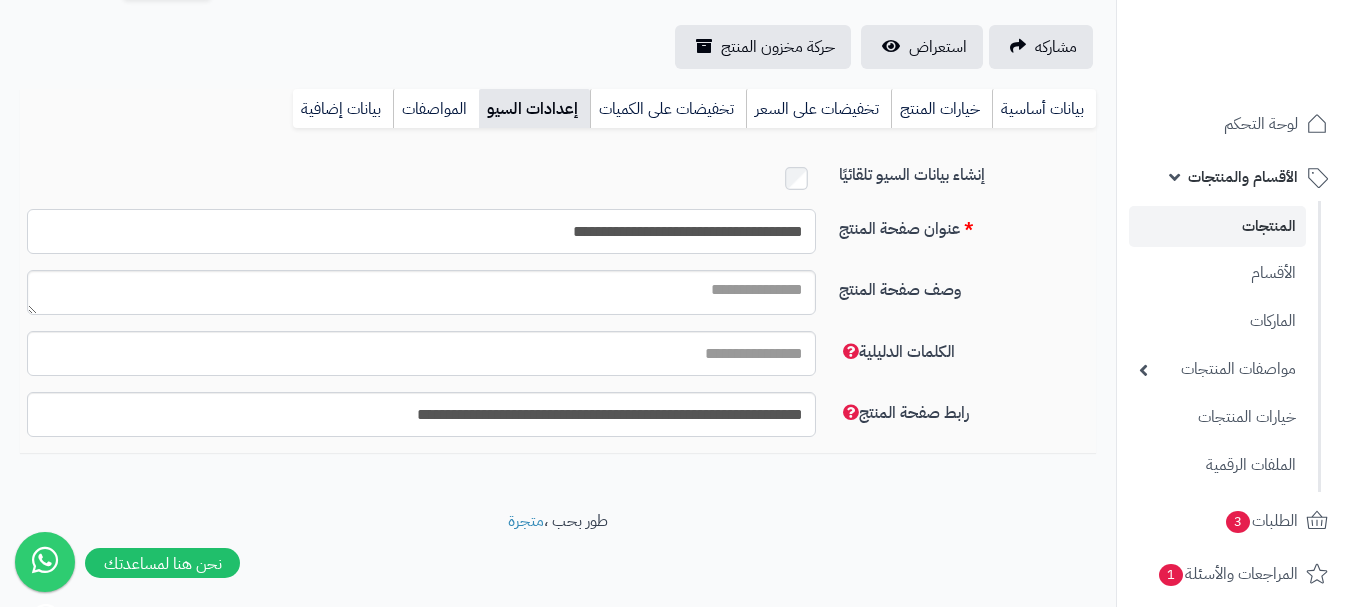 type on "**********" 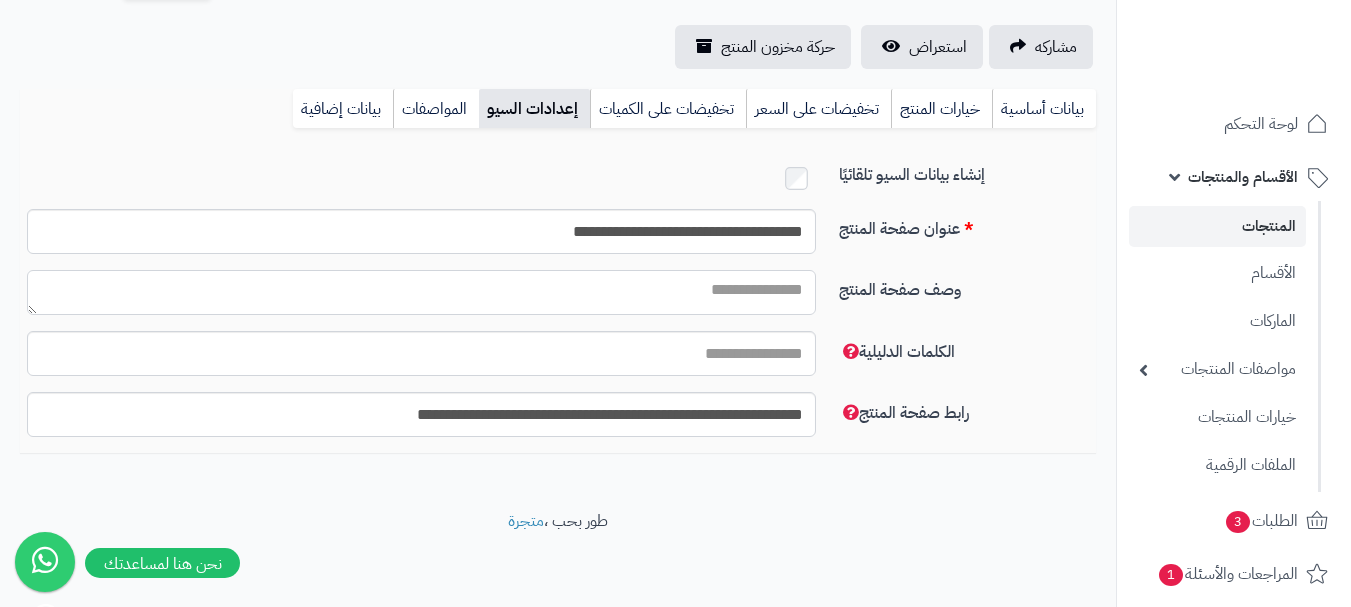 click on "وصف صفحة المنتج" at bounding box center [421, 292] 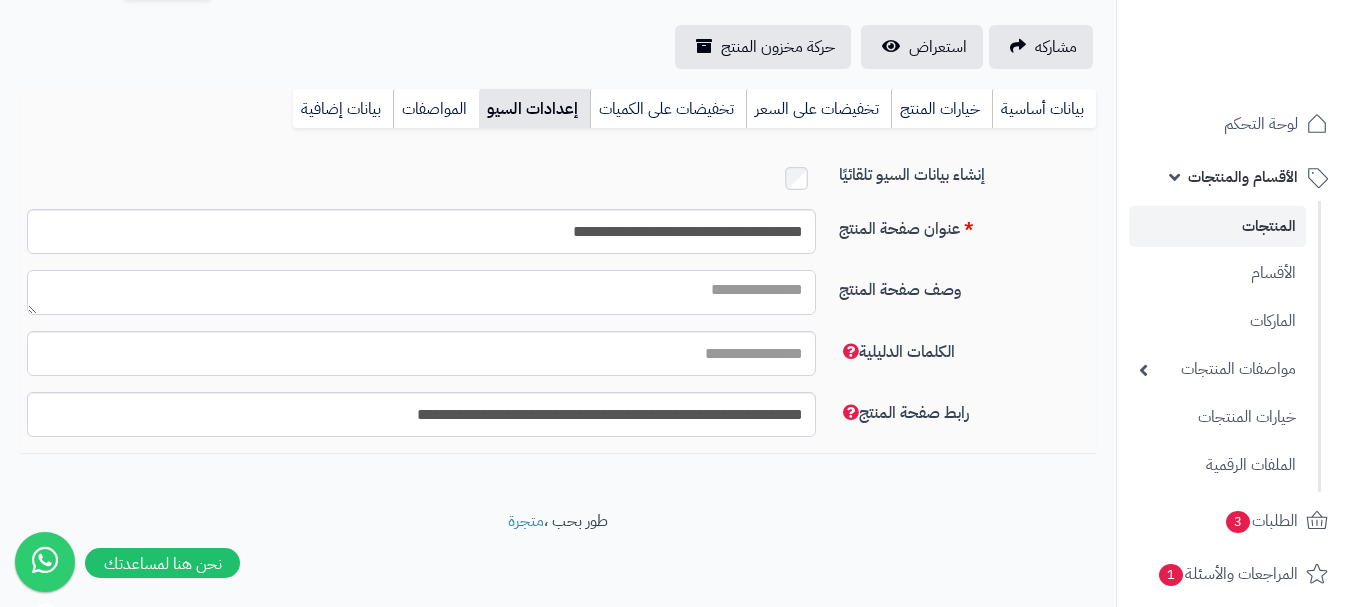 paste on "**********" 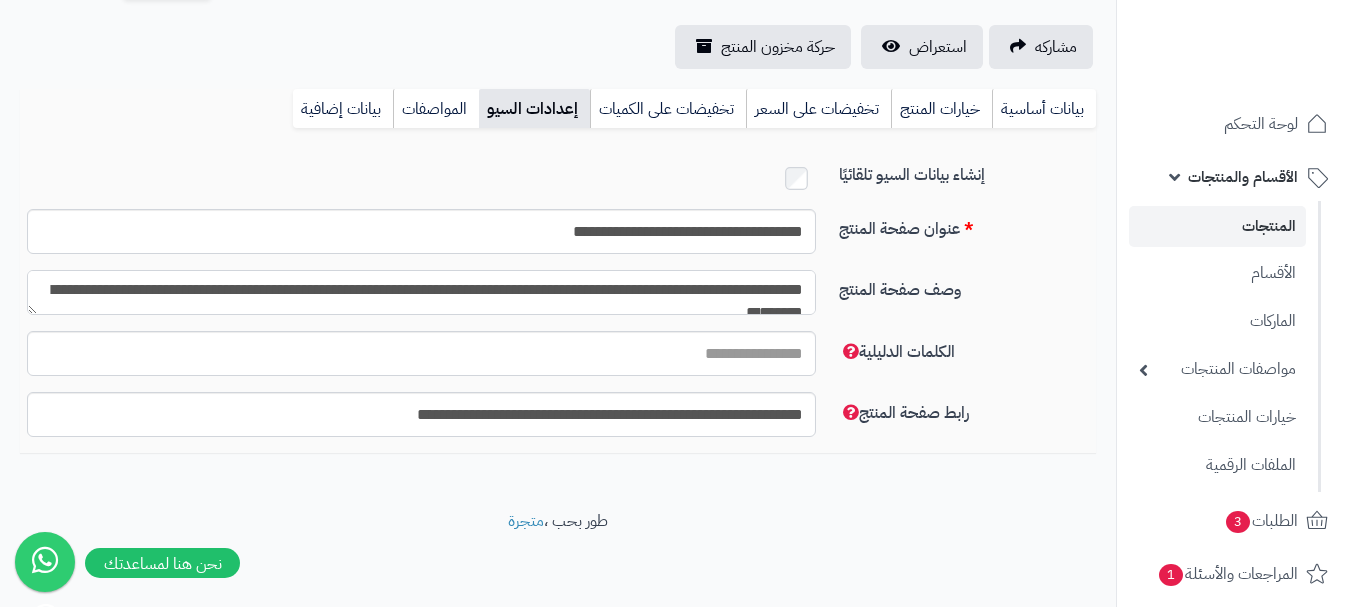 scroll, scrollTop: 11, scrollLeft: 0, axis: vertical 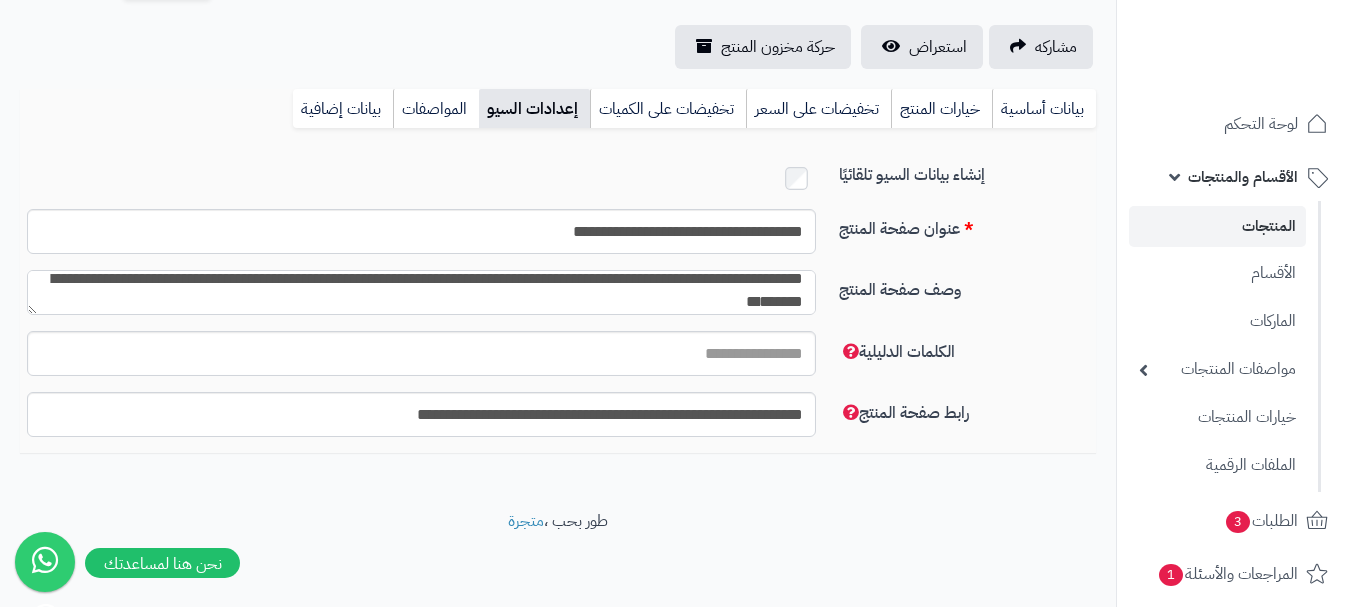 type on "**********" 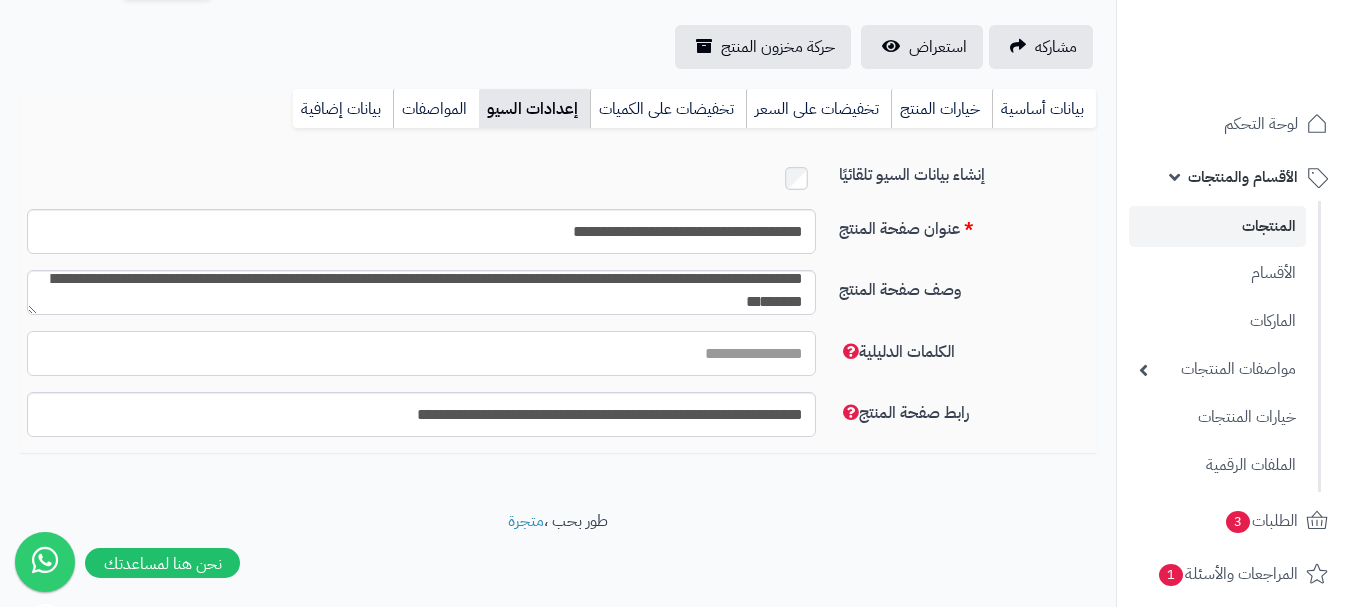 click on "الكلمات الدليلية" at bounding box center (421, 353) 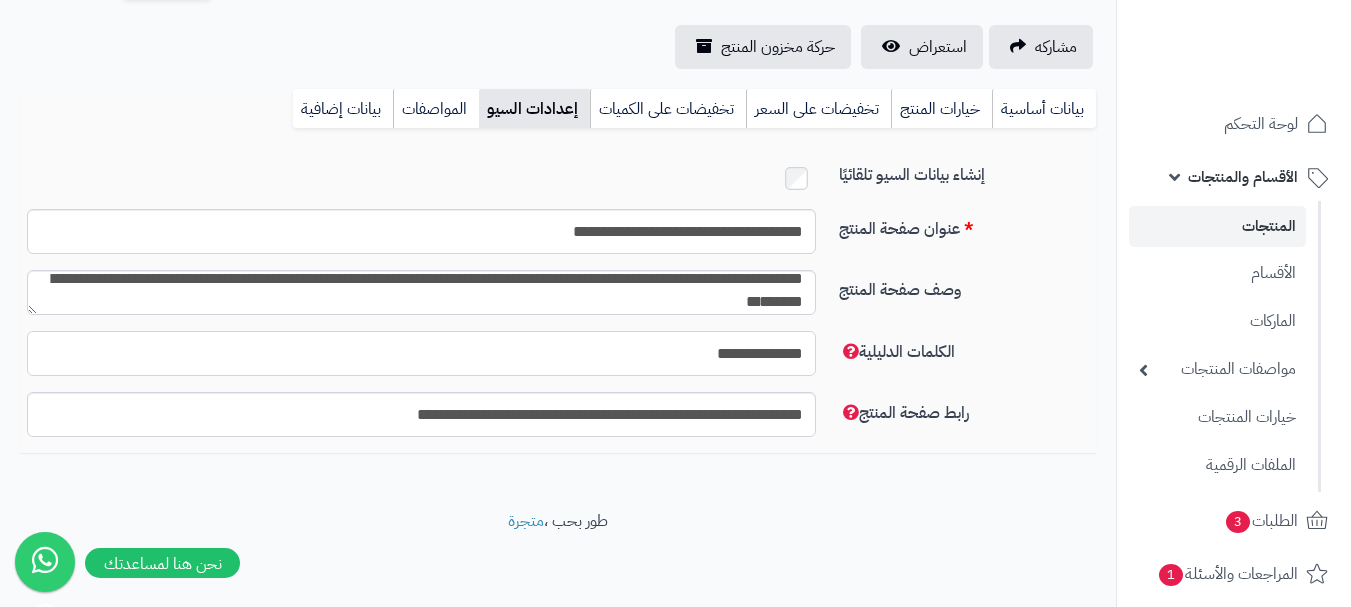 scroll, scrollTop: 0, scrollLeft: 0, axis: both 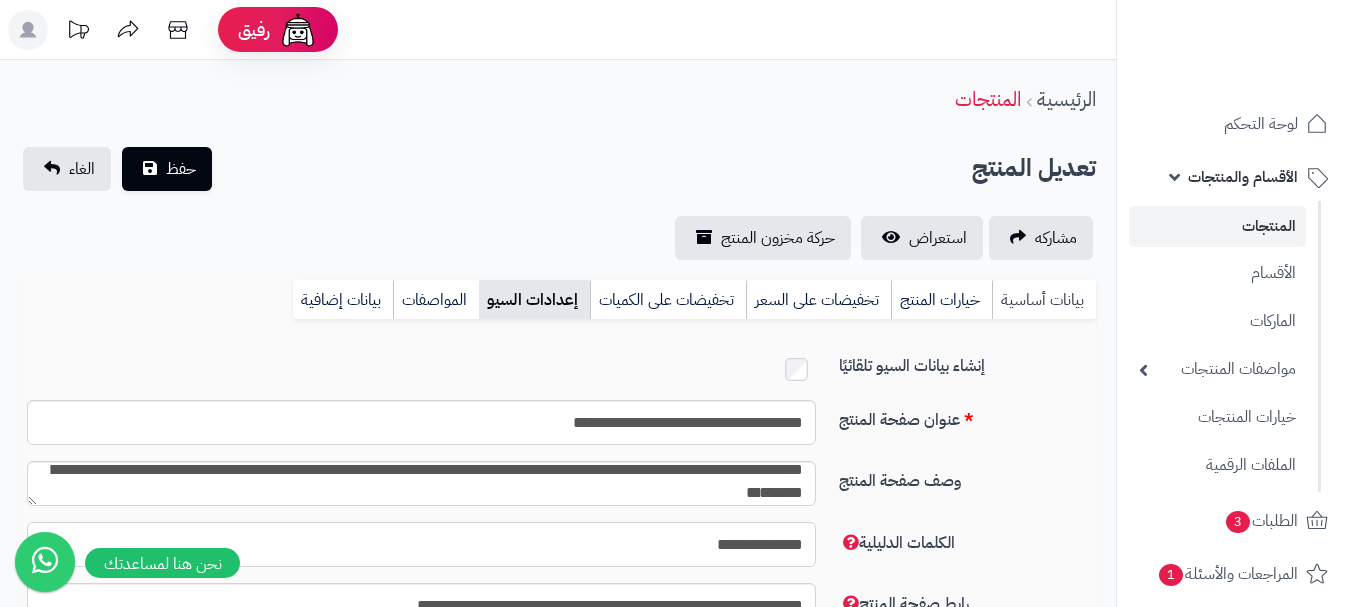 type on "**********" 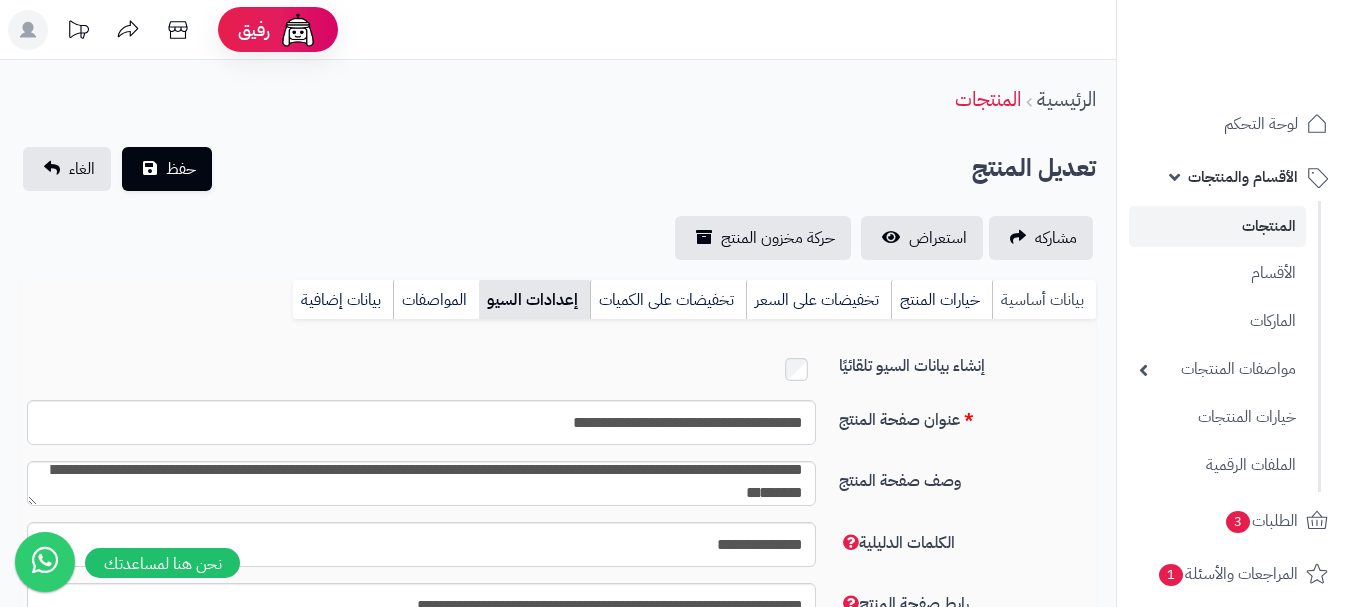 click on "بيانات أساسية" at bounding box center (1044, 300) 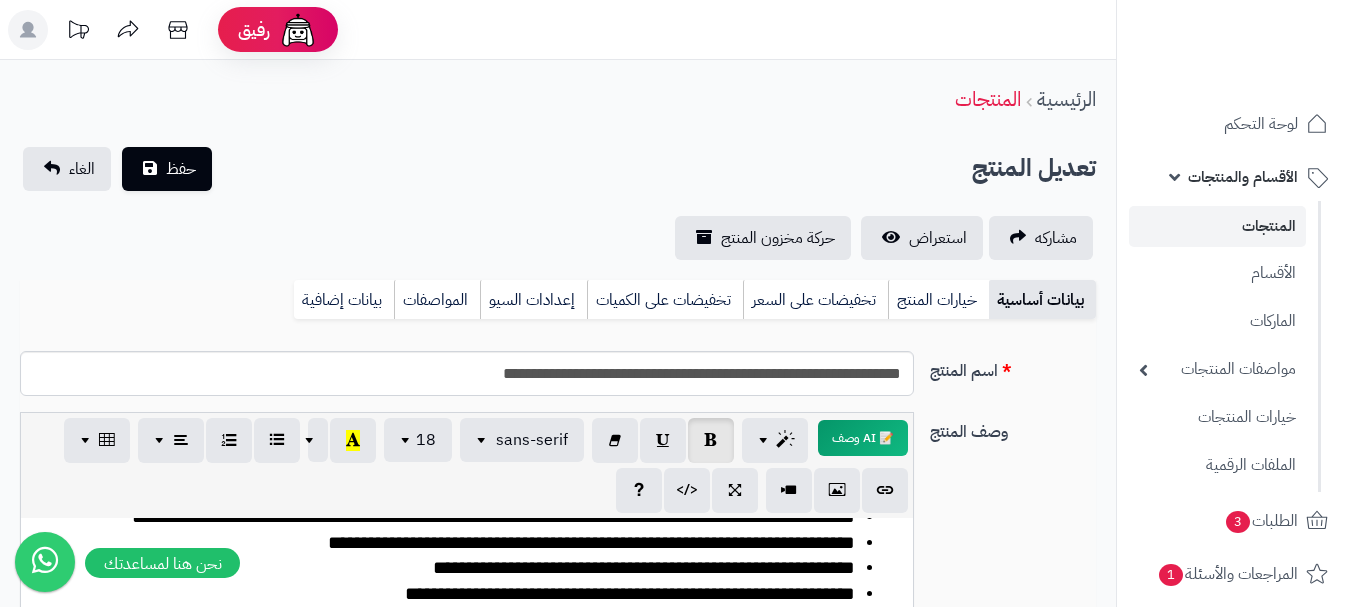 scroll, scrollTop: 0, scrollLeft: 0, axis: both 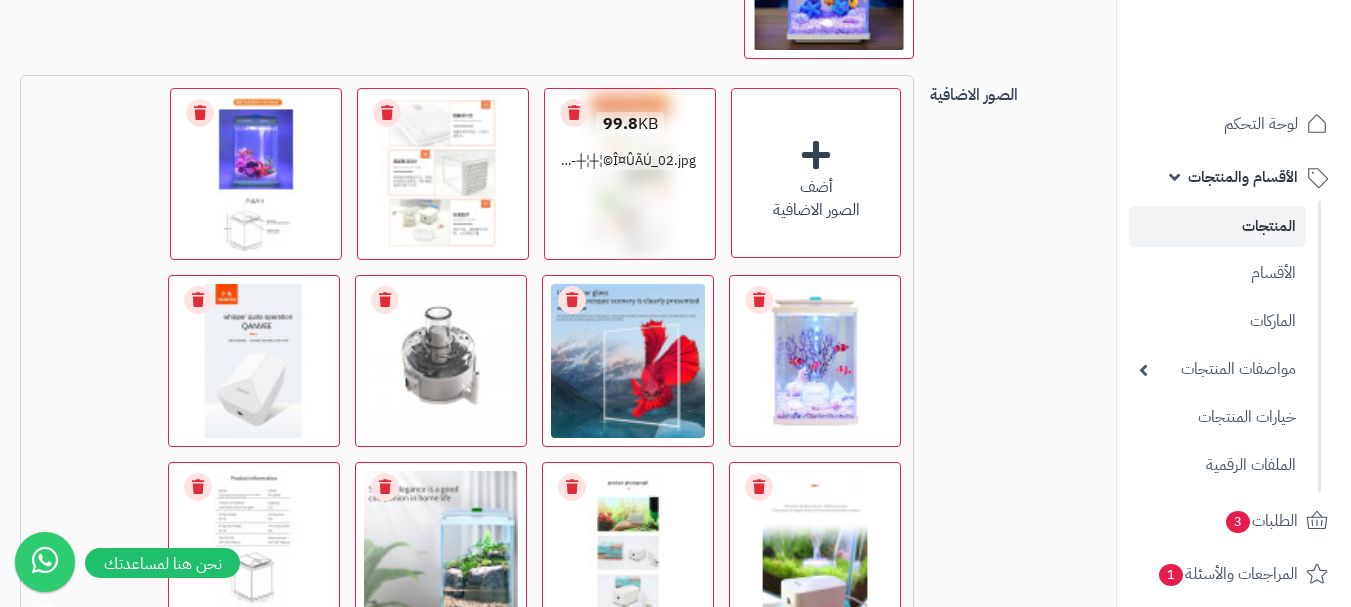 click on "99.8  KB   catalog/1749271487755-┼¦┼¦©Î¤ÛÃÚ_02.jpg" at bounding box center (630, 142) 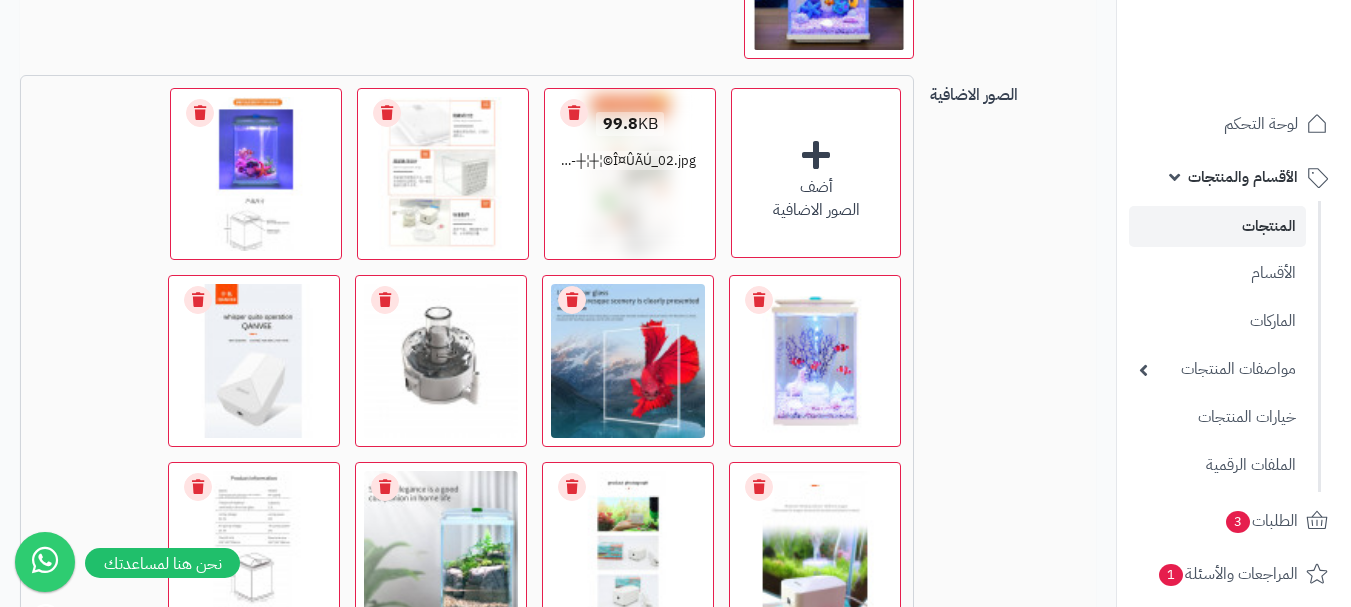 click on "99.8" at bounding box center (620, 124) 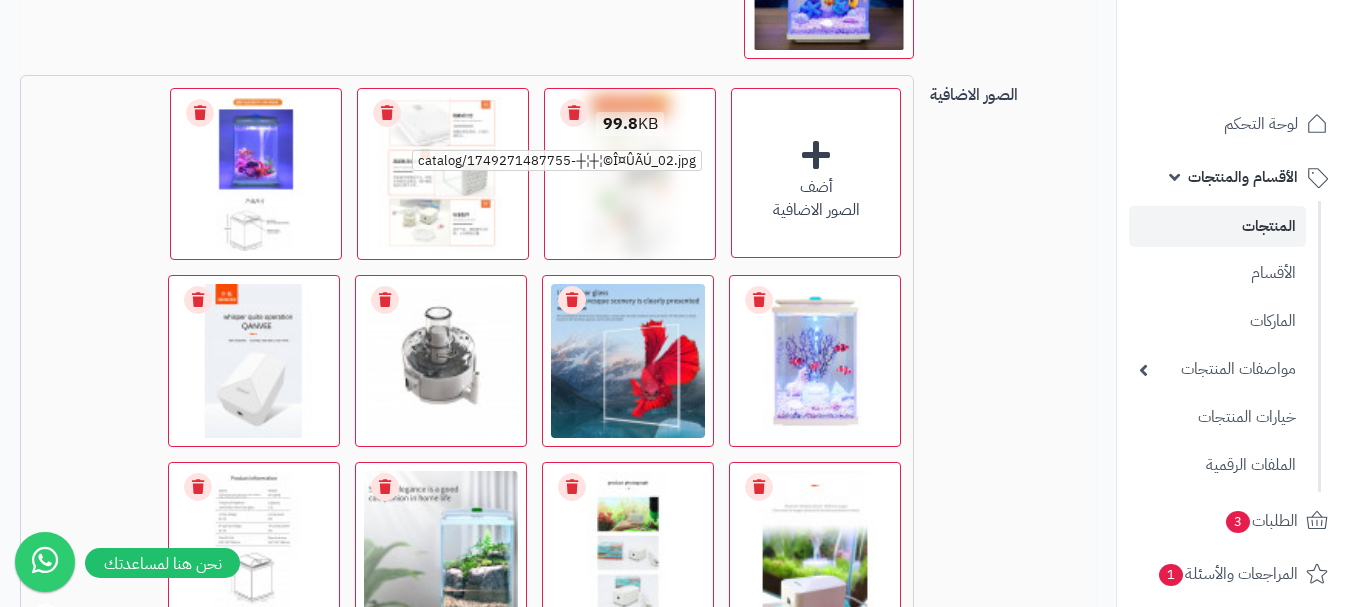 click on "catalog/1749271487755-┼¦┼¦©Î¤ÛÃÚ_02.jpg" at bounding box center (557, 160) 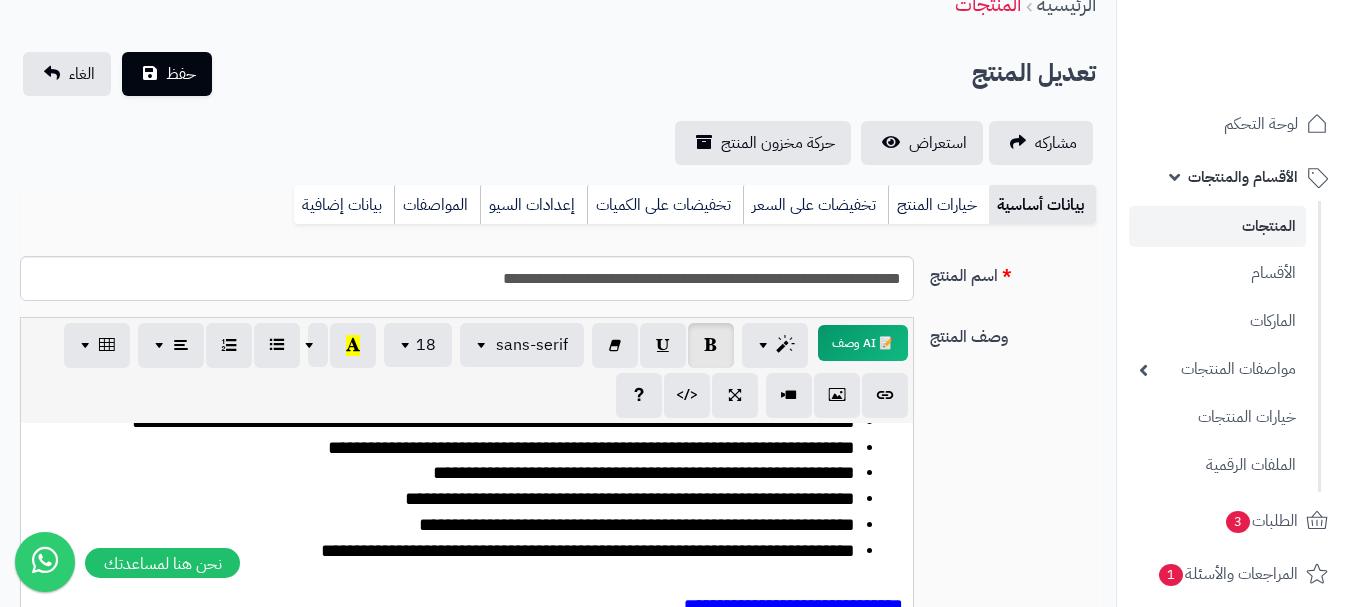 scroll, scrollTop: 0, scrollLeft: 0, axis: both 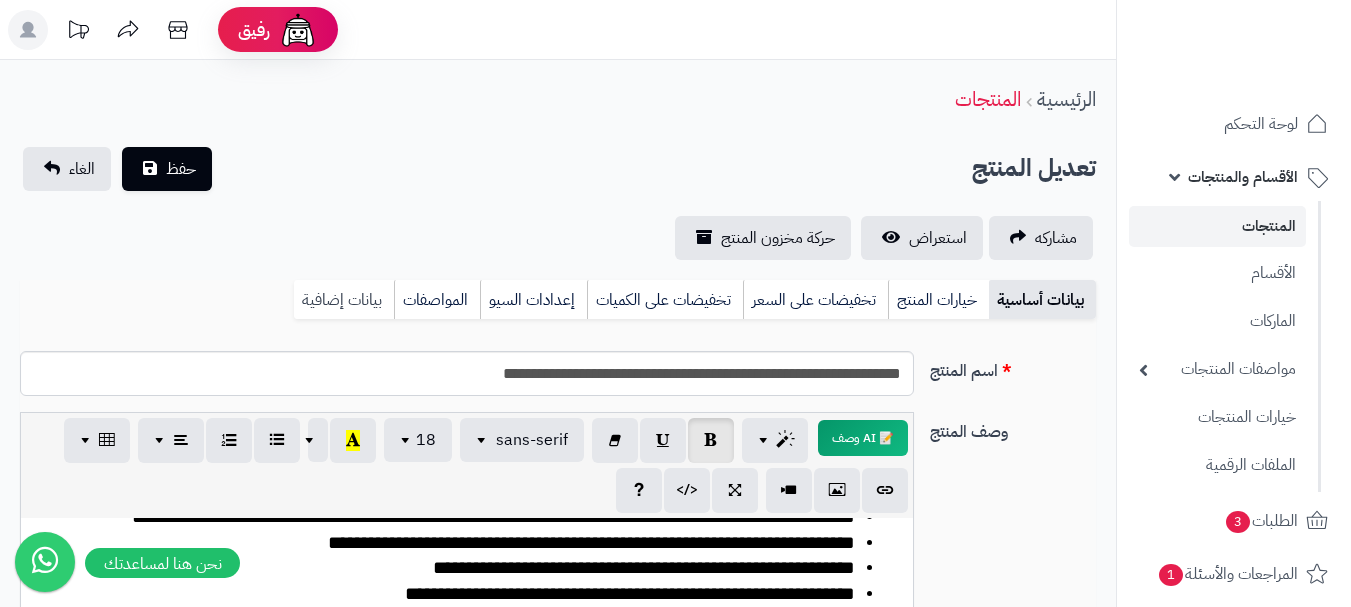 click on "بيانات إضافية" at bounding box center (344, 300) 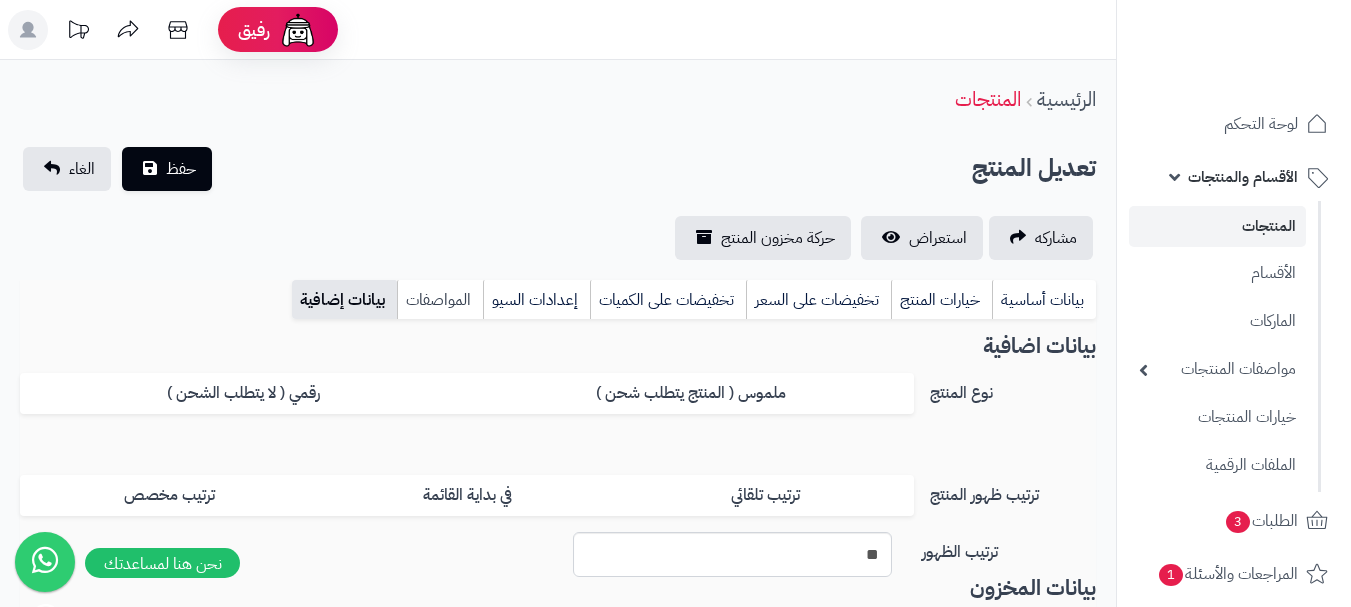 click on "المواصفات" at bounding box center (440, 300) 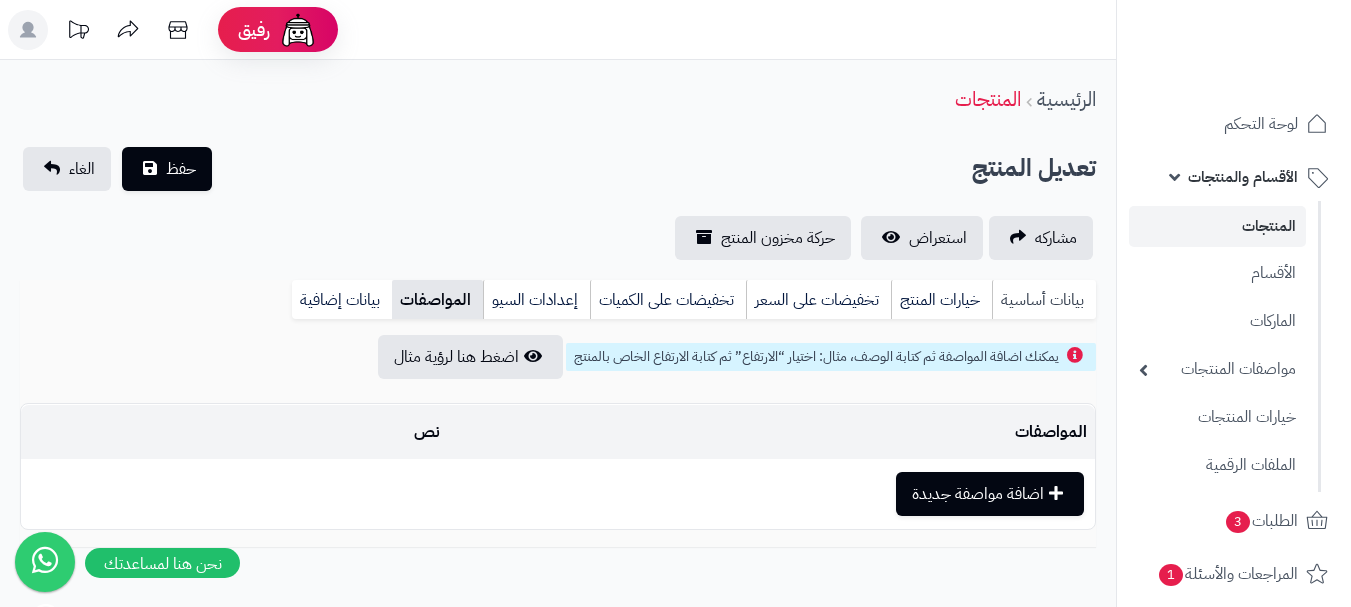 click on "بيانات أساسية" at bounding box center (1044, 300) 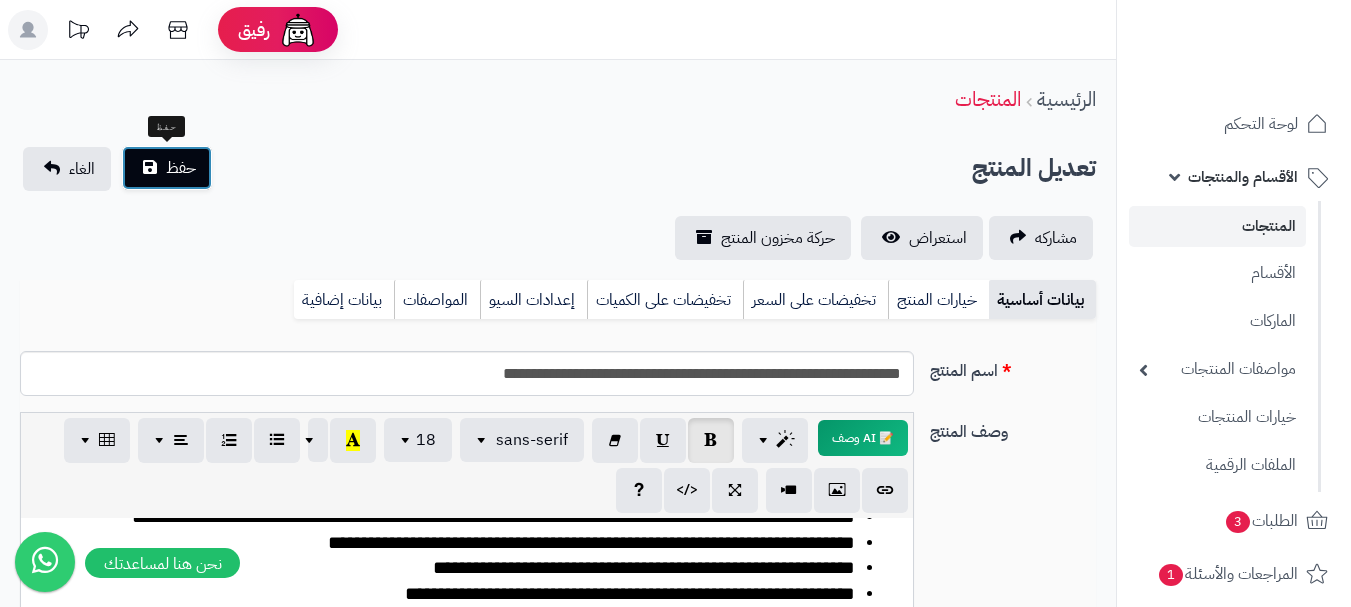 click on "حفظ" at bounding box center [167, 168] 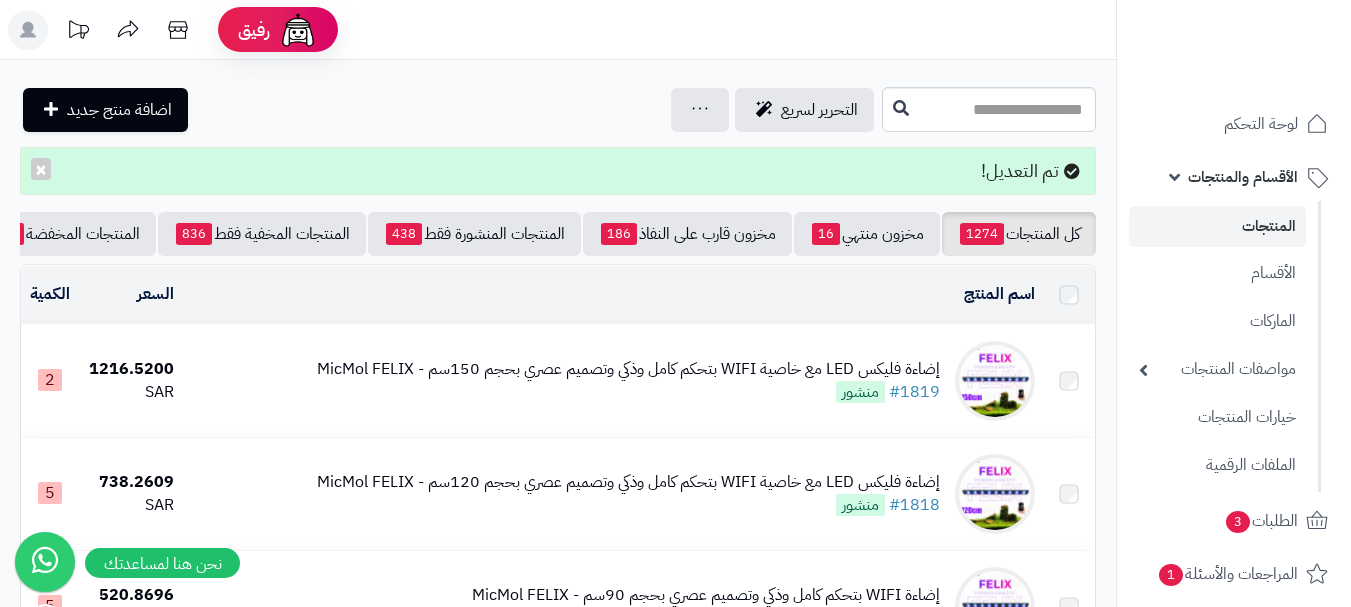 scroll, scrollTop: 0, scrollLeft: 0, axis: both 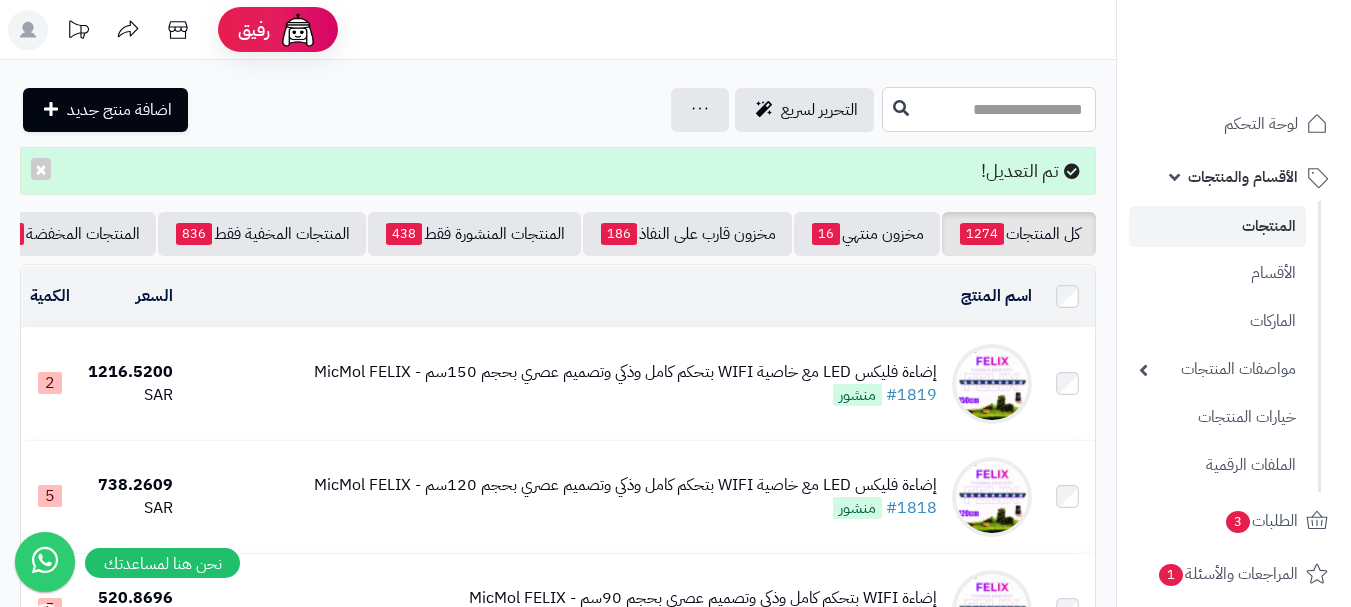 click at bounding box center (989, 109) 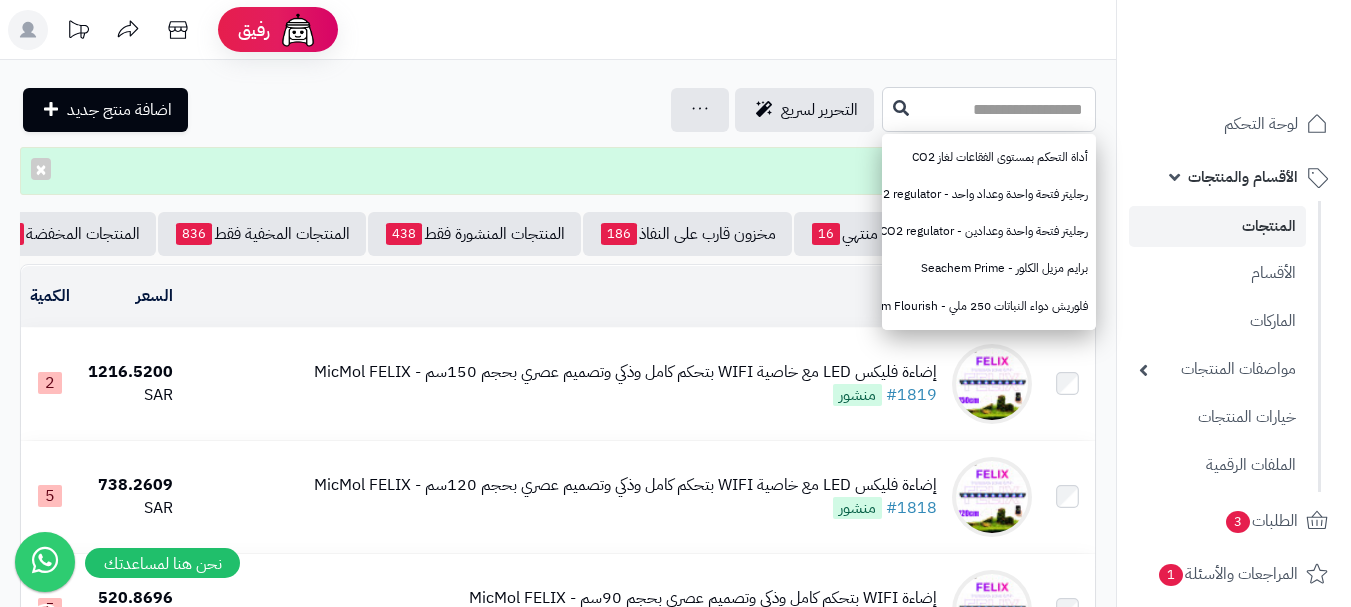 paste on "**********" 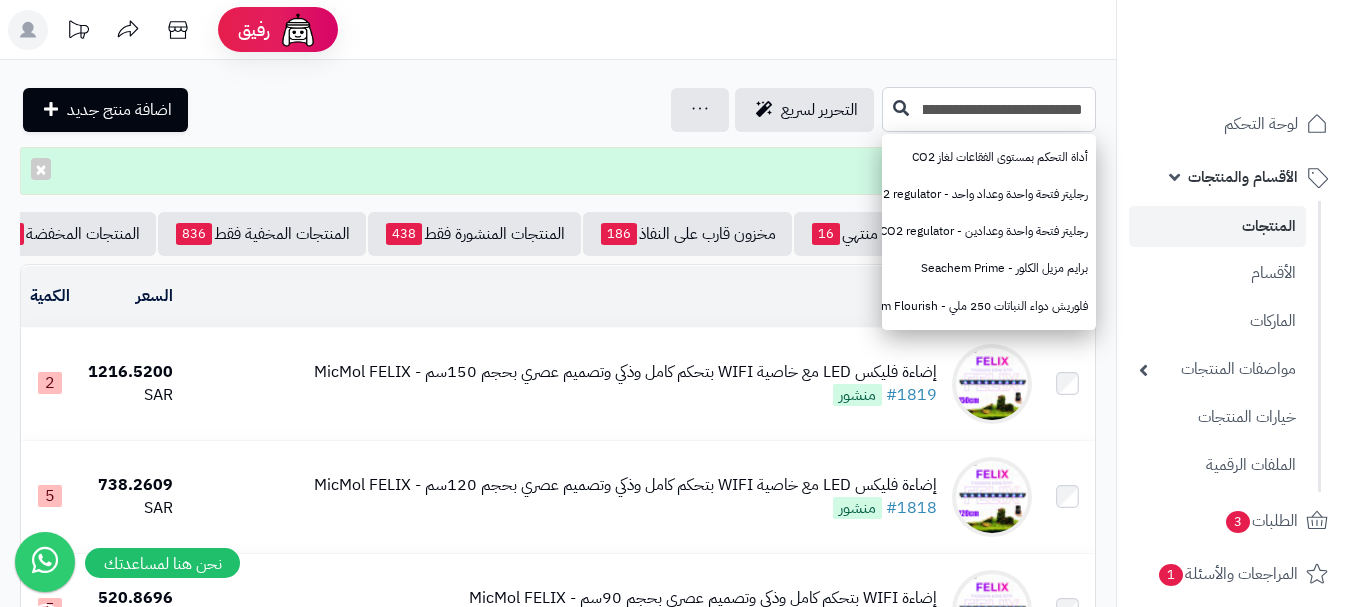 scroll, scrollTop: 0, scrollLeft: -189, axis: horizontal 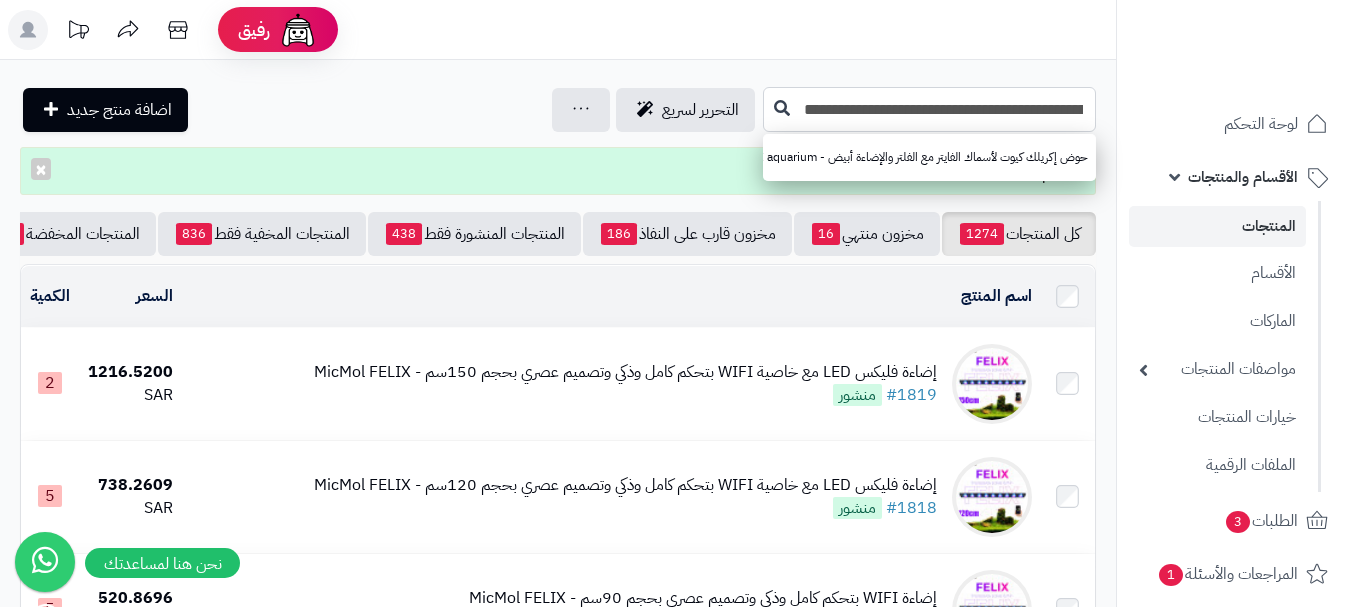 click on "**********" at bounding box center [929, 109] 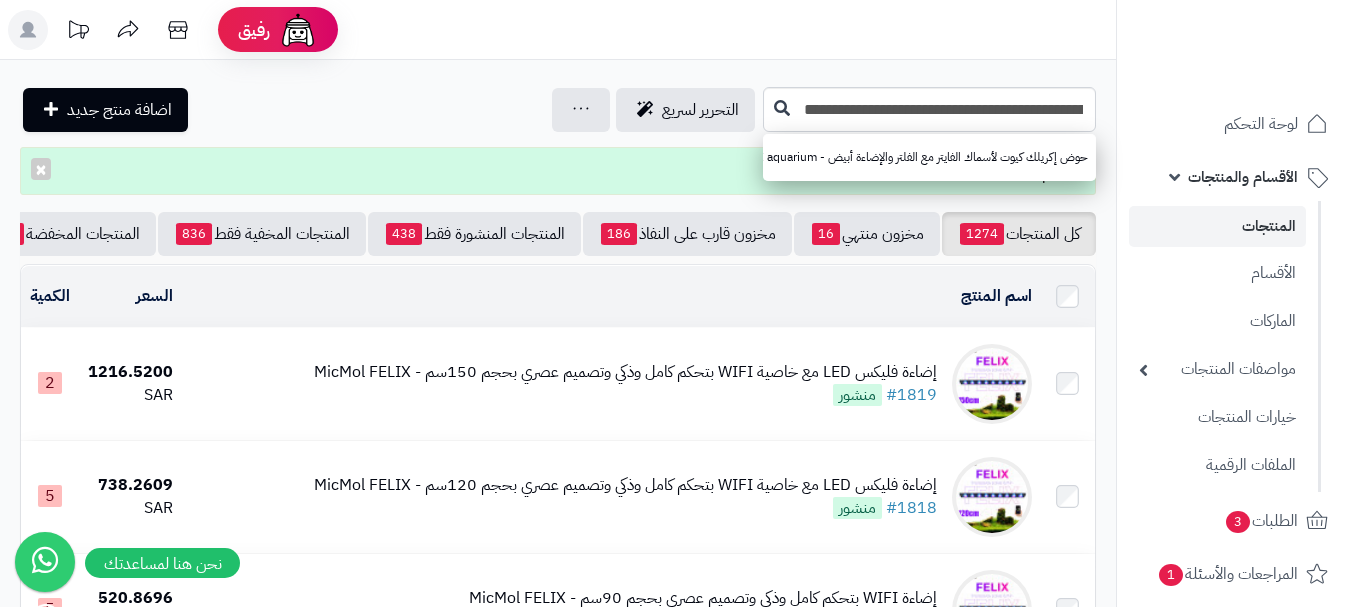 click on "تم التعديل!       ×" at bounding box center (558, 171) 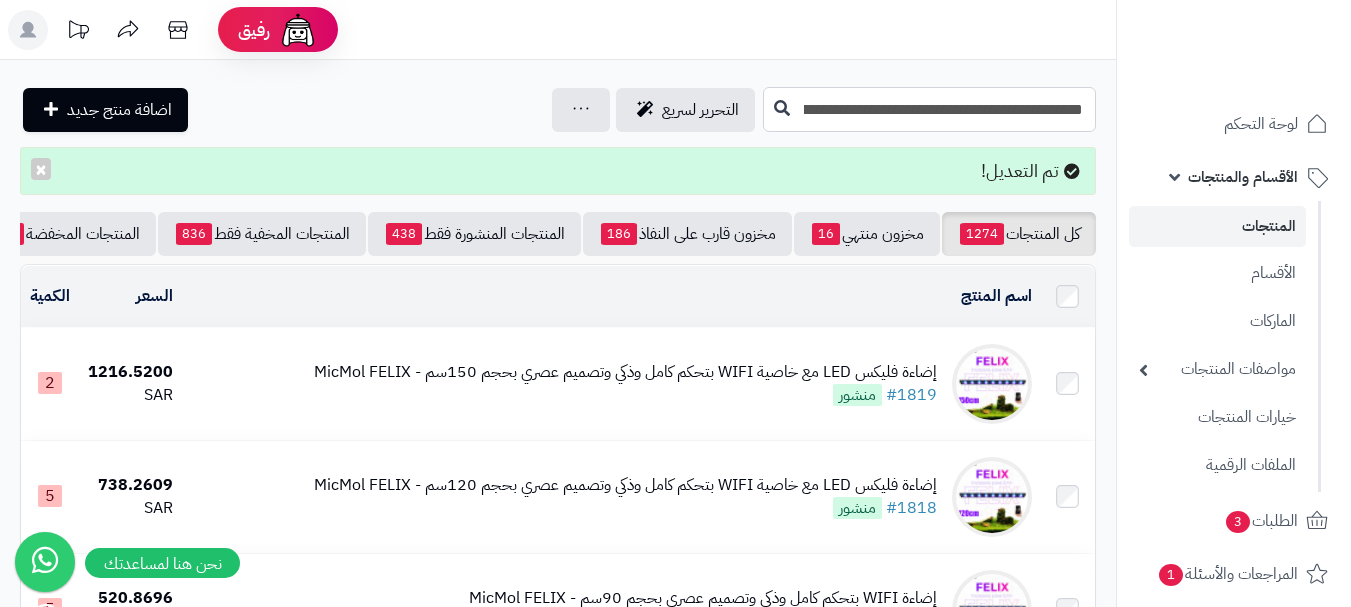 click on "**********" at bounding box center [929, 109] 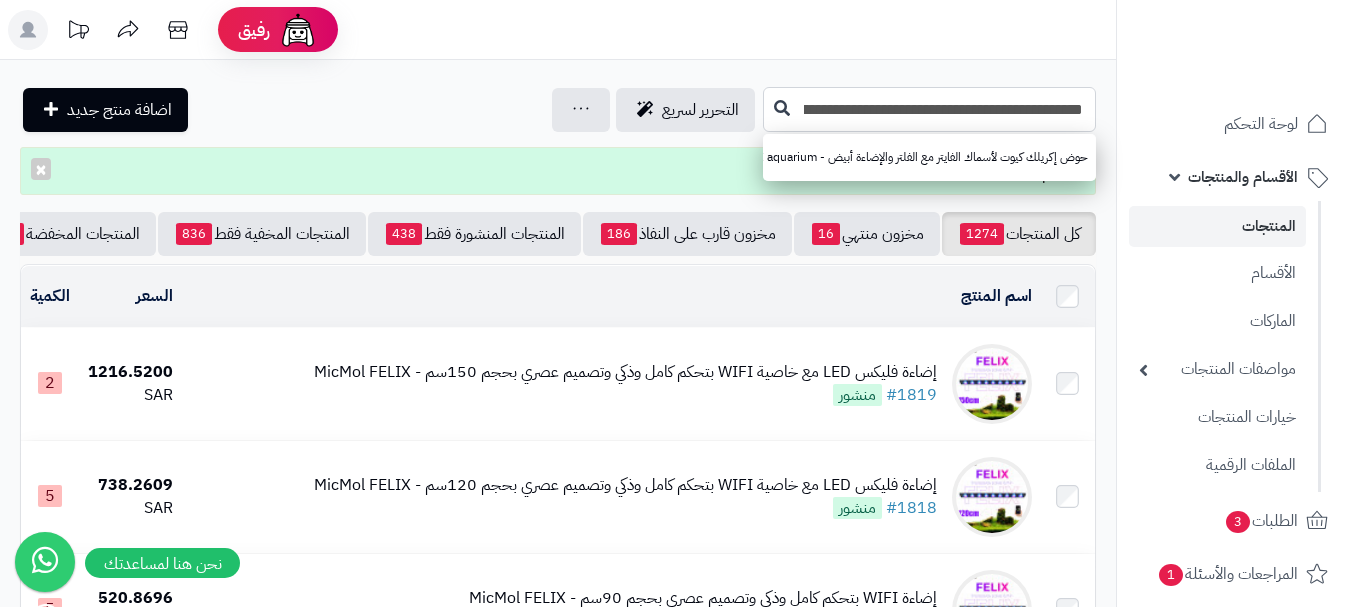 click on "**********" at bounding box center [929, 109] 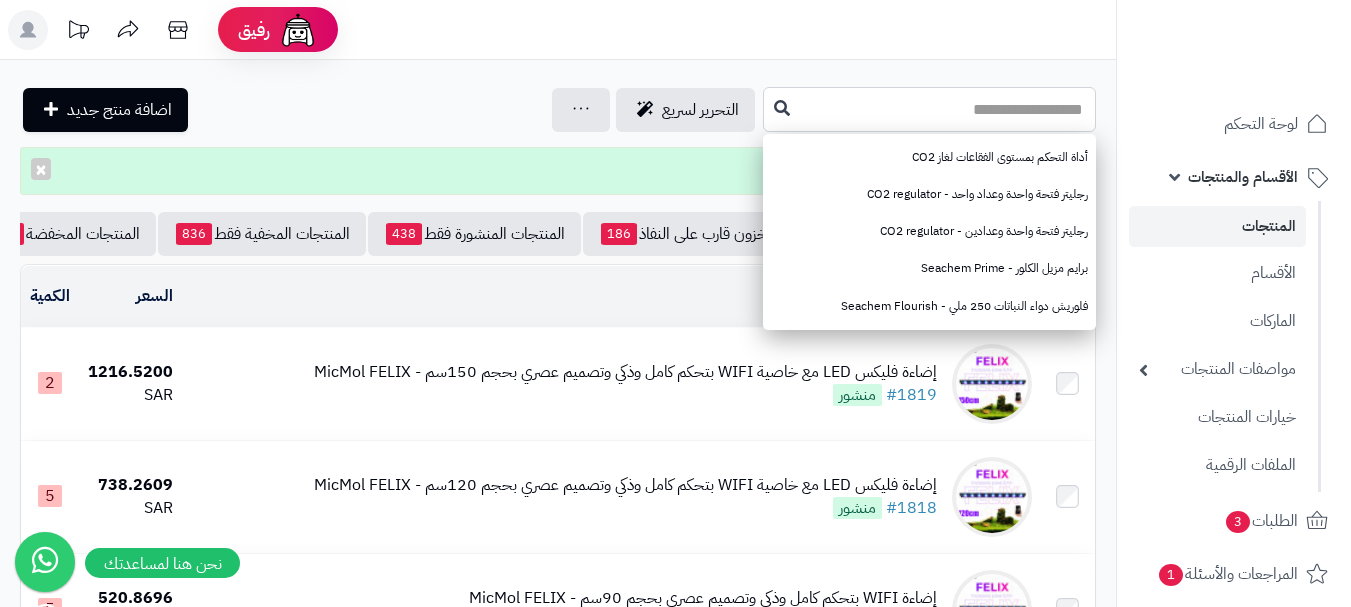 type 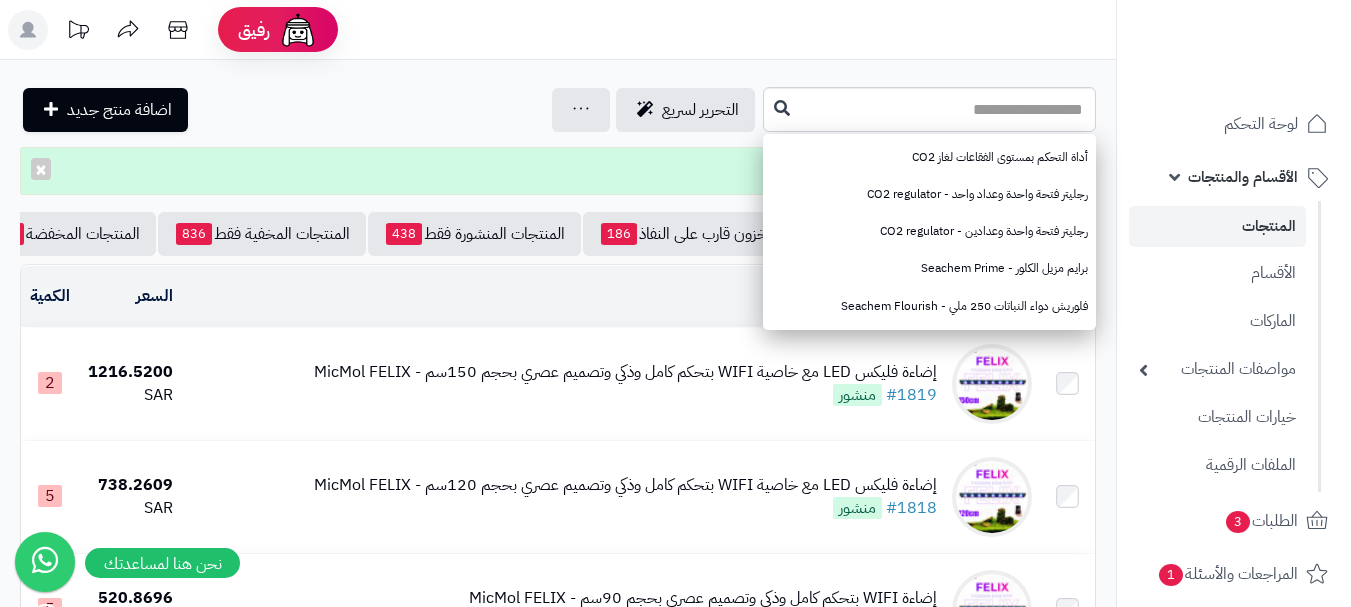 click on "المنتجات" at bounding box center (1217, 226) 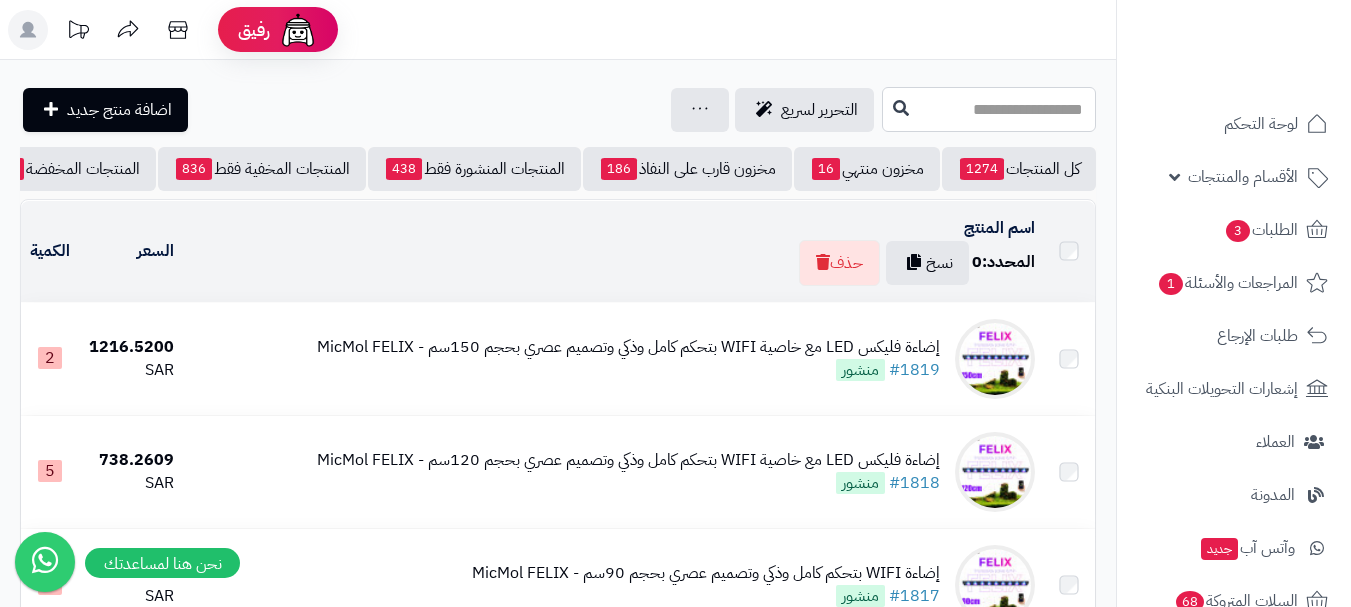 click at bounding box center [989, 109] 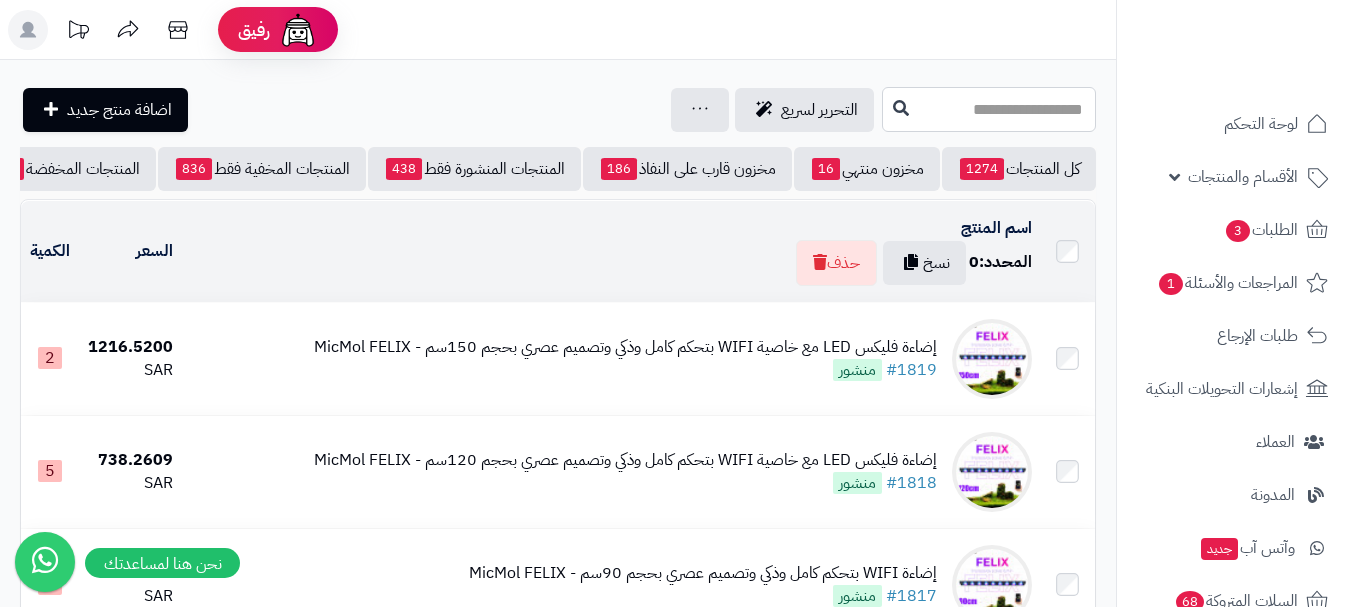 paste on "**********" 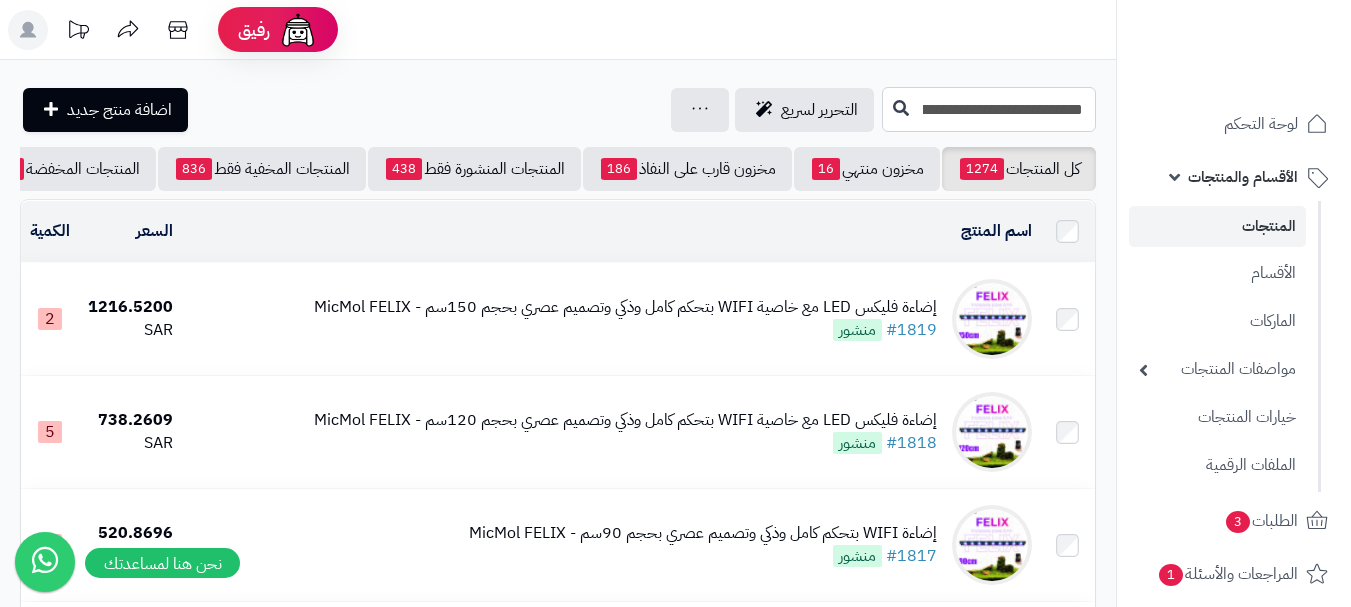 scroll, scrollTop: 0, scrollLeft: -189, axis: horizontal 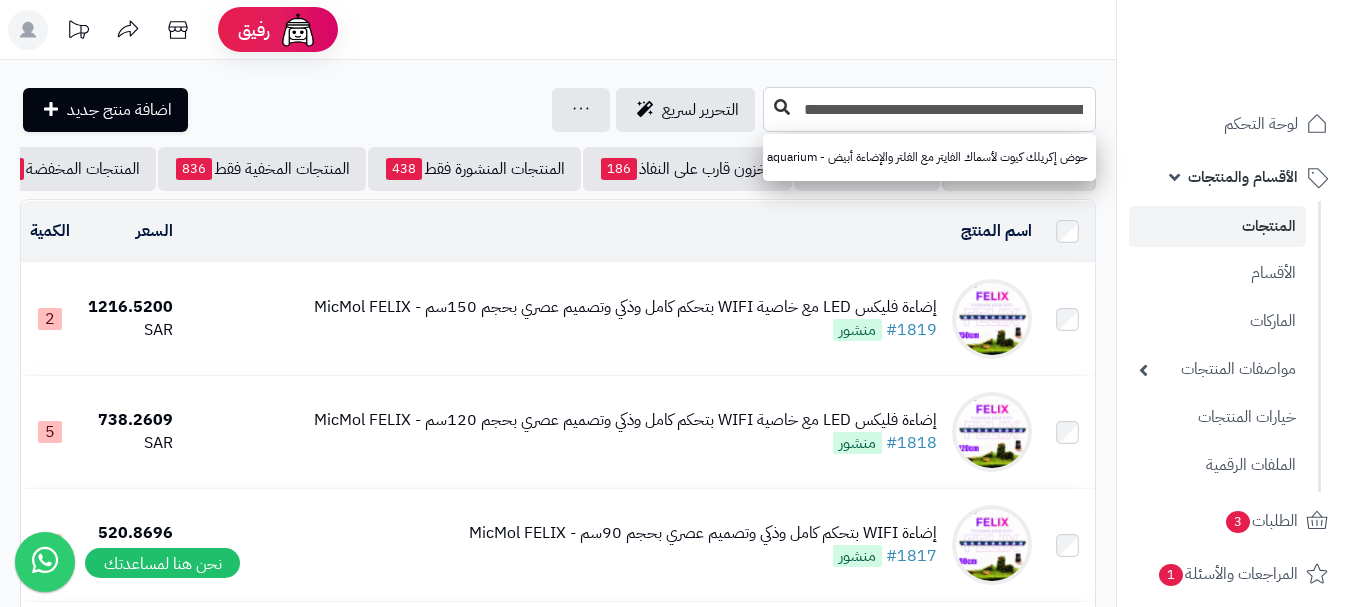type on "**********" 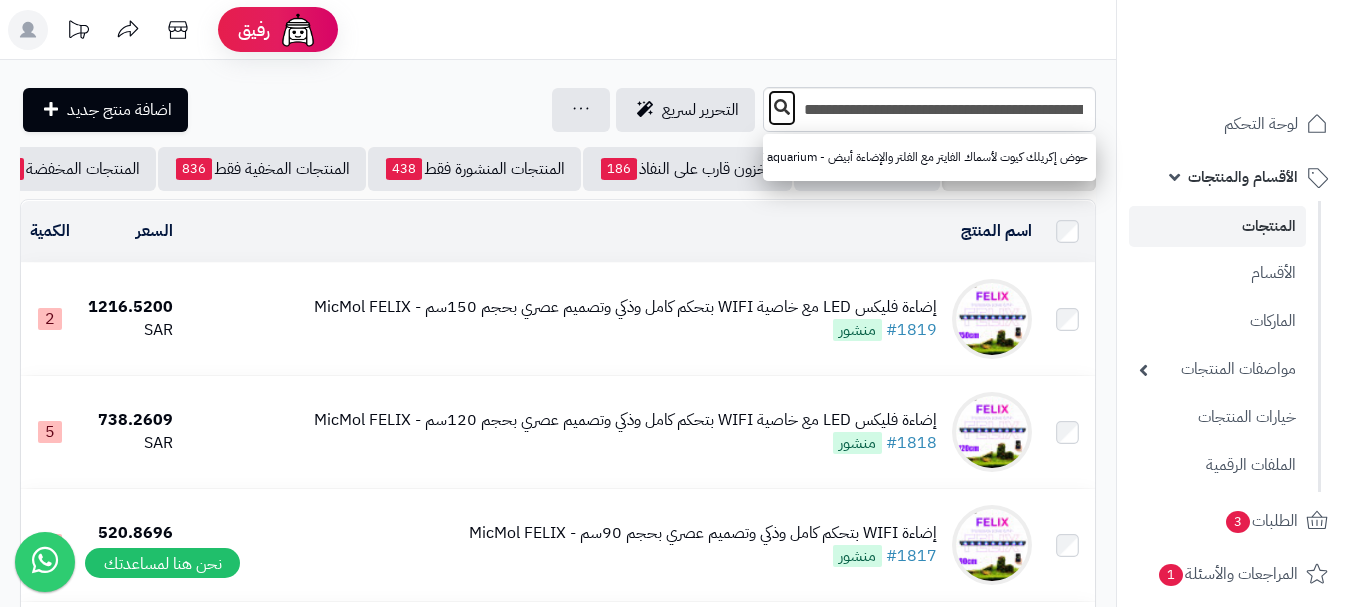 click at bounding box center (782, 107) 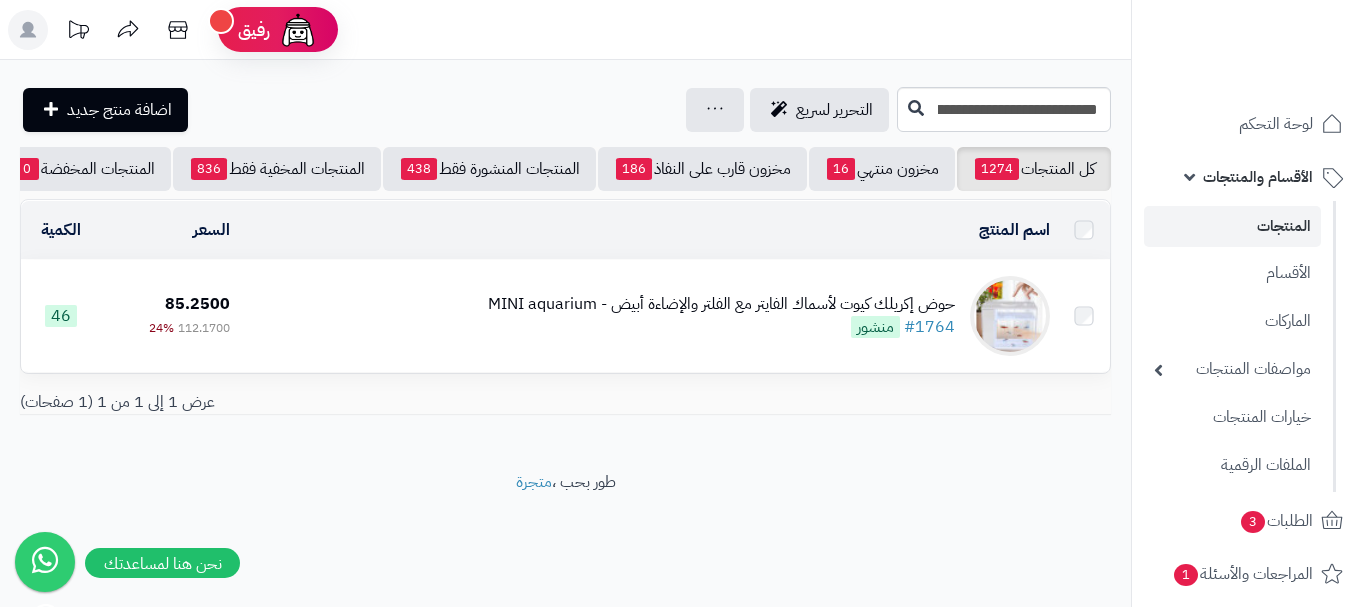 scroll, scrollTop: 0, scrollLeft: 0, axis: both 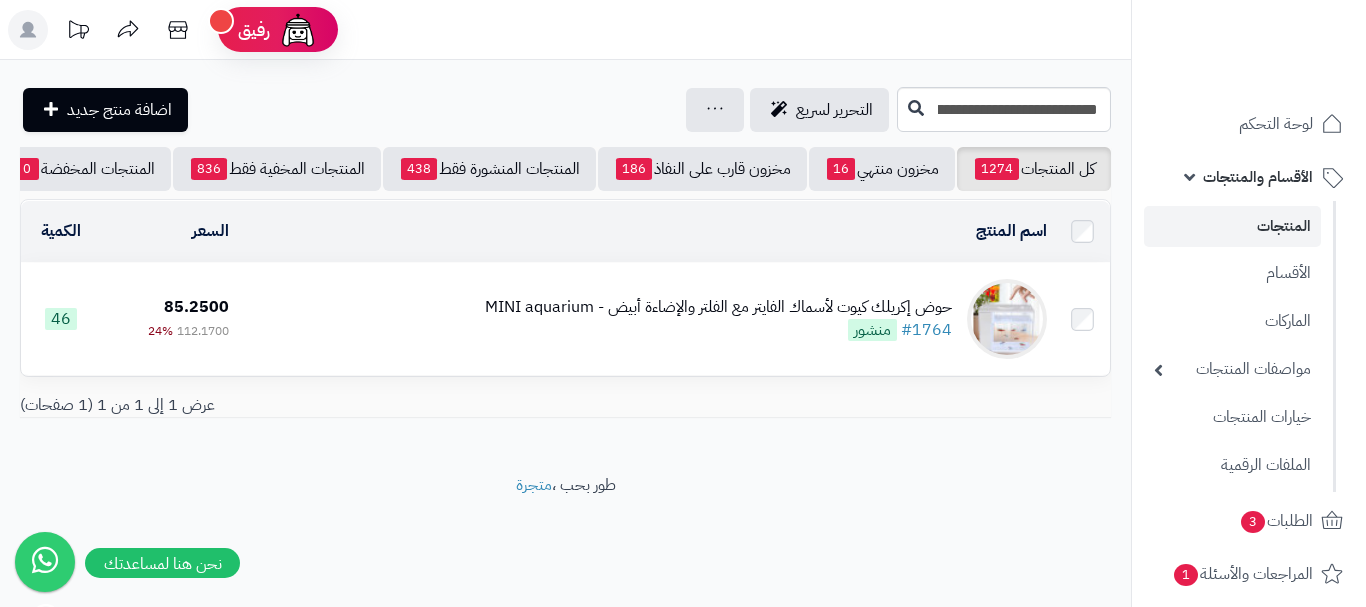 click on "حوض إكريلك كيوت لأسماك الفايتر مع الفلتر والإضاءة أبيض - MINI aquarium" at bounding box center (718, 307) 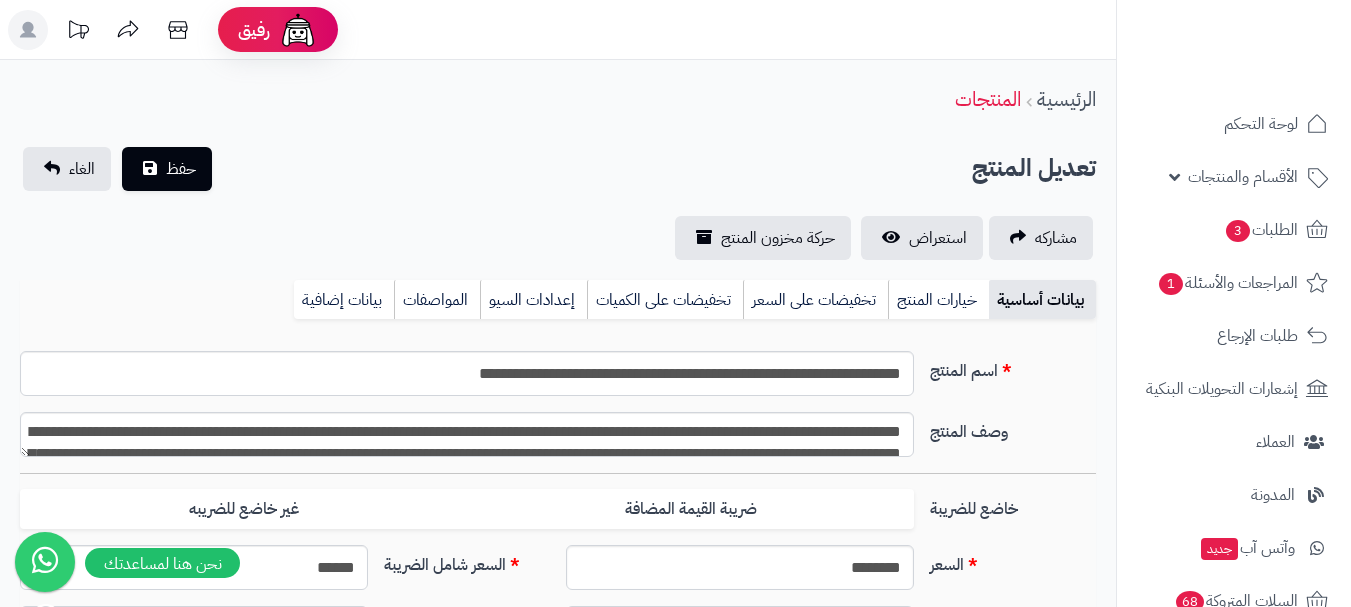 type on "******" 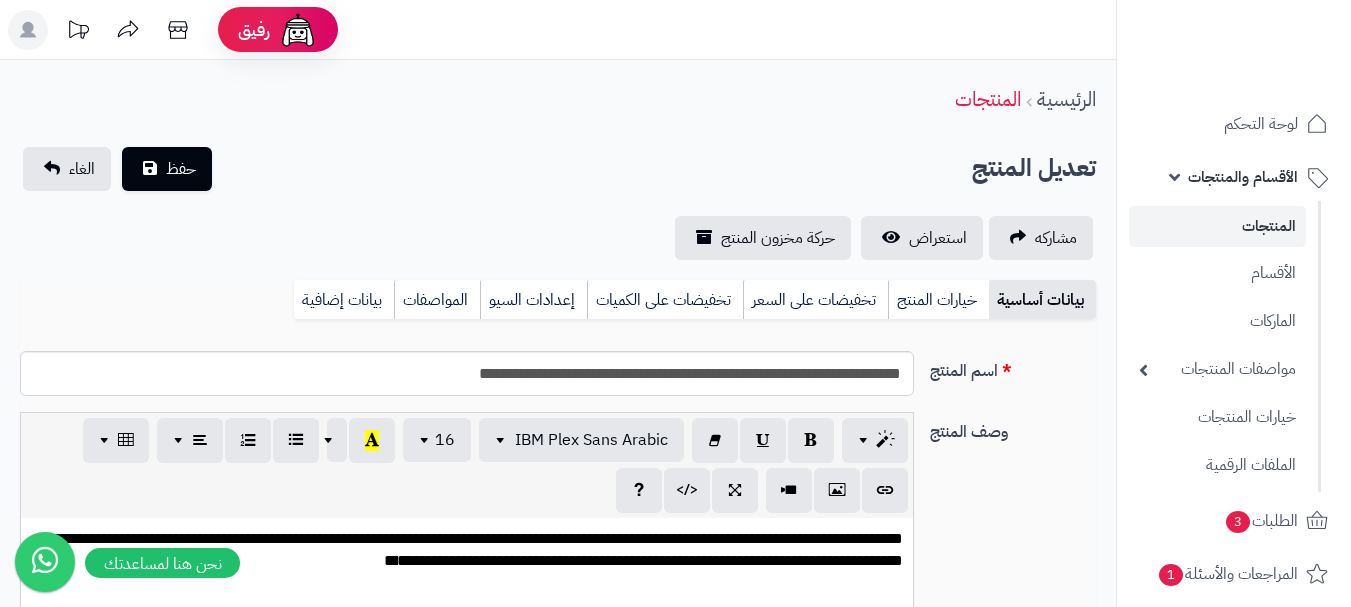scroll, scrollTop: 0, scrollLeft: 0, axis: both 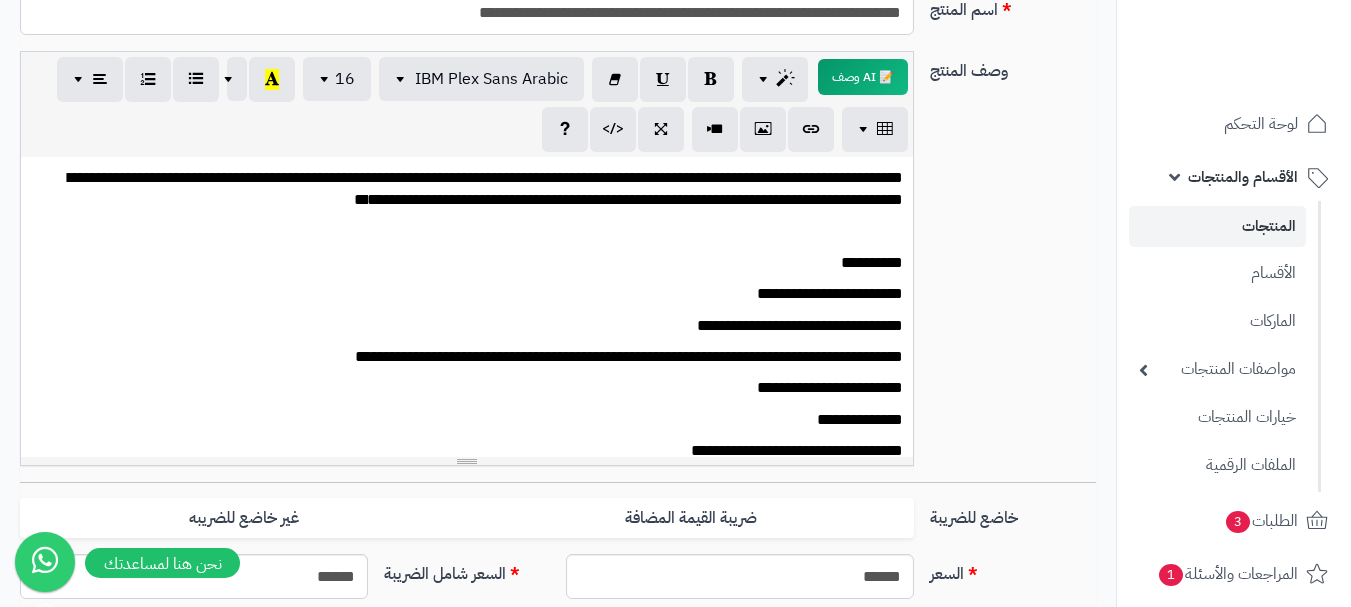 click on "**********" at bounding box center (474, 326) 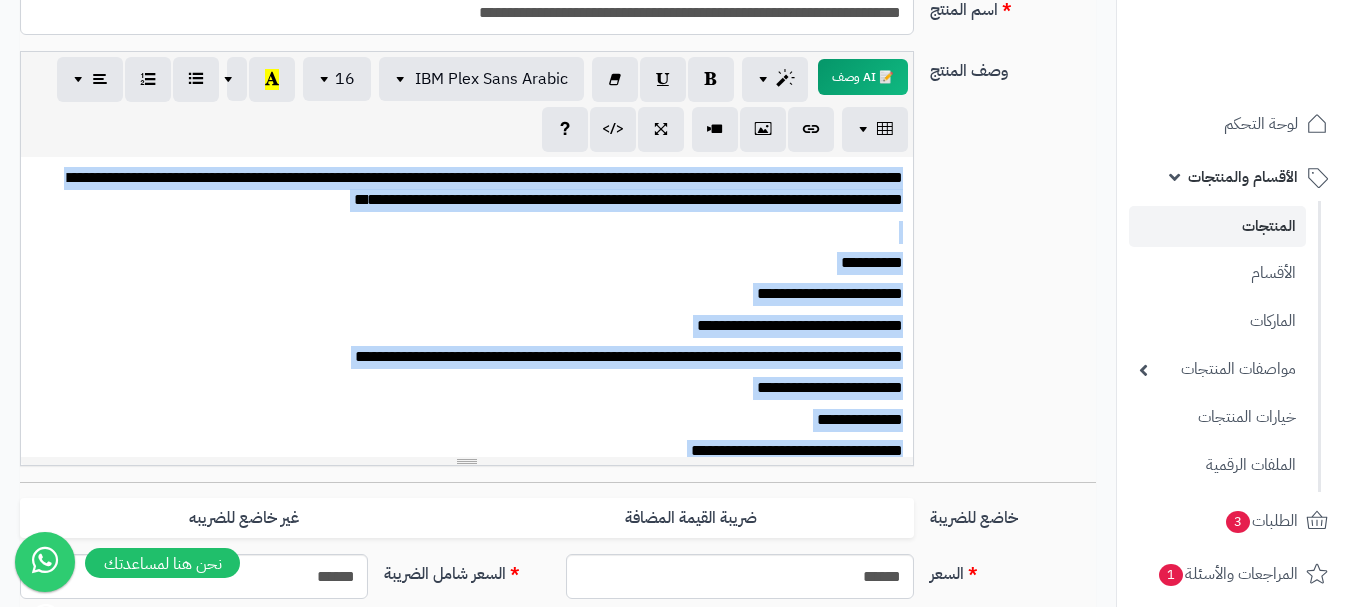 type 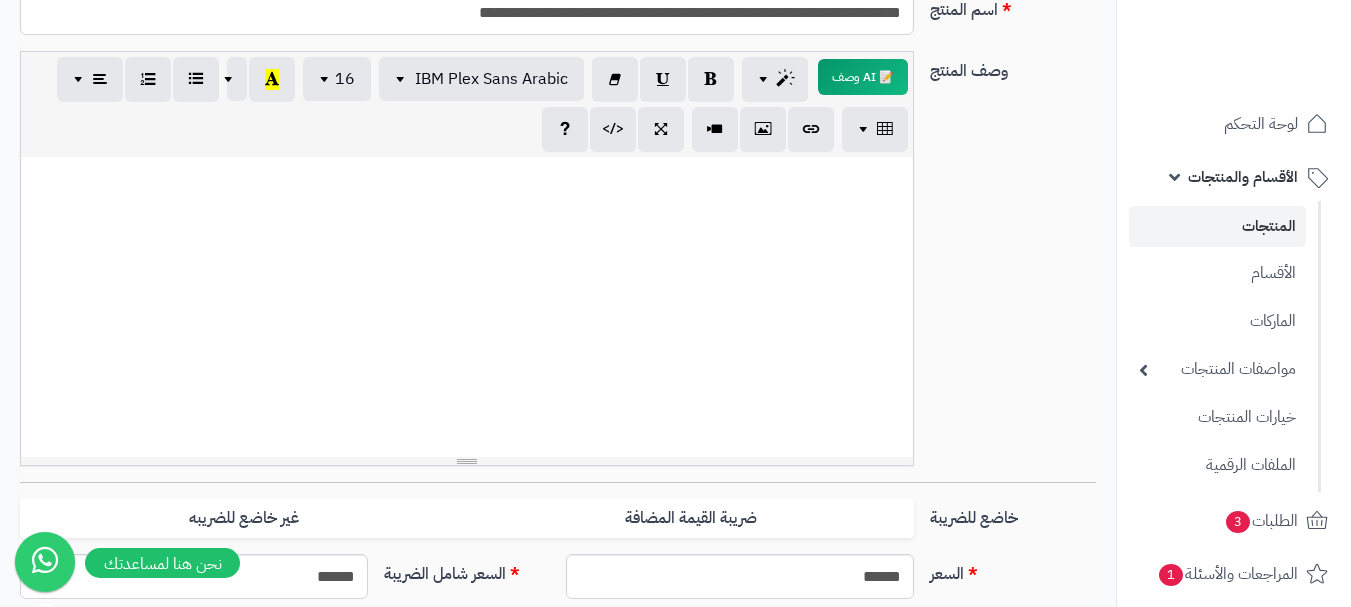 scroll, scrollTop: 607, scrollLeft: 0, axis: vertical 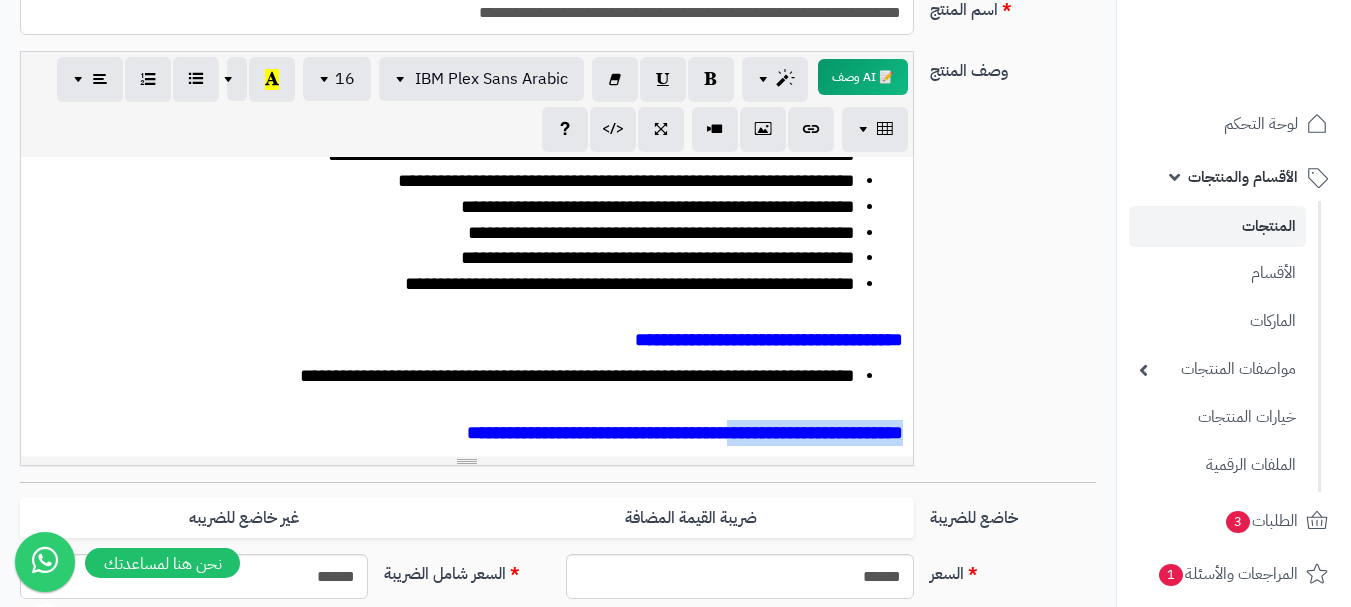 drag, startPoint x: 673, startPoint y: 426, endPoint x: 1048, endPoint y: 429, distance: 375.012 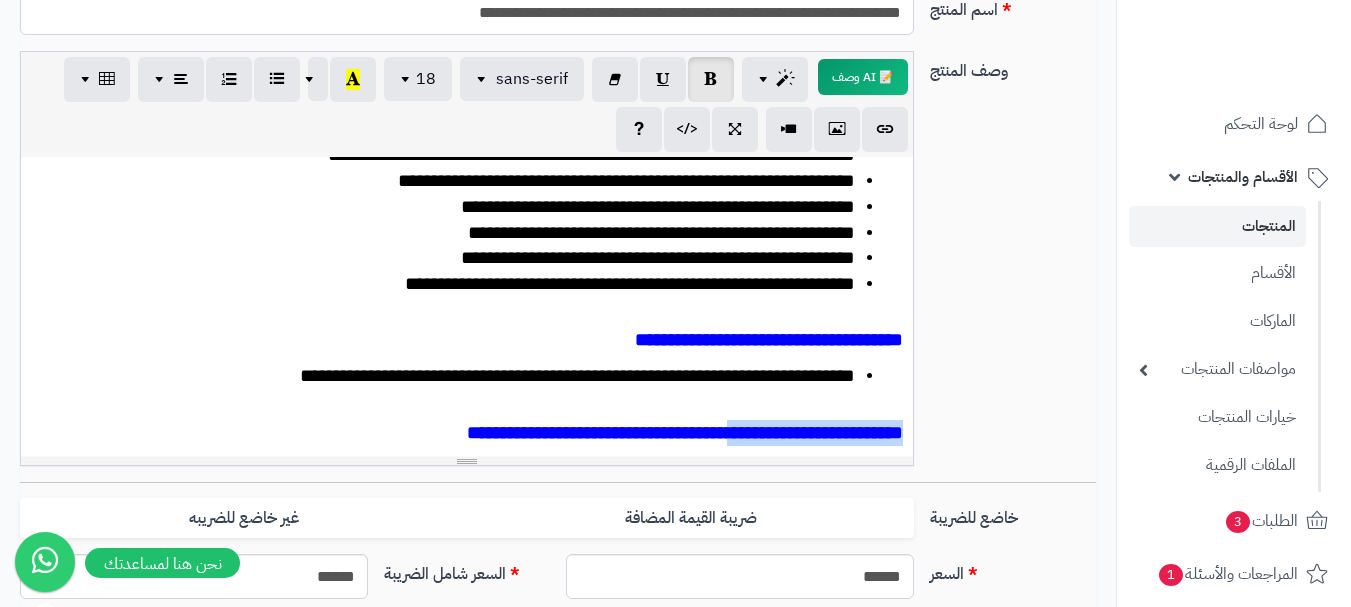 scroll, scrollTop: 0, scrollLeft: 0, axis: both 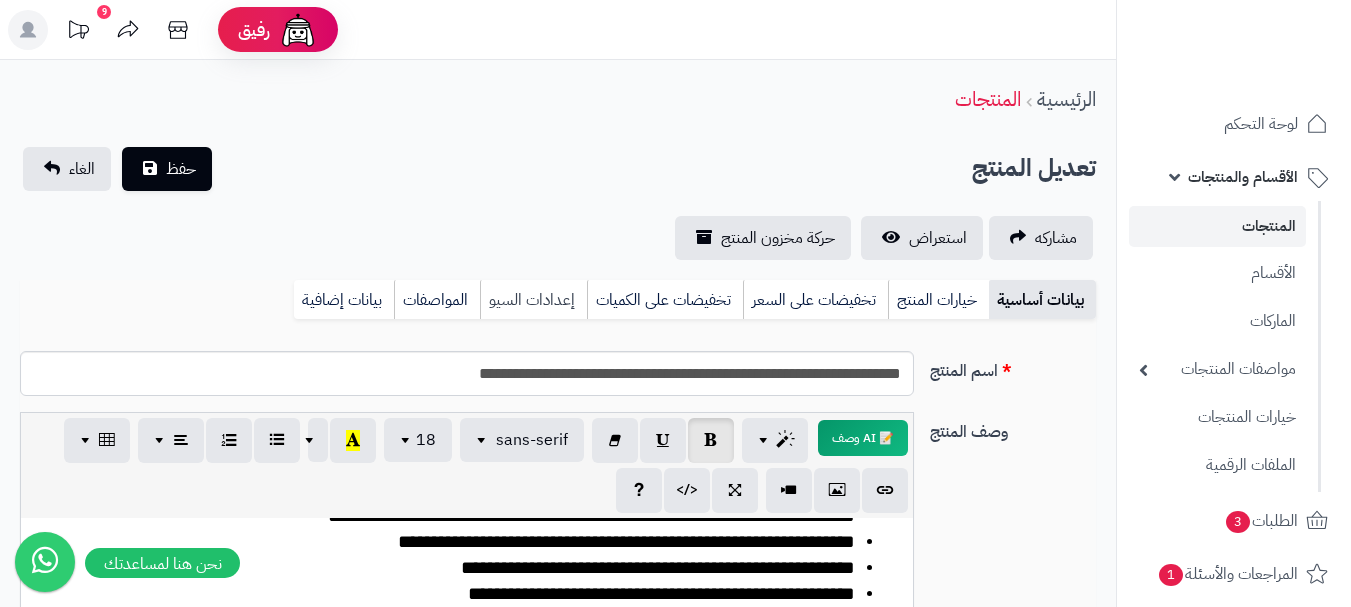 click on "إعدادات السيو" at bounding box center (533, 300) 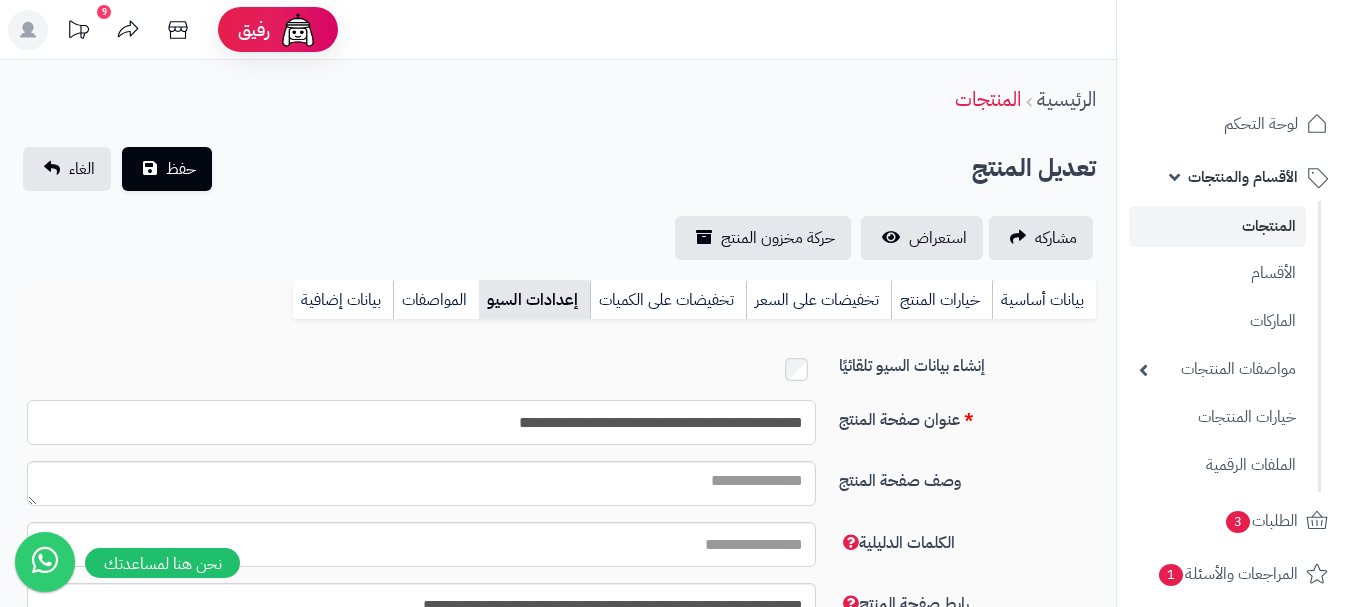 click on "**********" at bounding box center (421, 422) 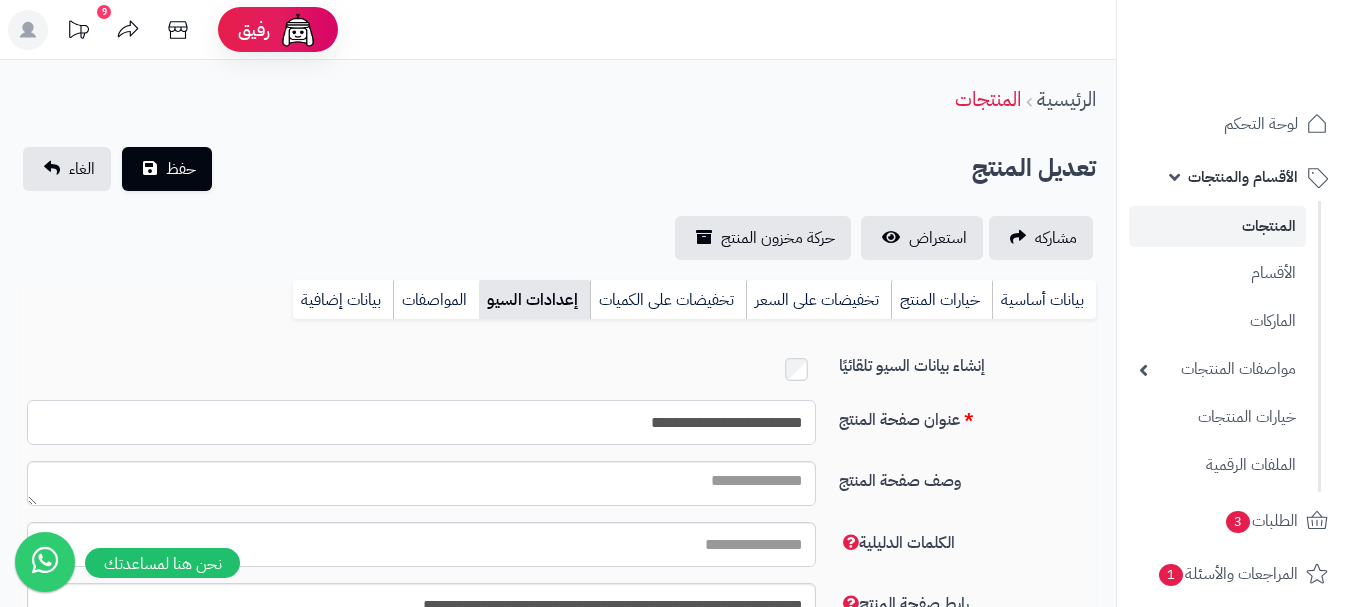 type on "**********" 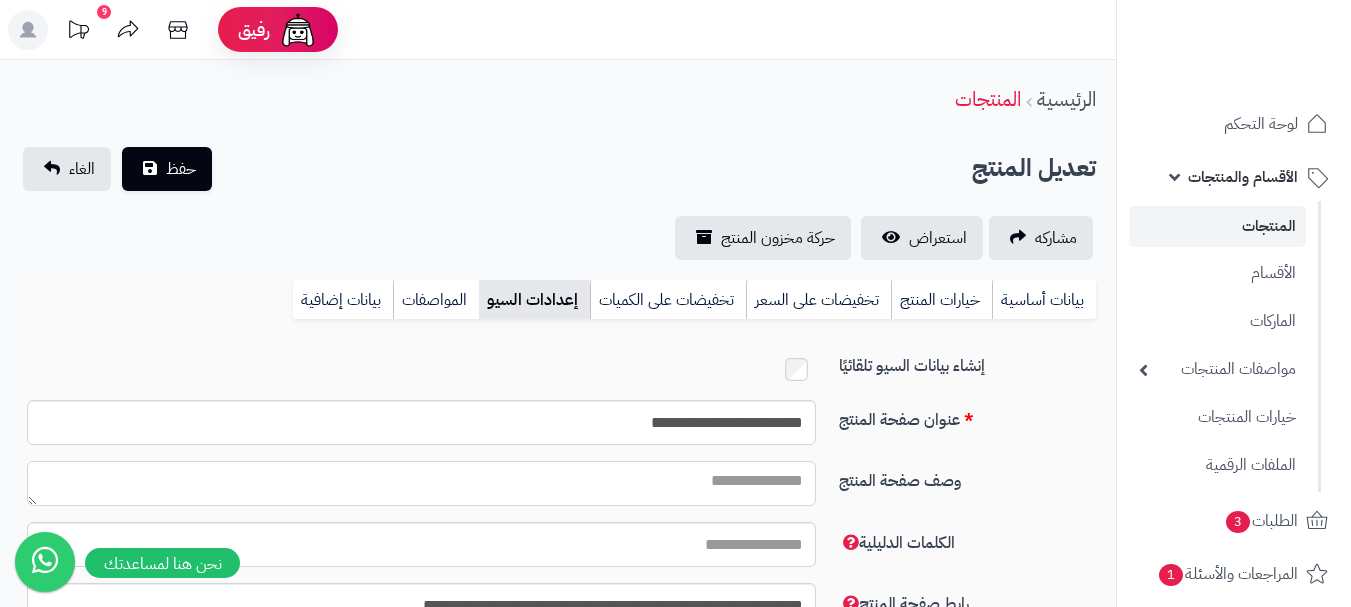 click on "وصف صفحة المنتج" at bounding box center (421, 483) 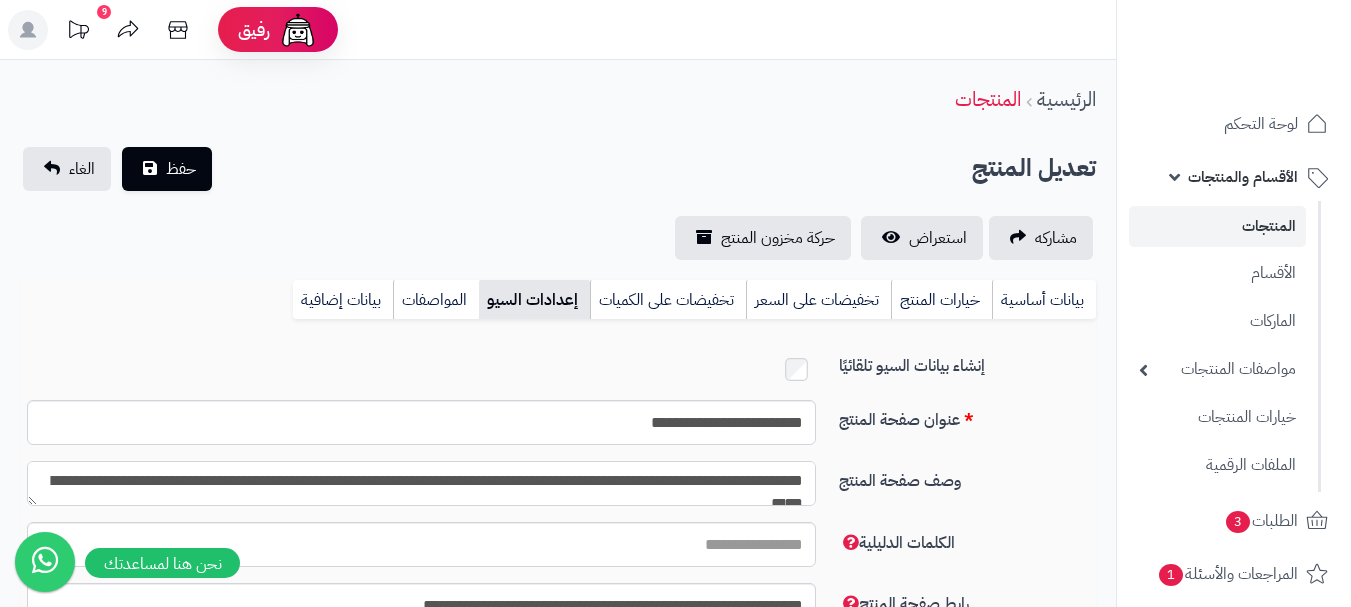 scroll, scrollTop: 11, scrollLeft: 0, axis: vertical 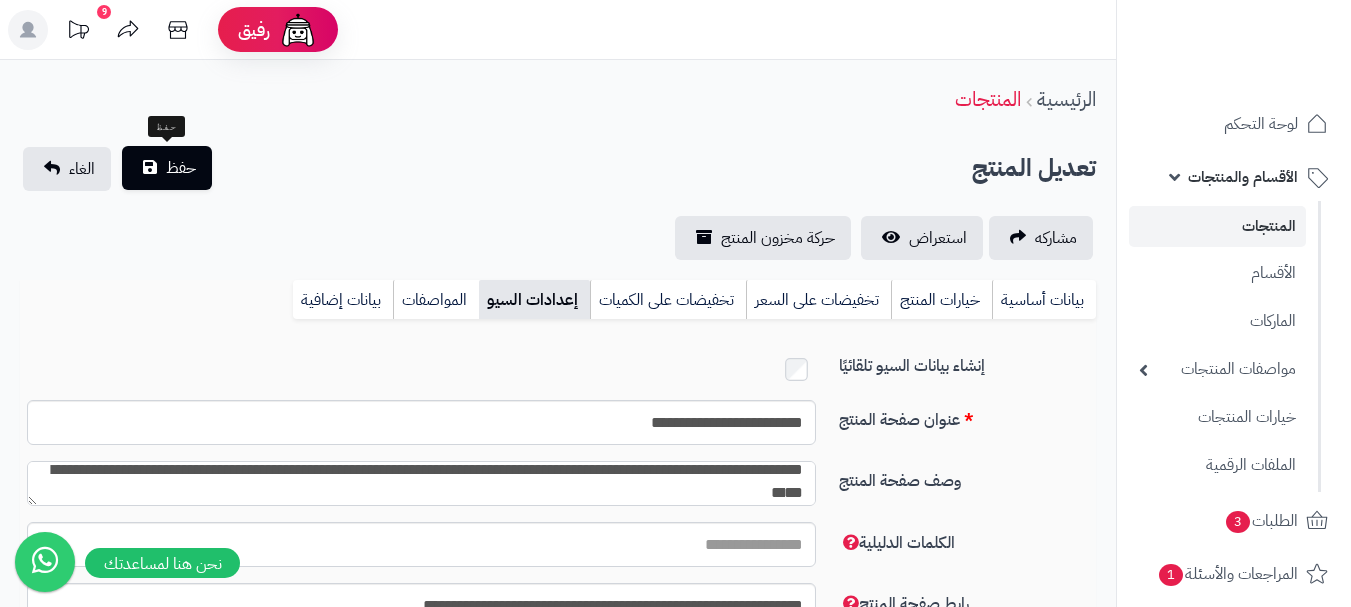 type on "**********" 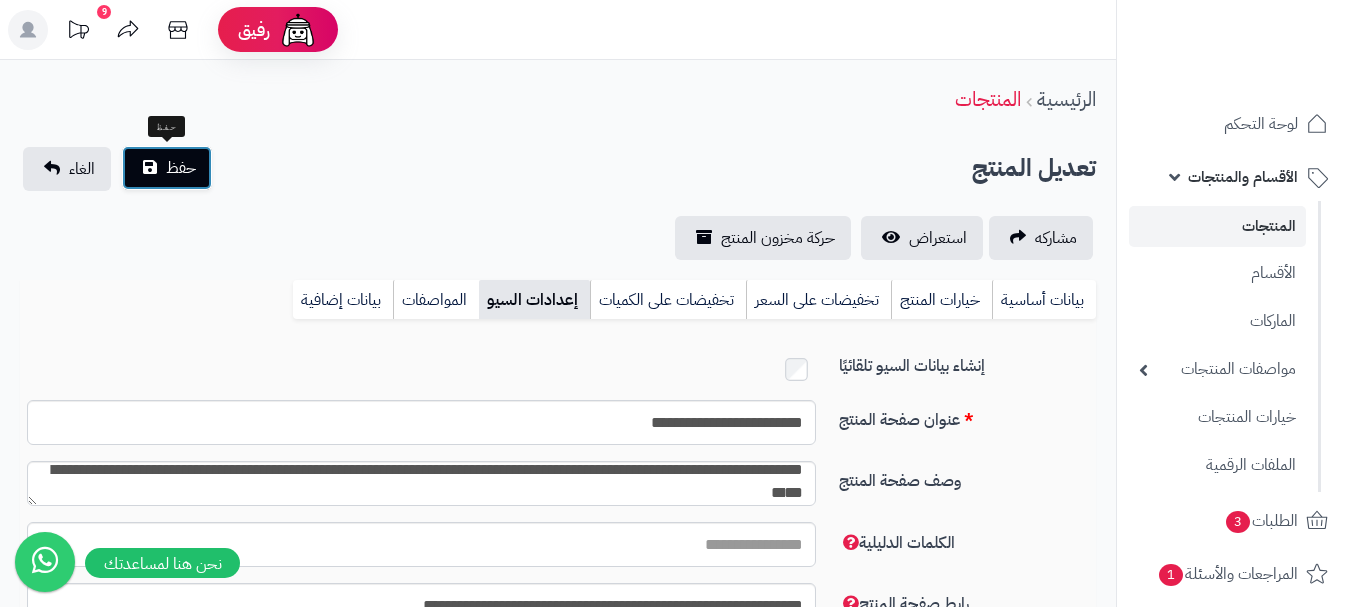 click on "حفظ" at bounding box center [181, 168] 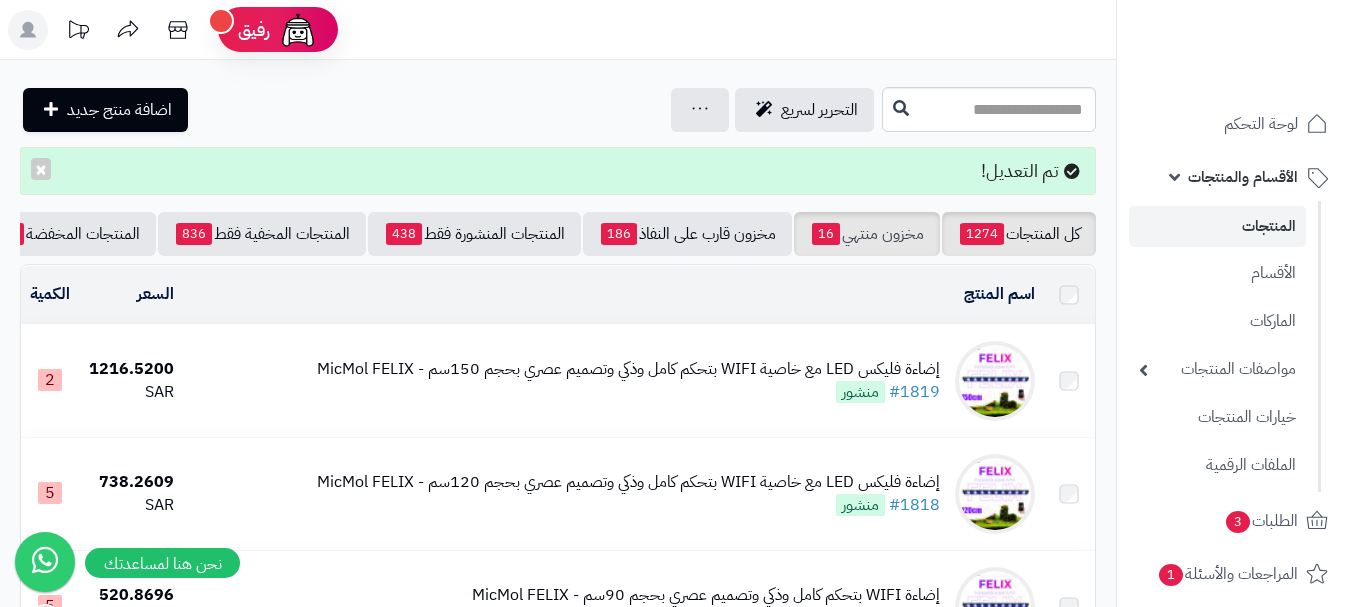 scroll, scrollTop: 0, scrollLeft: 0, axis: both 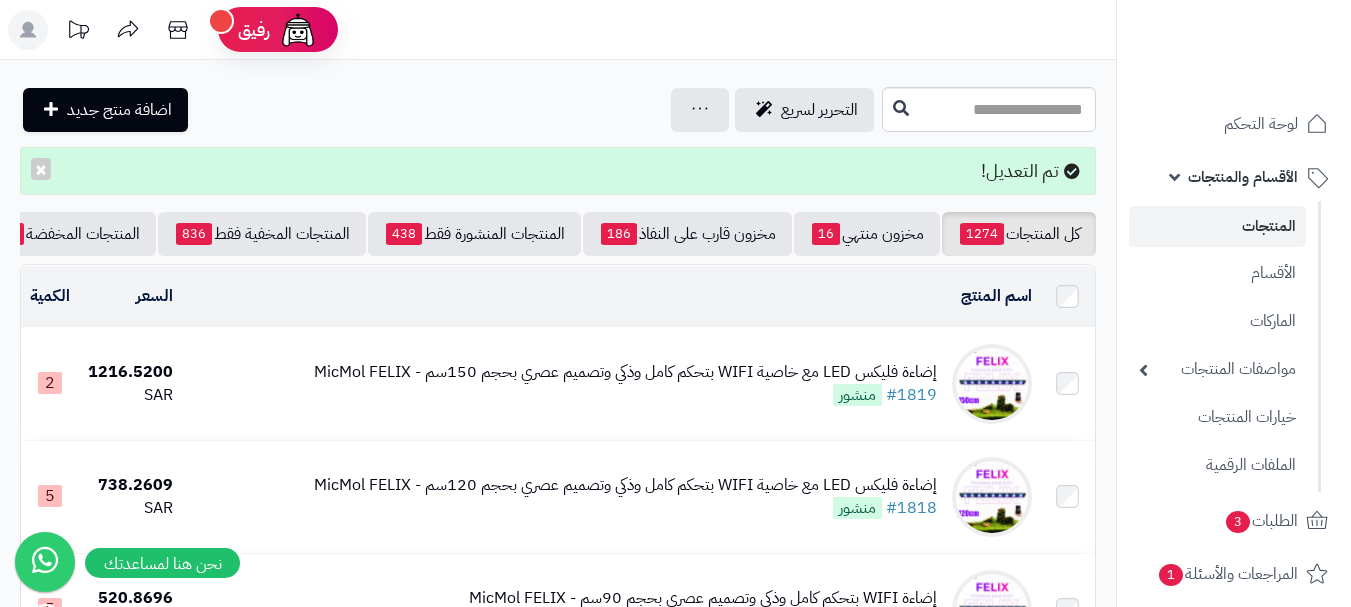 click on "**********" at bounding box center [558, 28503] 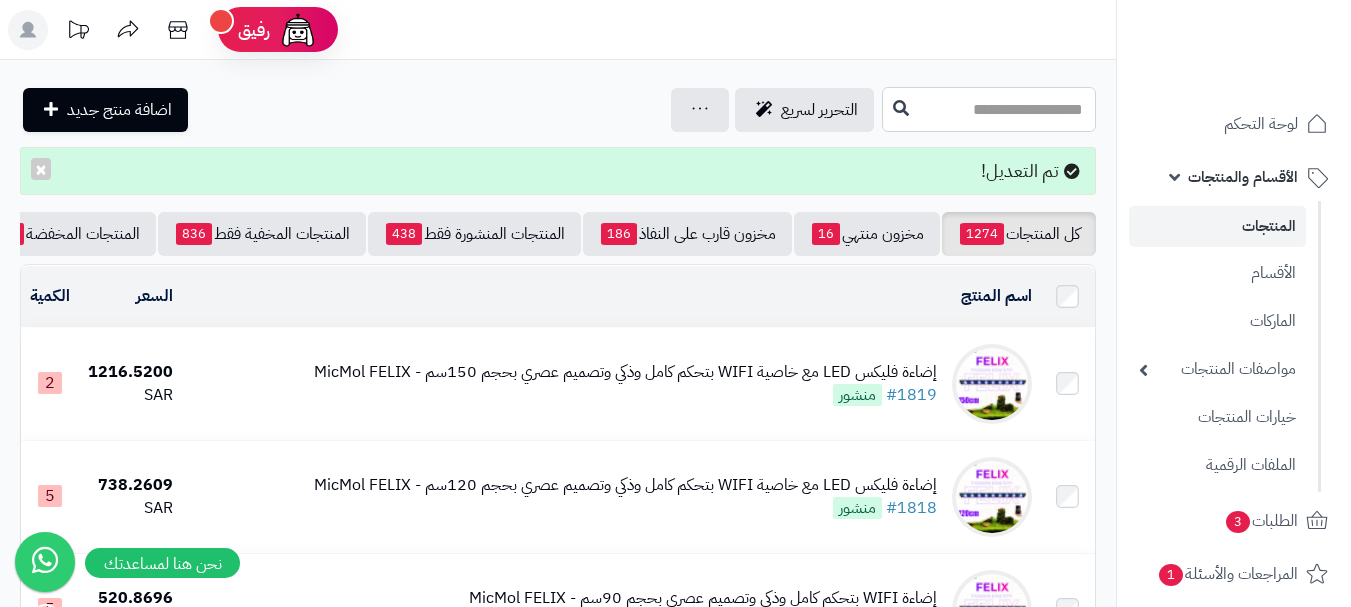 click at bounding box center [989, 109] 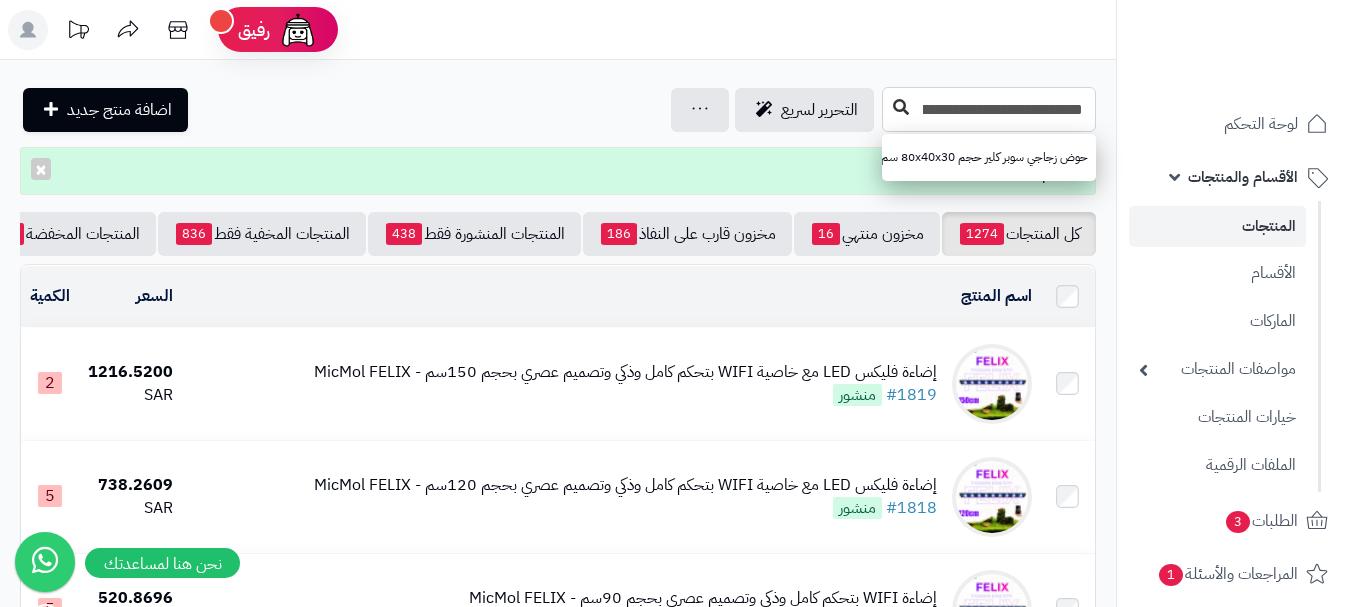type on "**********" 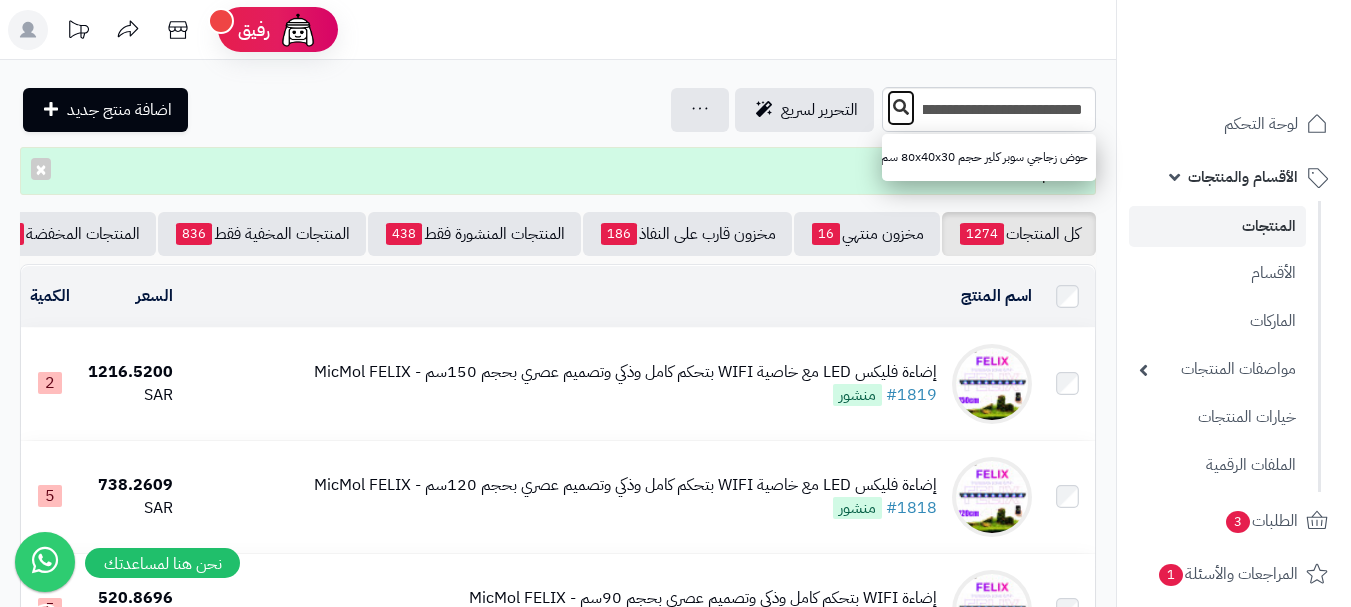 click at bounding box center (901, 107) 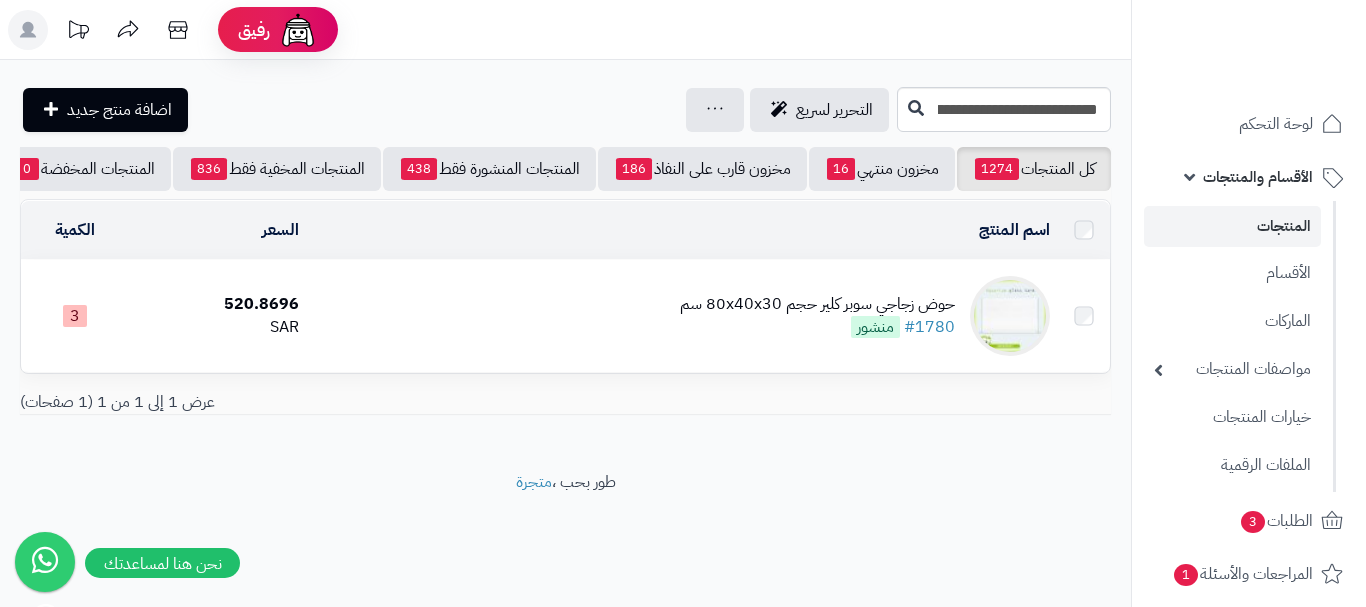 scroll, scrollTop: 0, scrollLeft: 0, axis: both 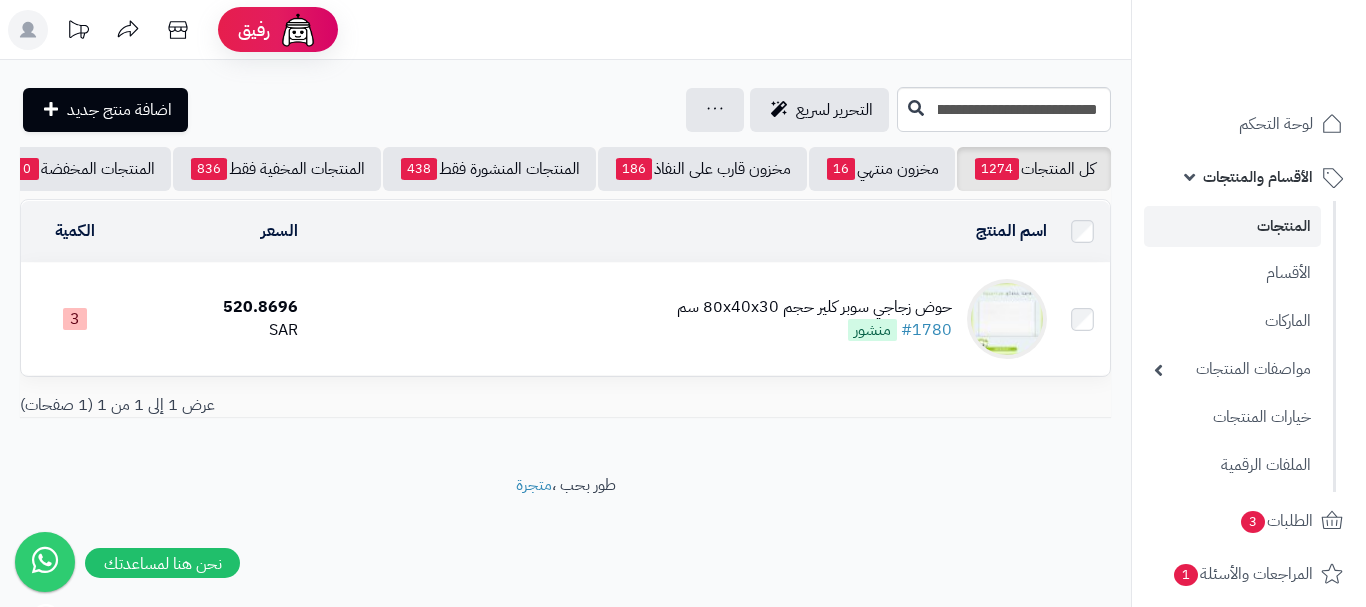 click on "حوض زجاجي سوبر كلير حجم 80x40x30 سم" at bounding box center [814, 307] 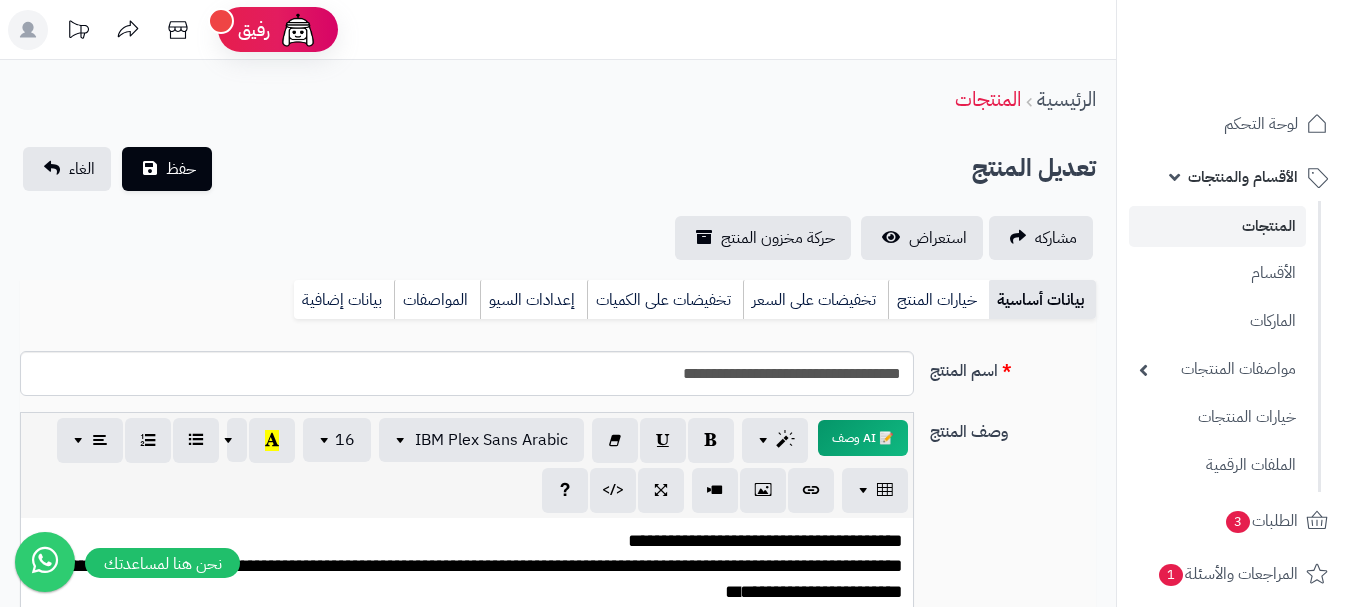 scroll, scrollTop: 225, scrollLeft: 0, axis: vertical 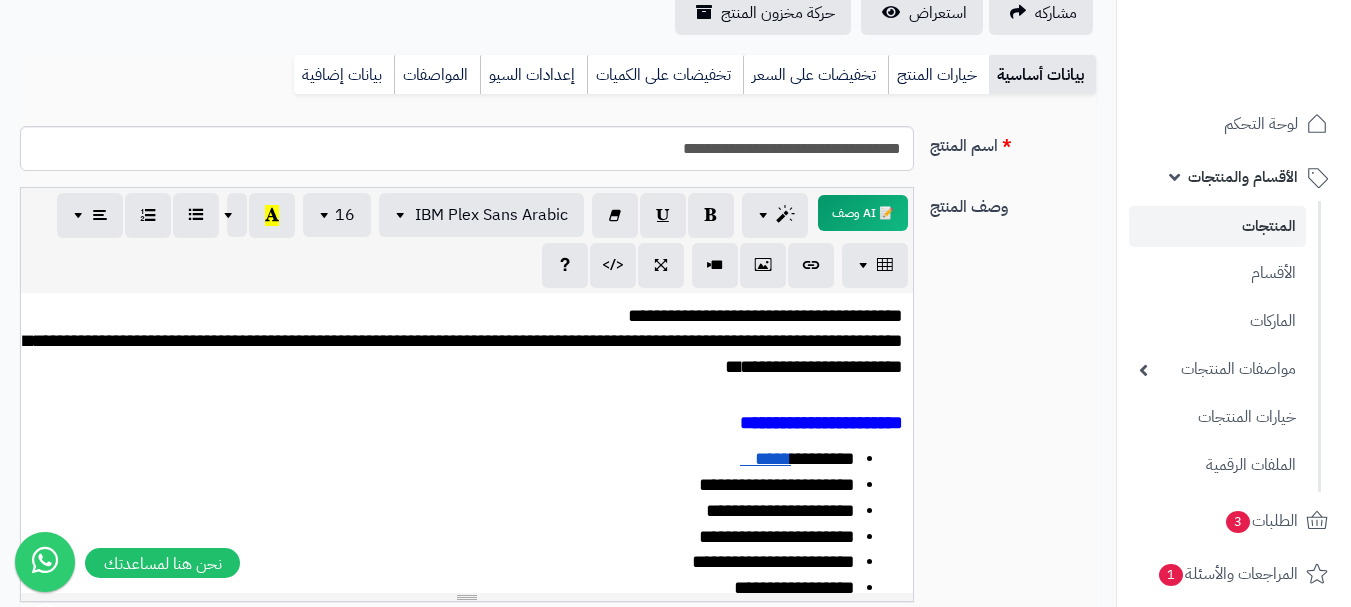 click on "**********" at bounding box center (463, 353) 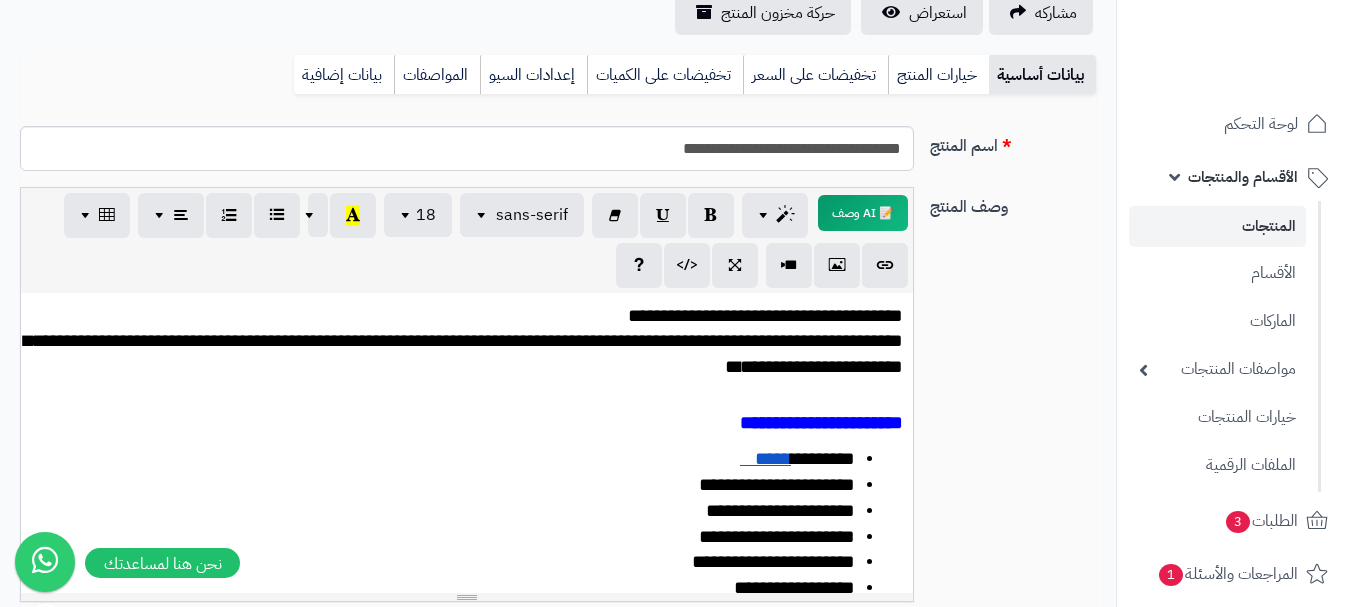 click on "**********" at bounding box center [463, 353] 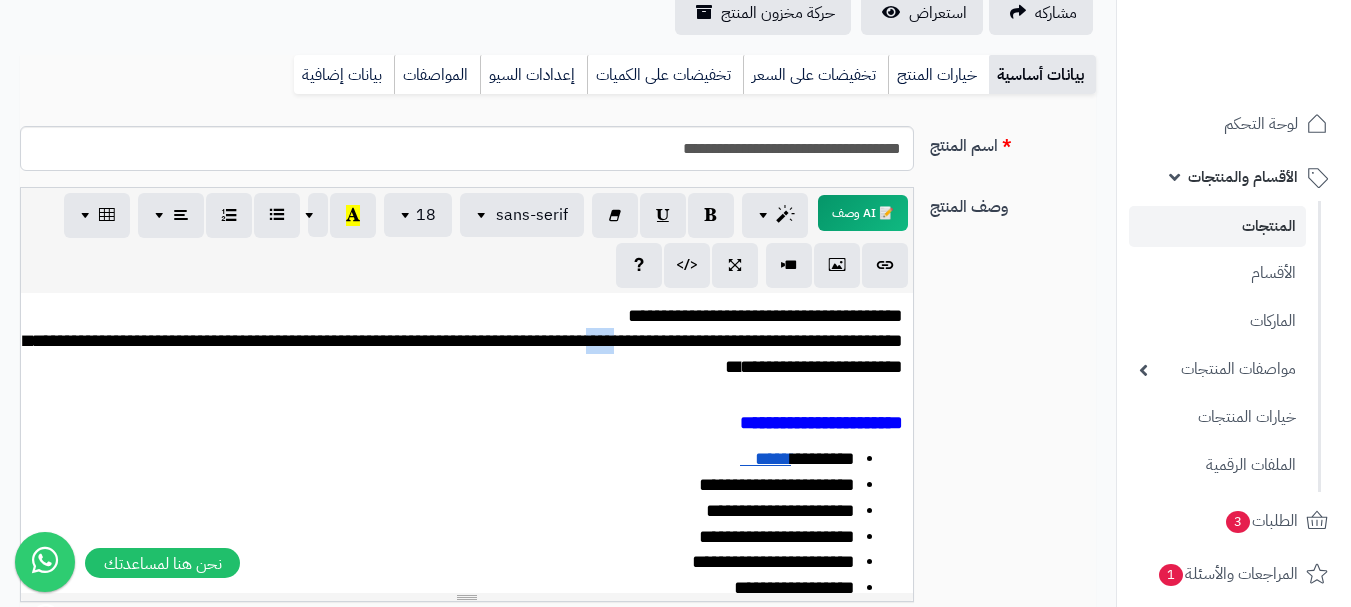 click on "**********" at bounding box center [463, 353] 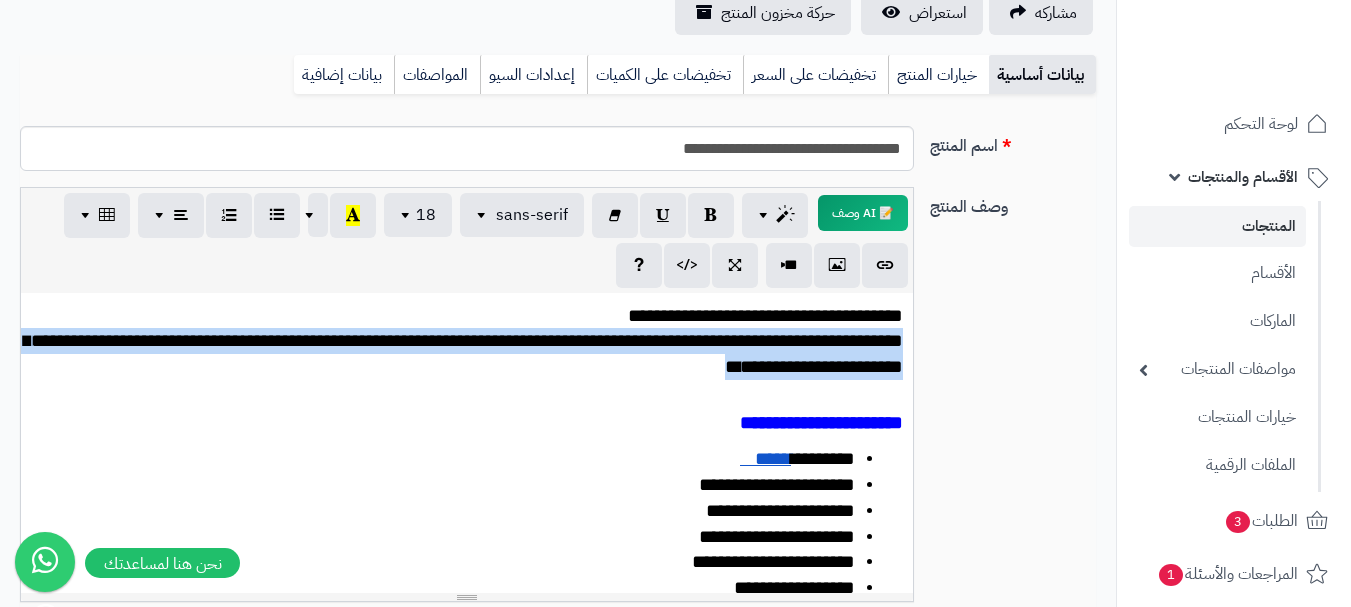 click on "**********" at bounding box center [463, 353] 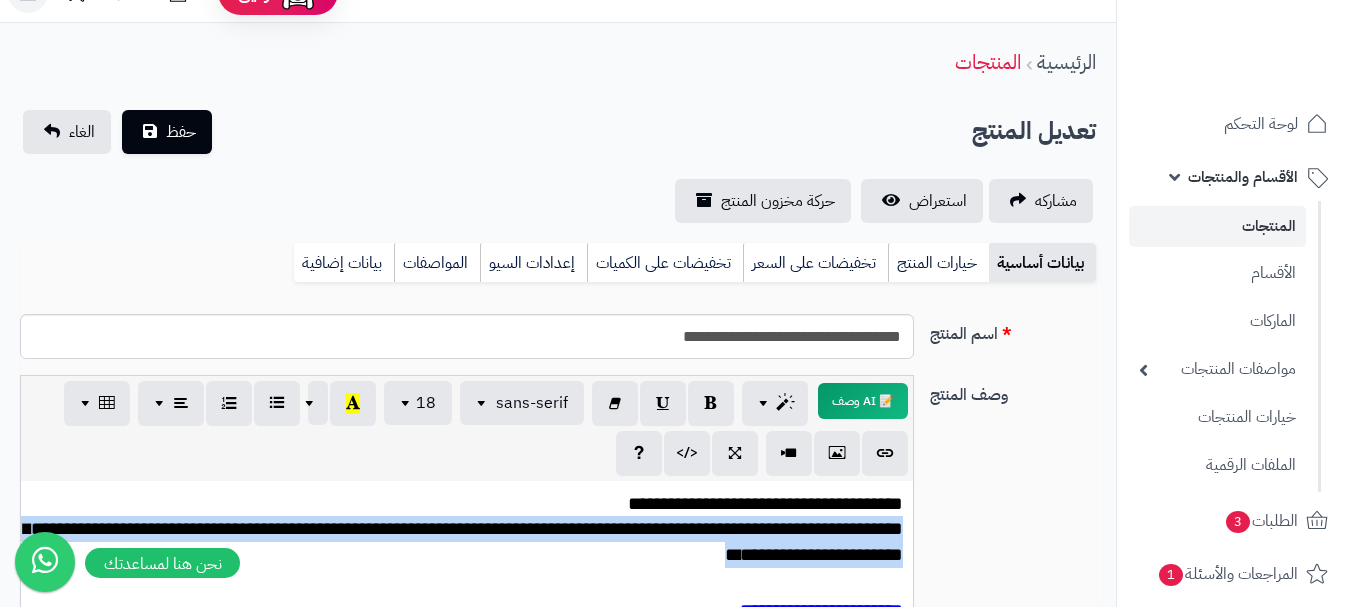 scroll, scrollTop: 16, scrollLeft: 0, axis: vertical 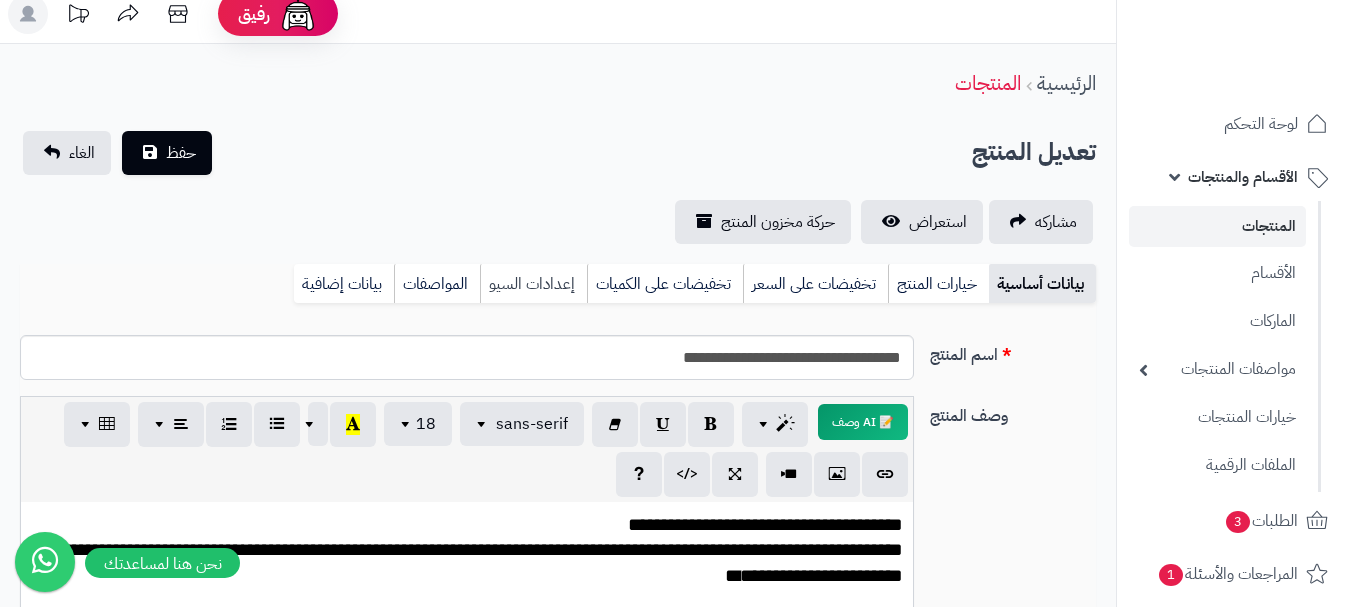click on "إعدادات السيو" at bounding box center [533, 284] 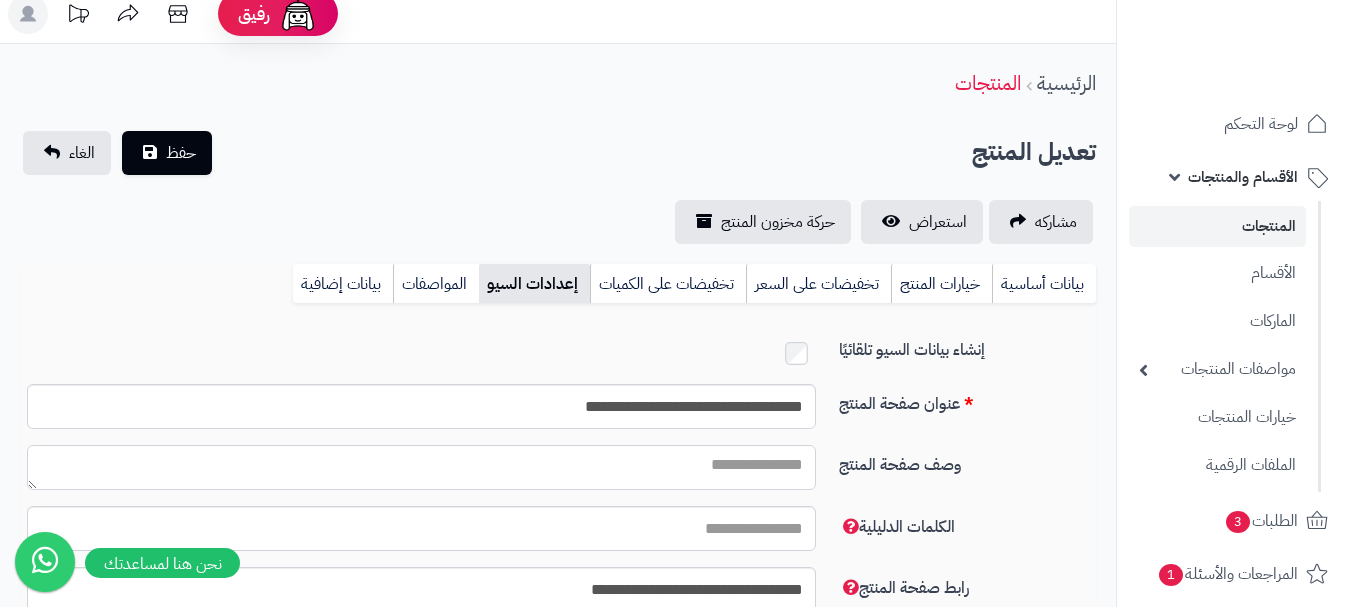 click on "وصف صفحة المنتج" at bounding box center (421, 467) 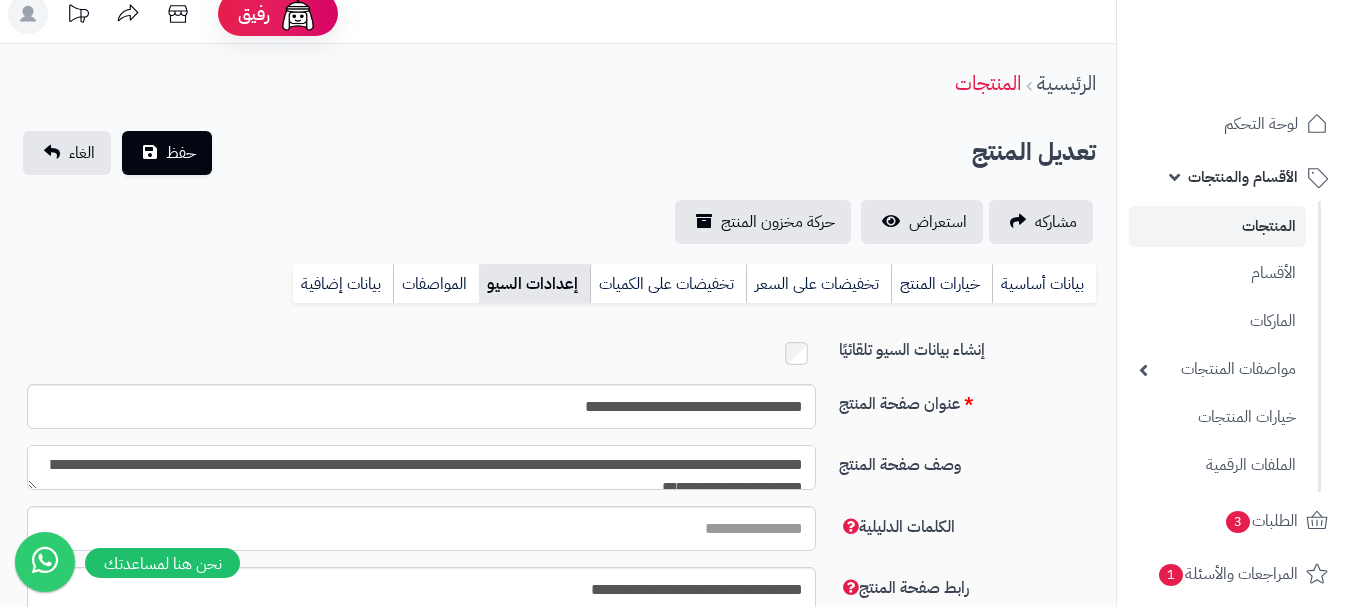 scroll, scrollTop: 11, scrollLeft: 0, axis: vertical 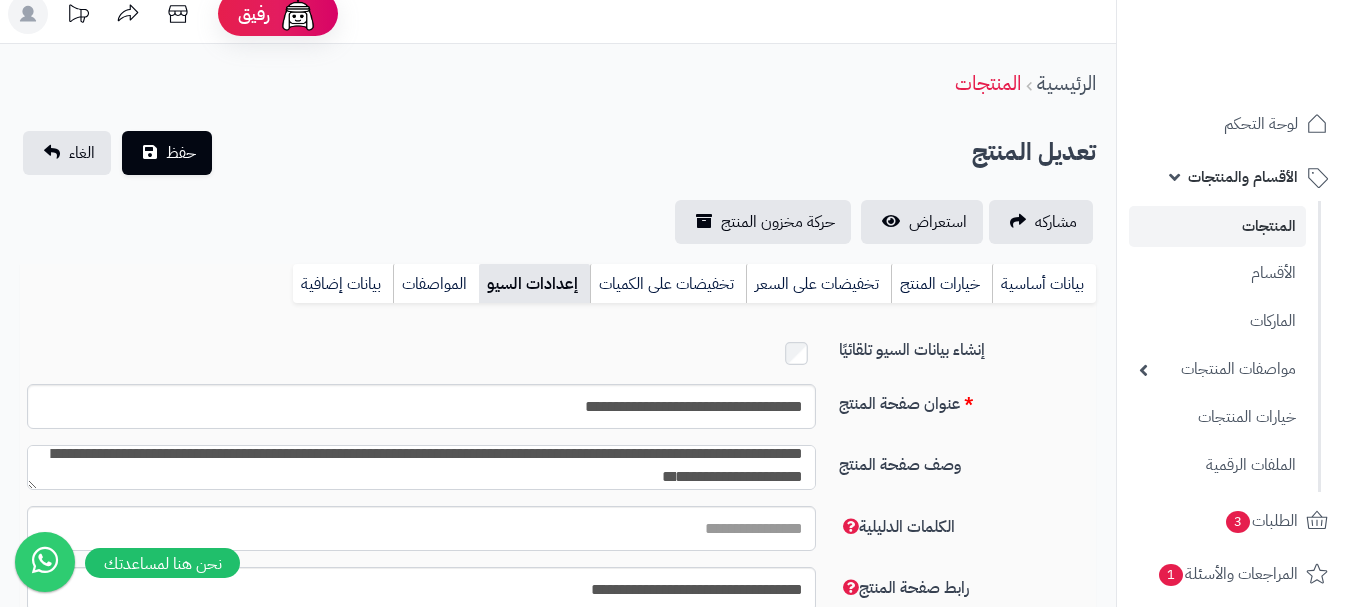 type on "**********" 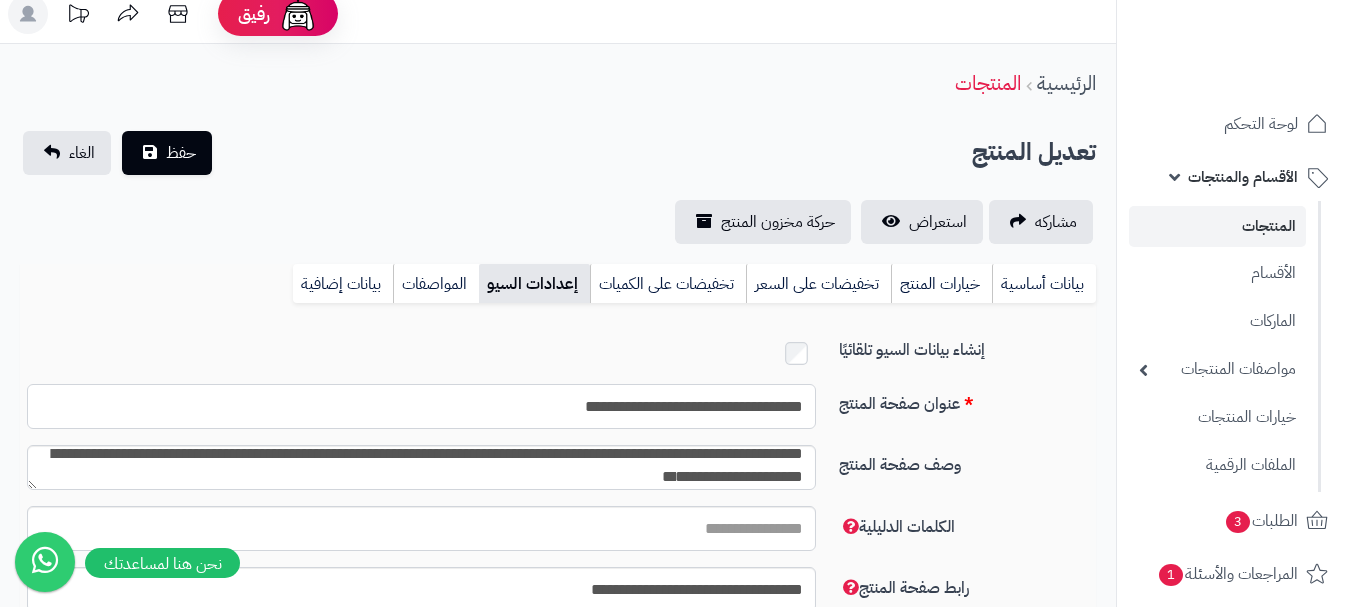 click on "**********" at bounding box center [421, 406] 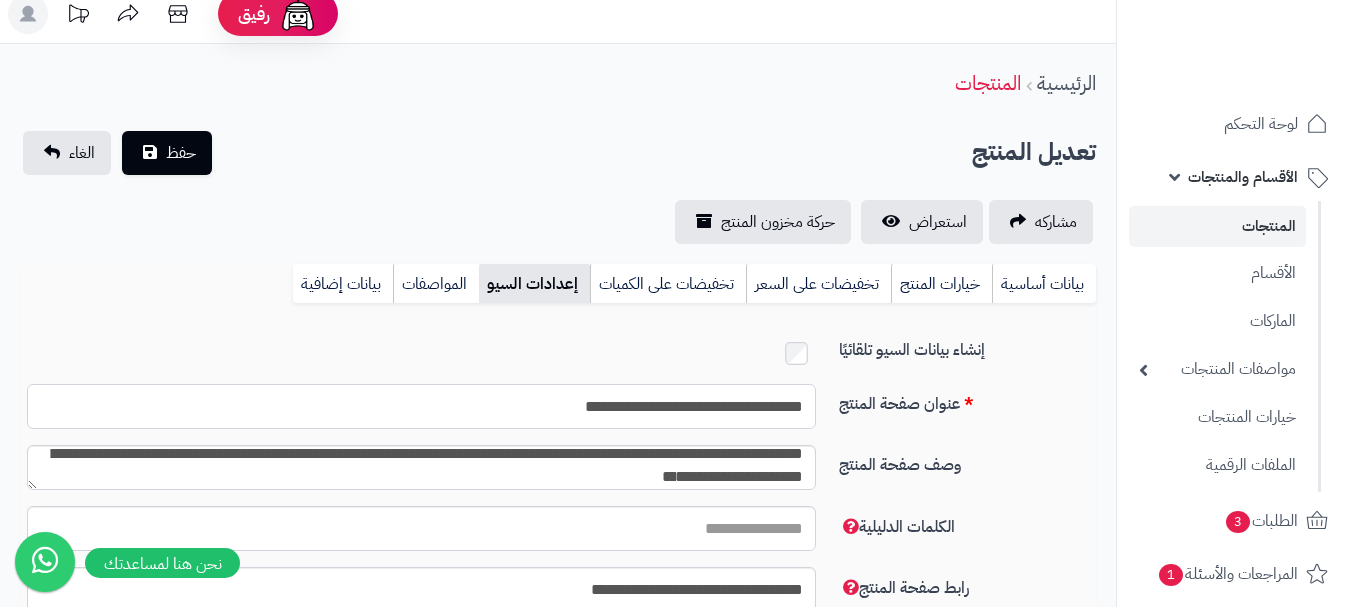 paste on "**********" 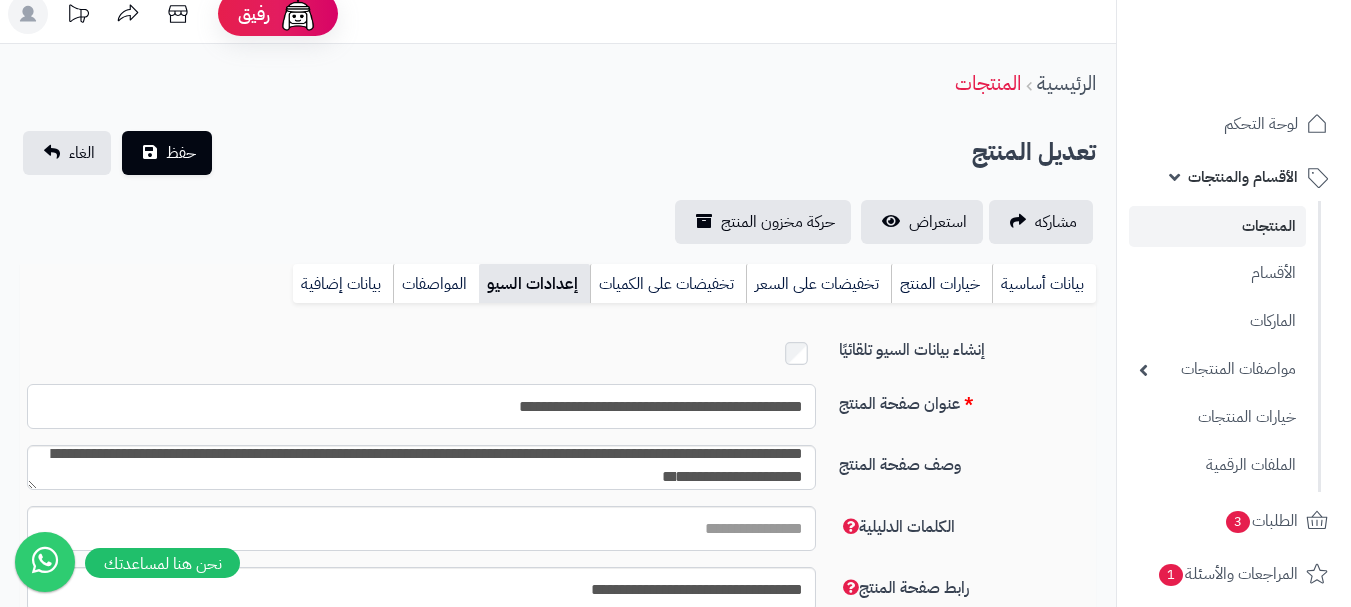 click on "**********" at bounding box center (421, 406) 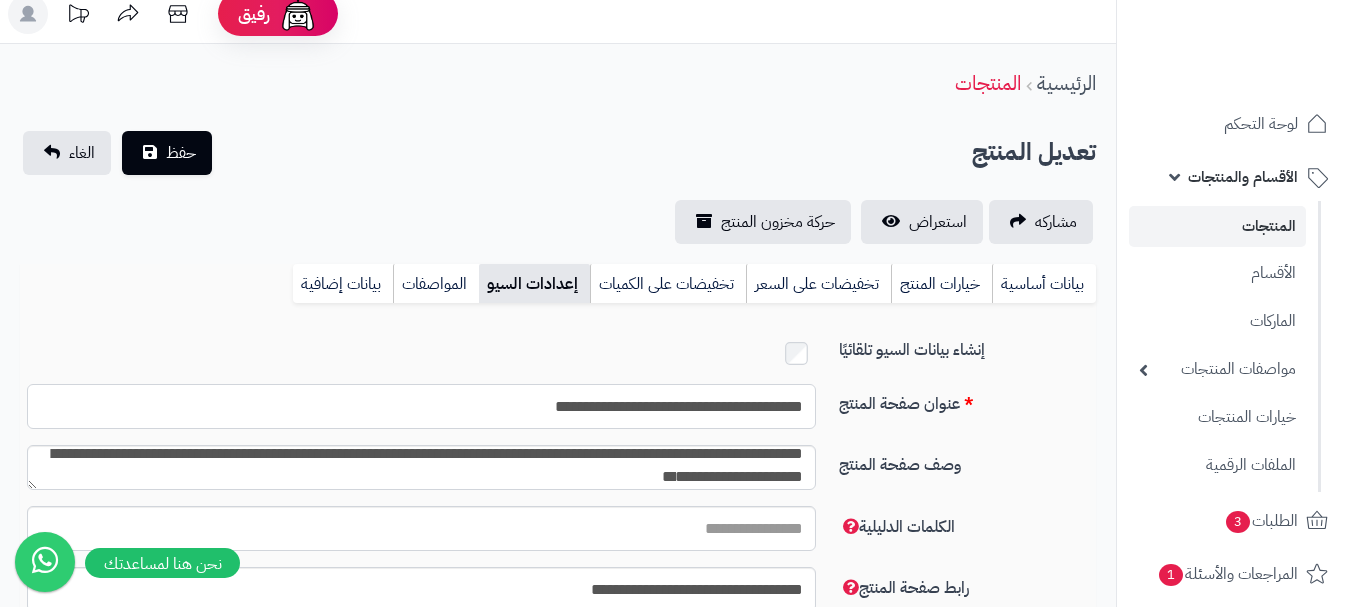 click on "**********" at bounding box center [421, 406] 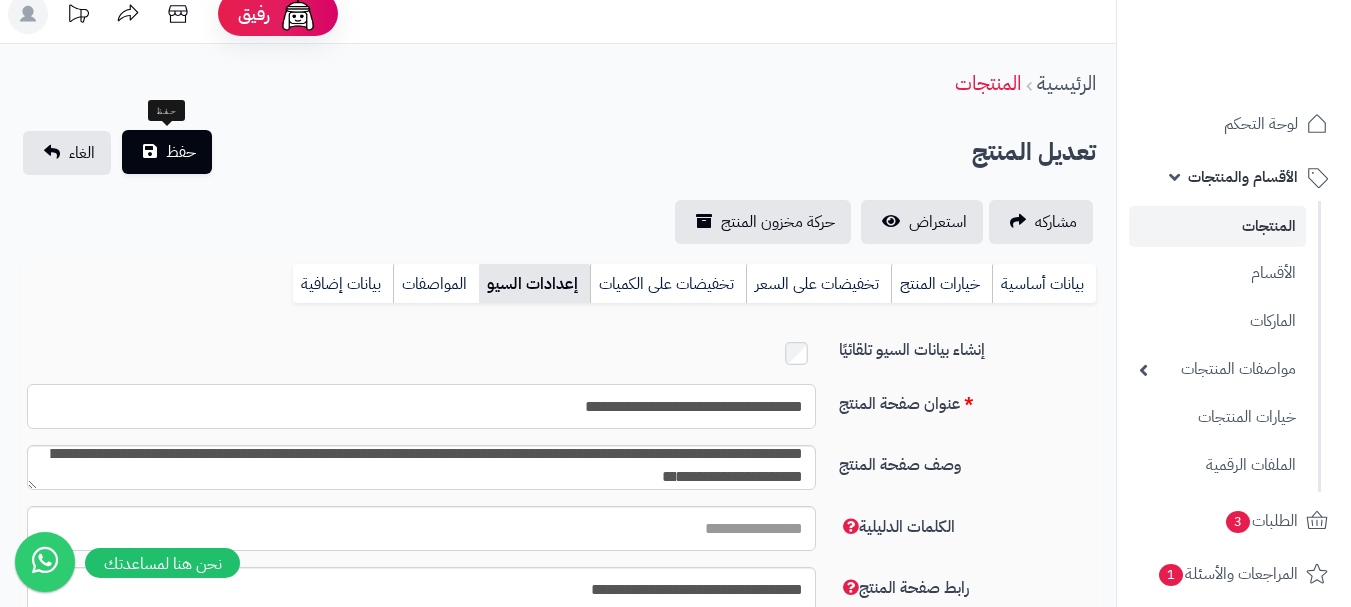 type on "**********" 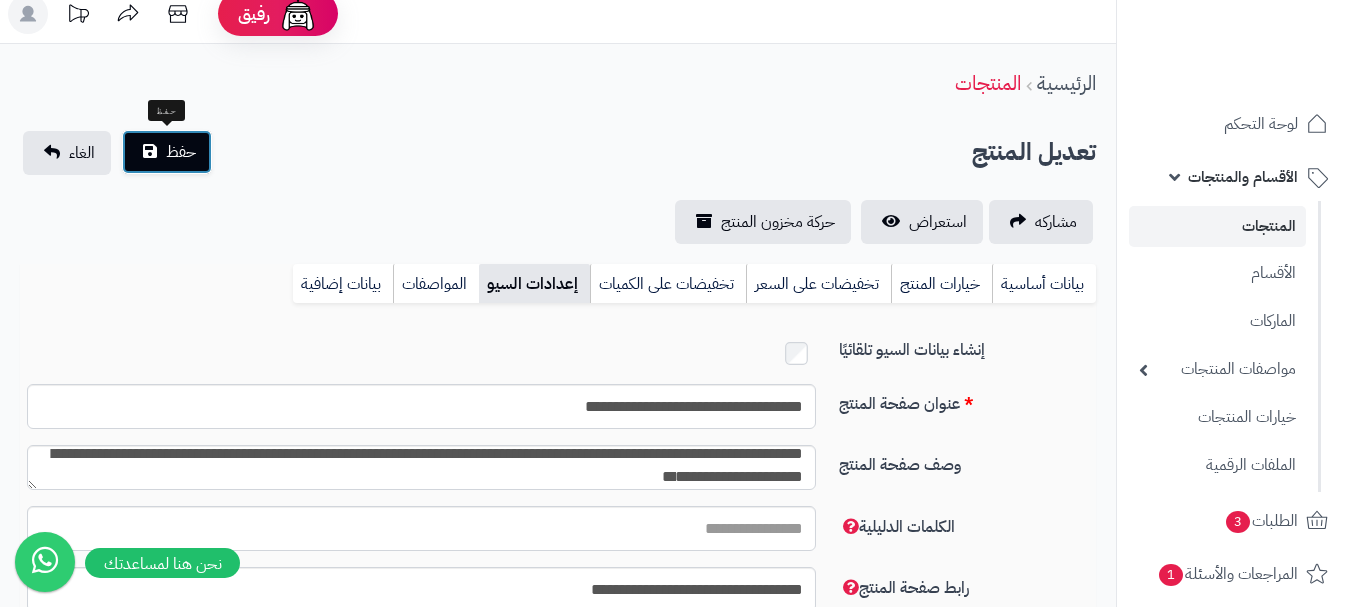 click on "حفظ" at bounding box center (181, 152) 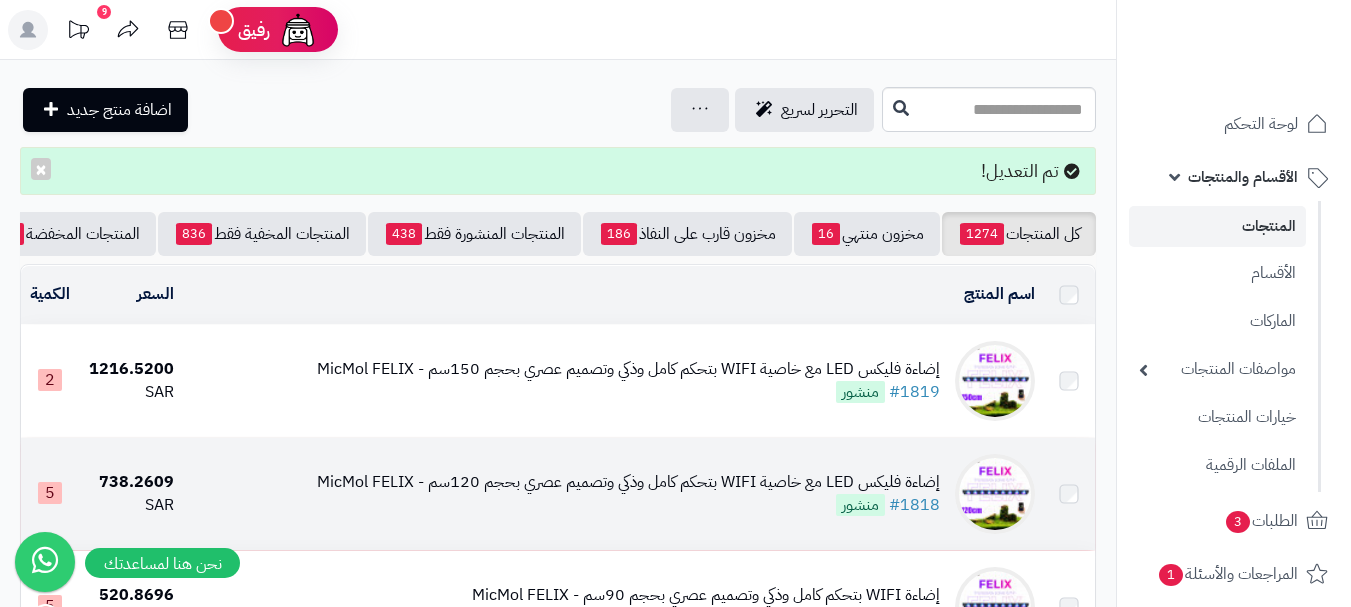 scroll, scrollTop: 0, scrollLeft: 0, axis: both 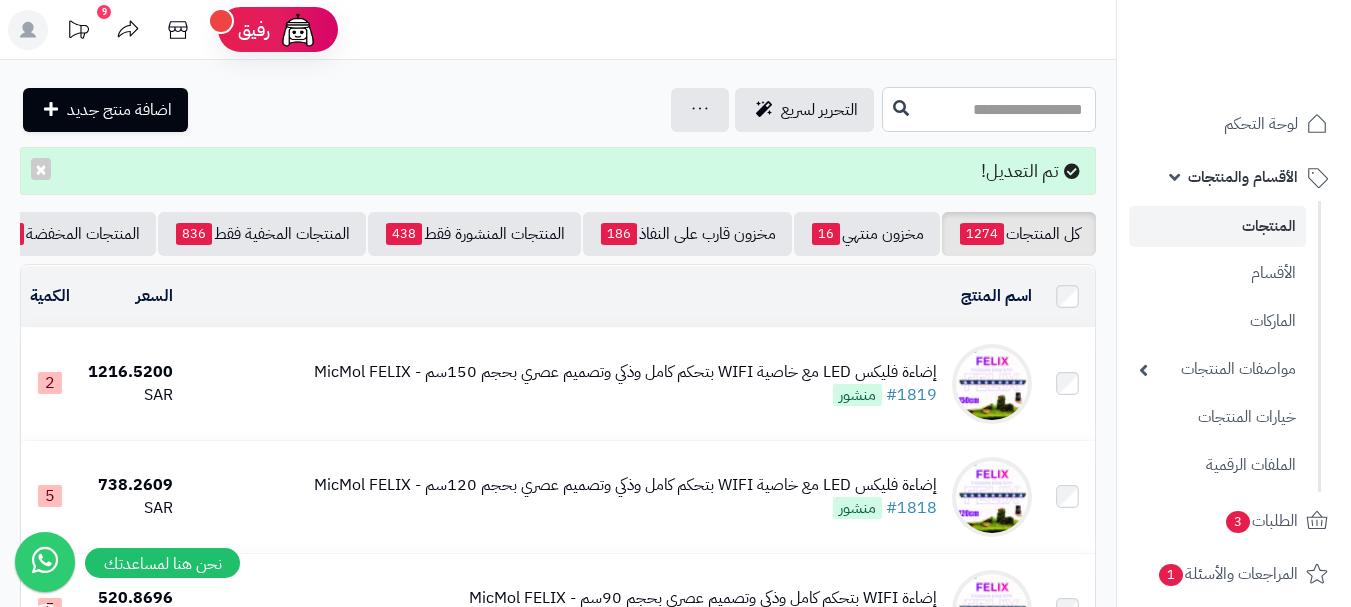 click at bounding box center [989, 109] 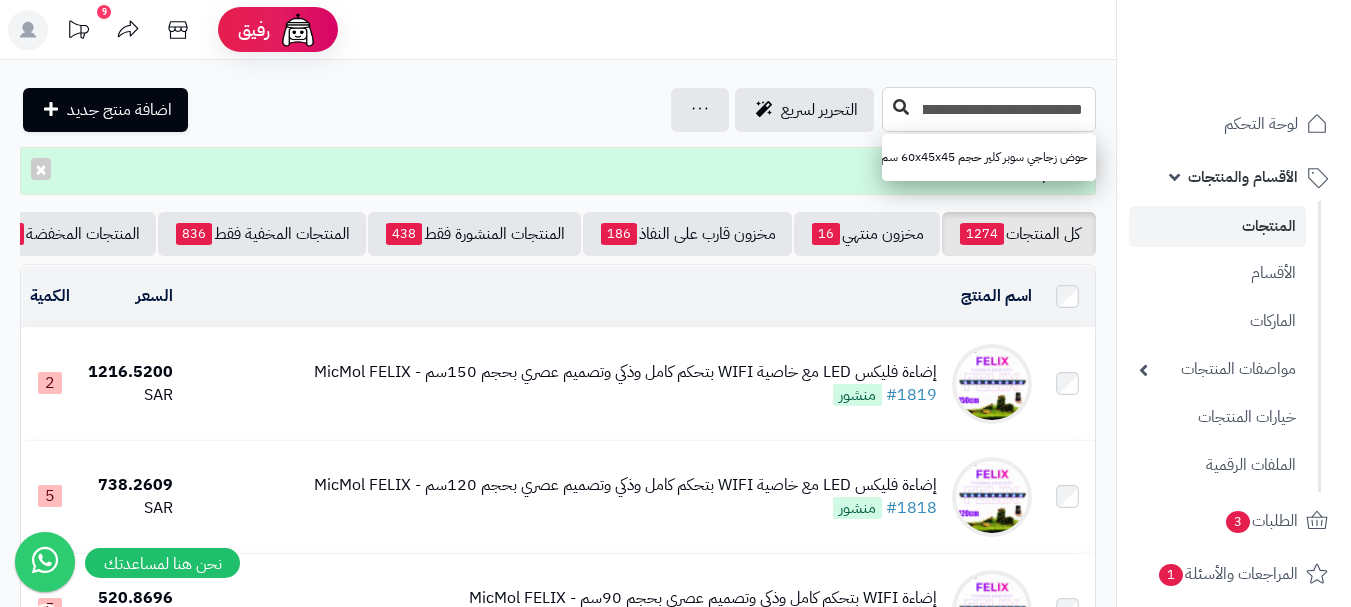 type on "**********" 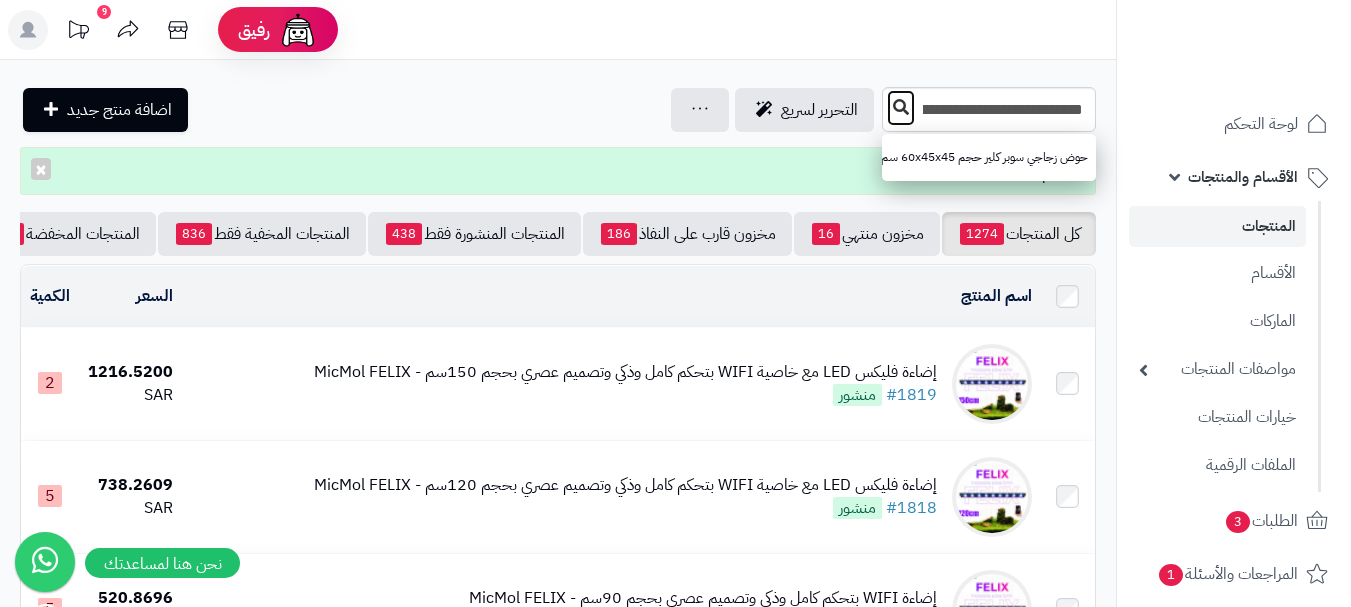 click at bounding box center [901, 108] 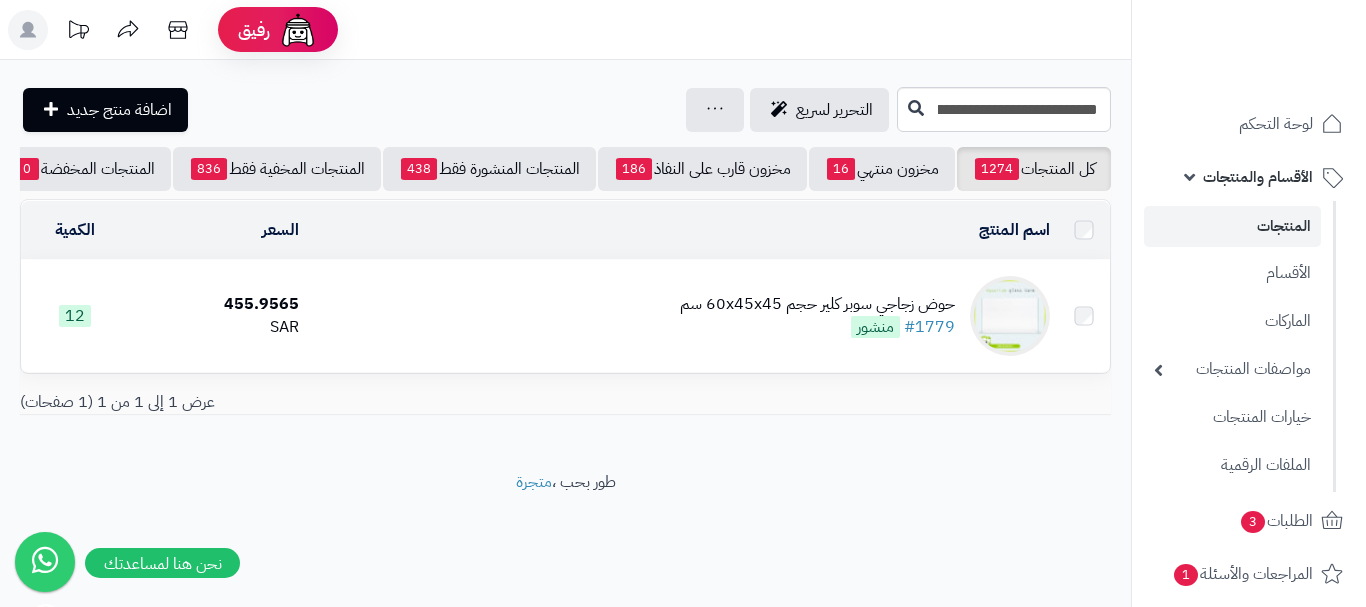 scroll, scrollTop: 0, scrollLeft: 0, axis: both 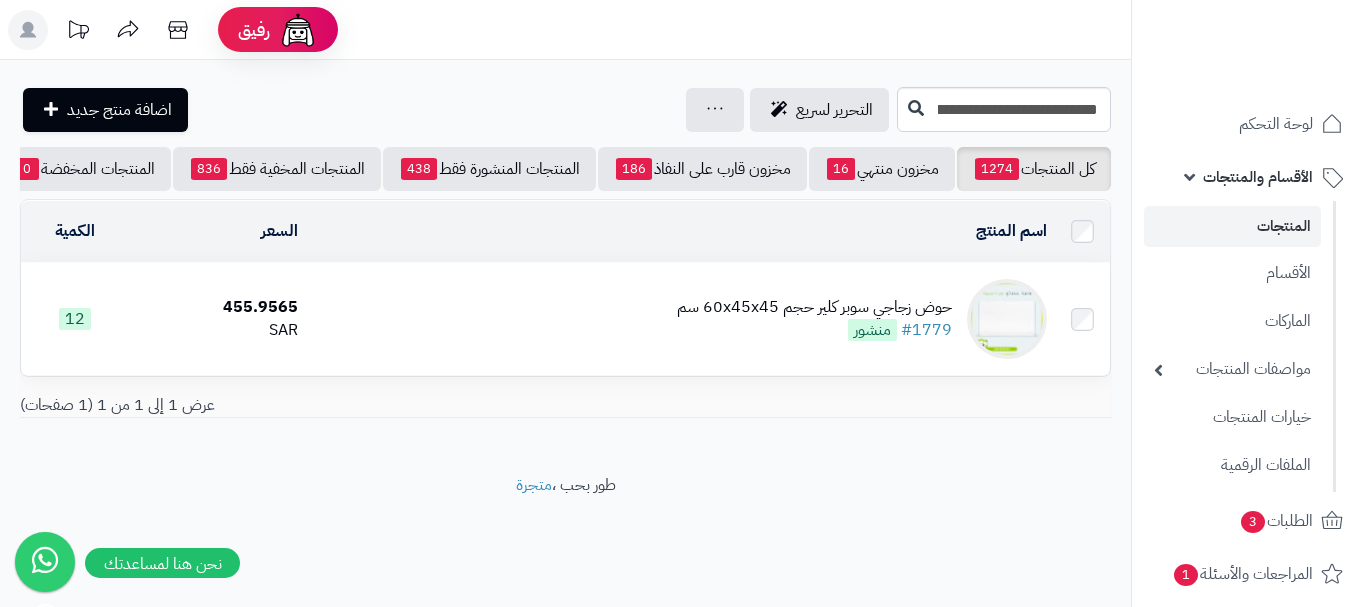 click on "حوض زجاجي سوبر كلير حجم 60x45x45 سم" at bounding box center [814, 307] 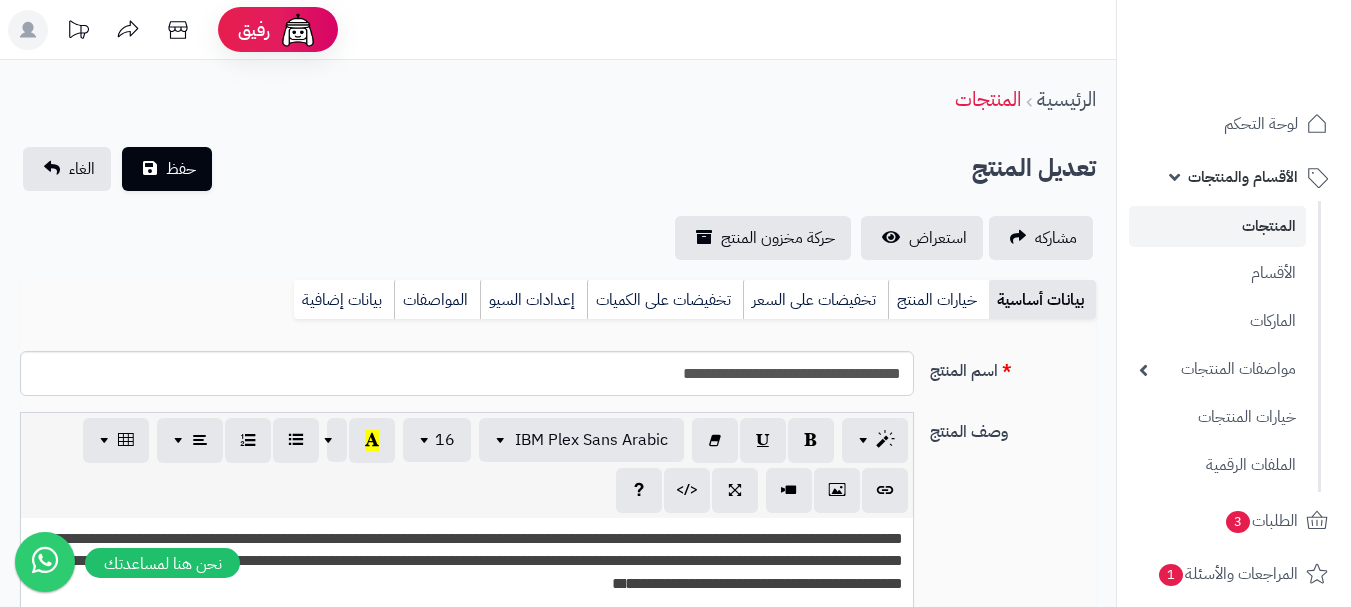 scroll, scrollTop: 0, scrollLeft: 0, axis: both 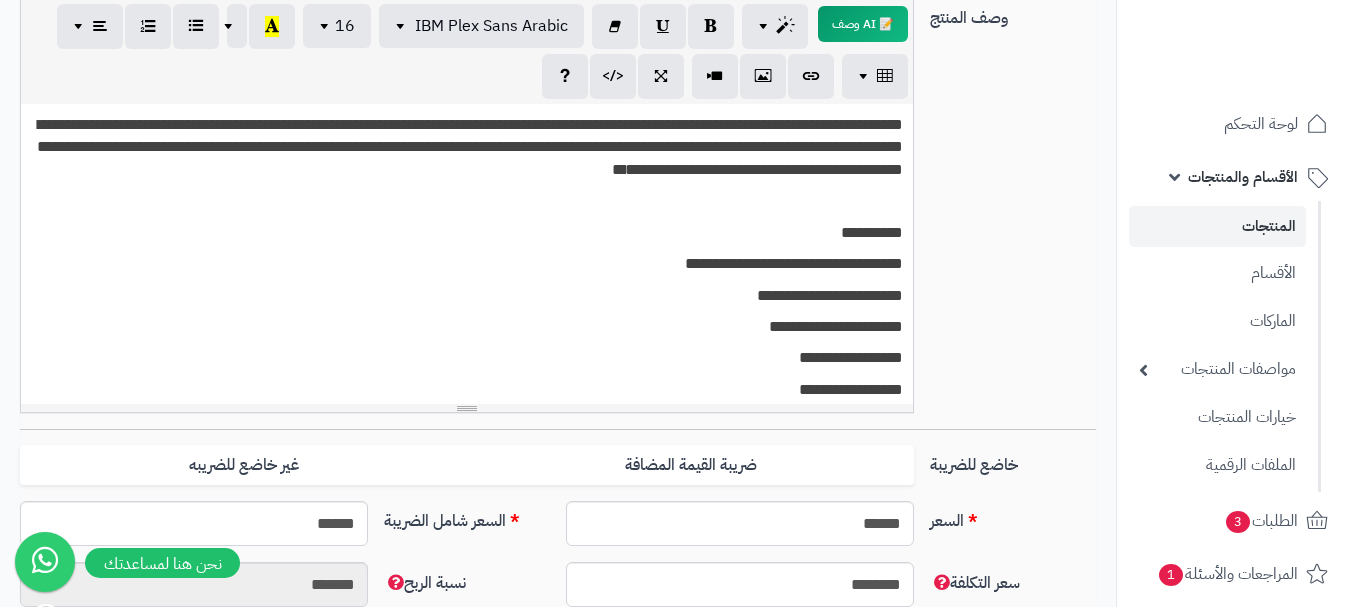 click on "**********" at bounding box center [467, 254] 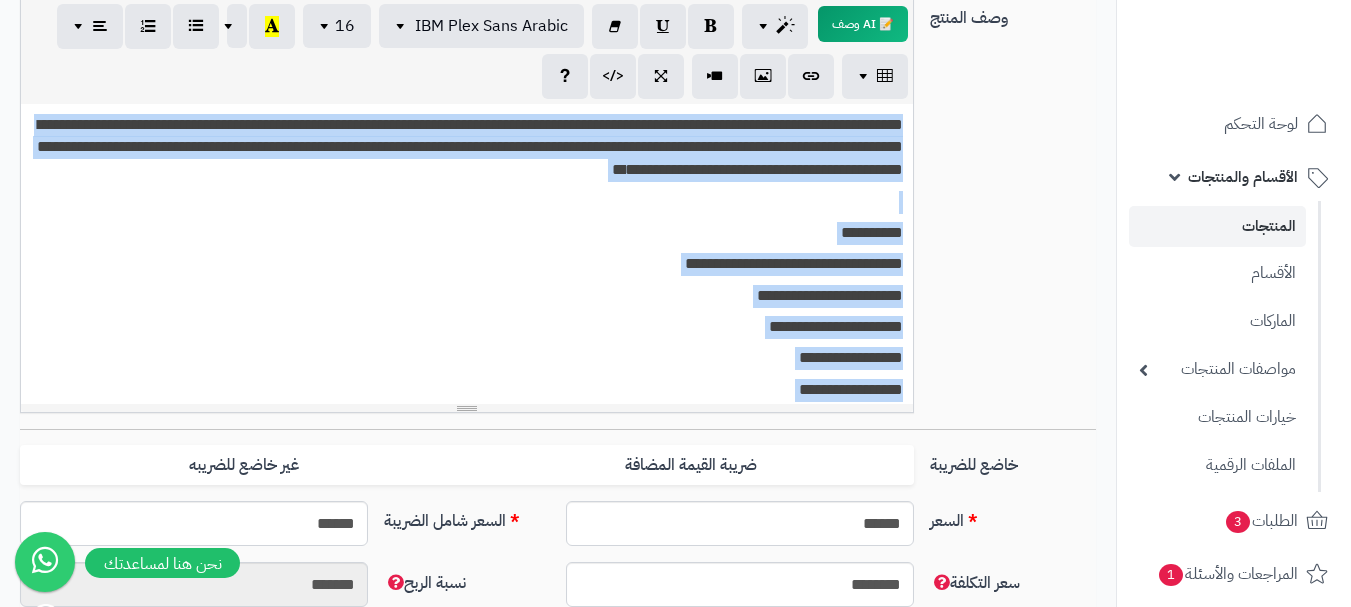 type 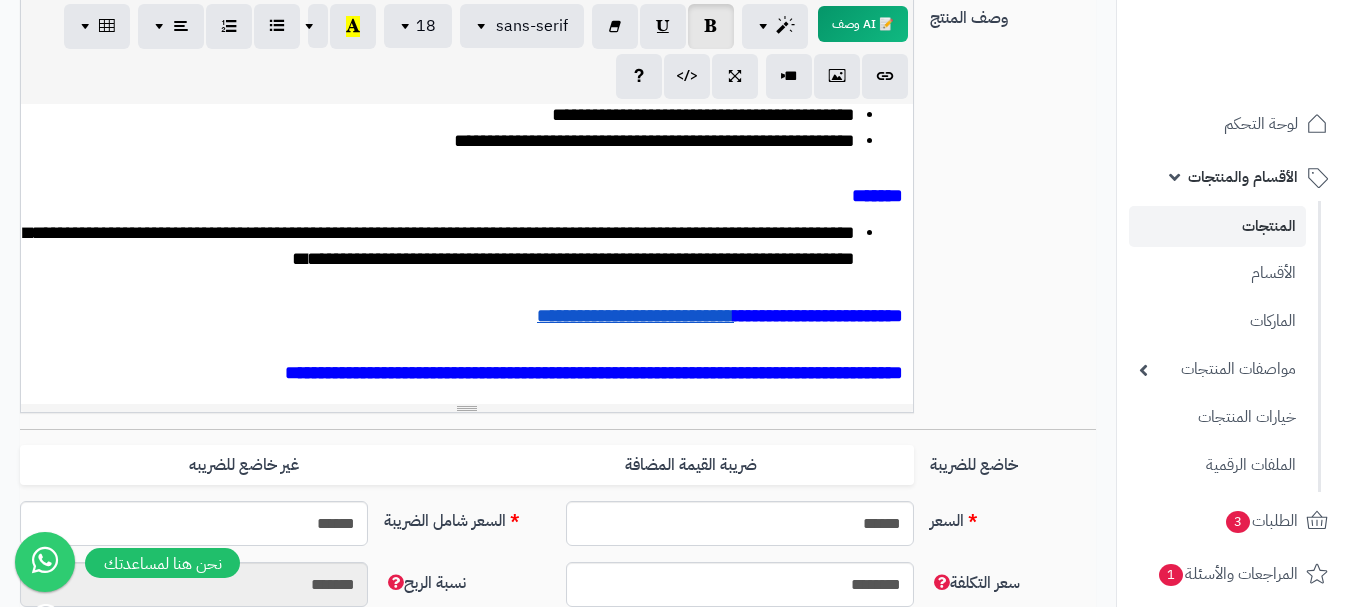 scroll, scrollTop: 718, scrollLeft: 0, axis: vertical 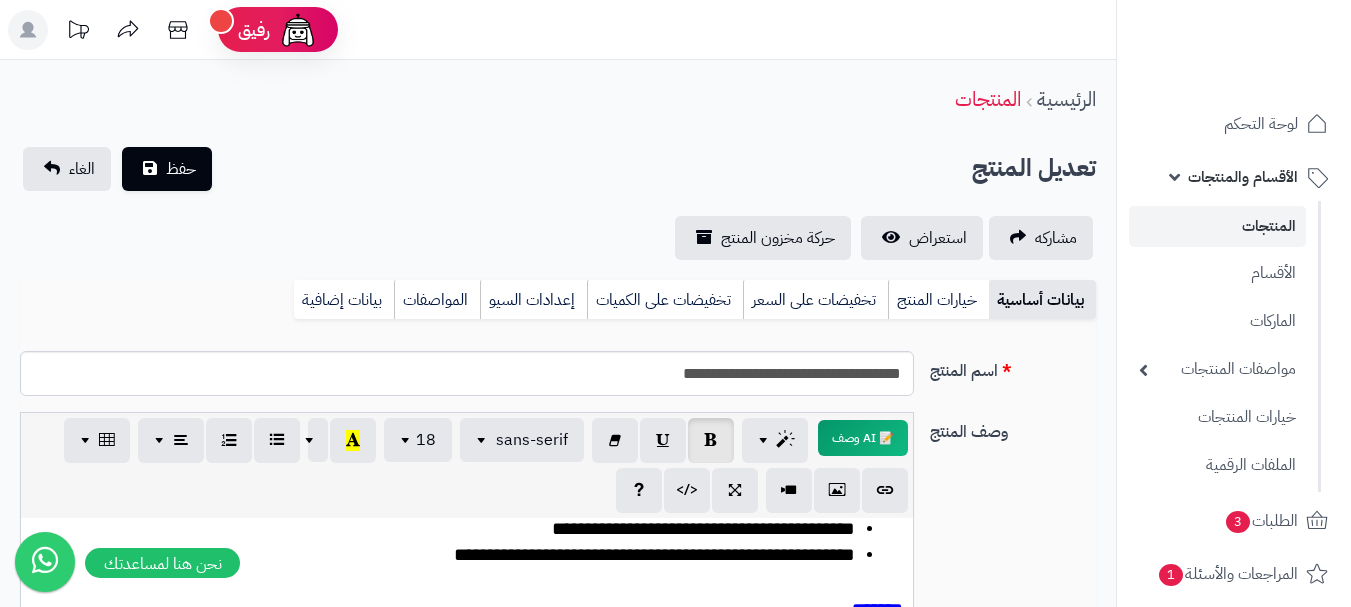 click on "**********" at bounding box center [558, 1150] 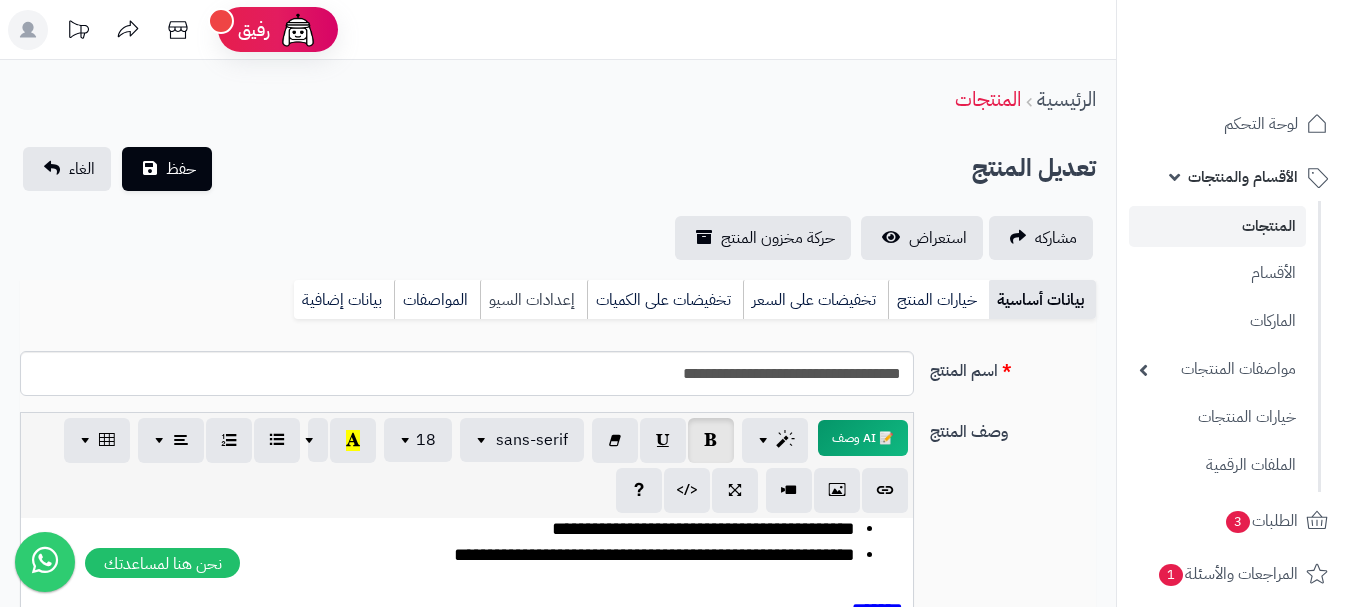 click on "إعدادات السيو" at bounding box center [533, 300] 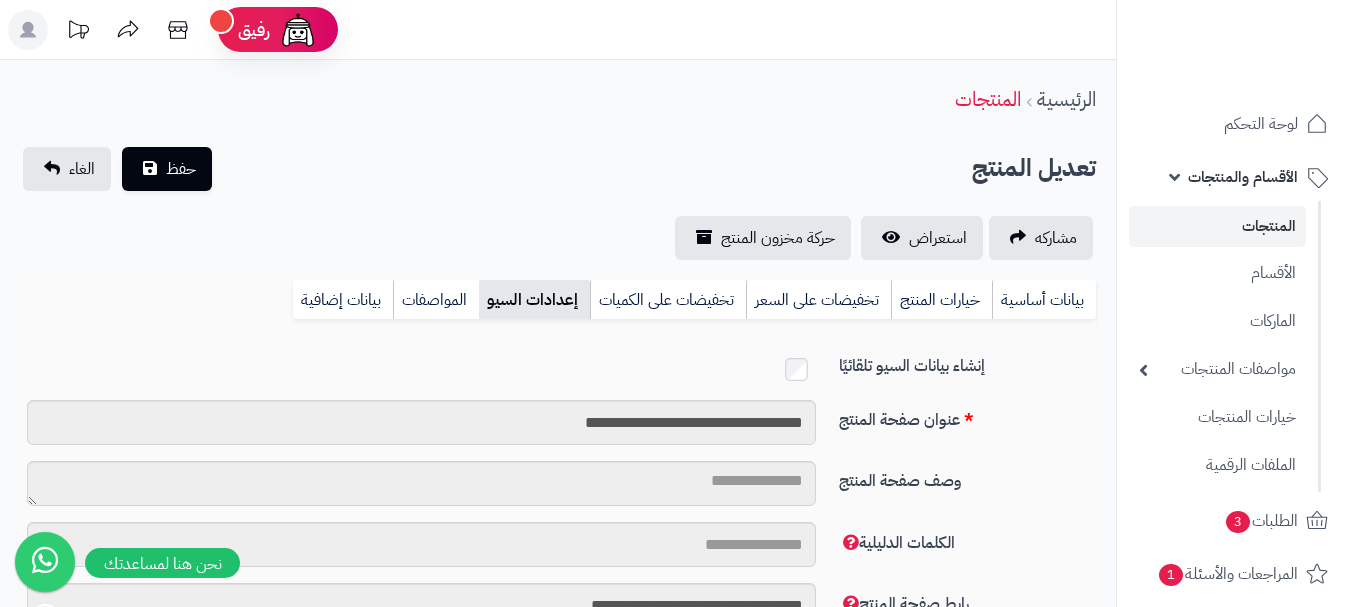 click at bounding box center [421, 369] 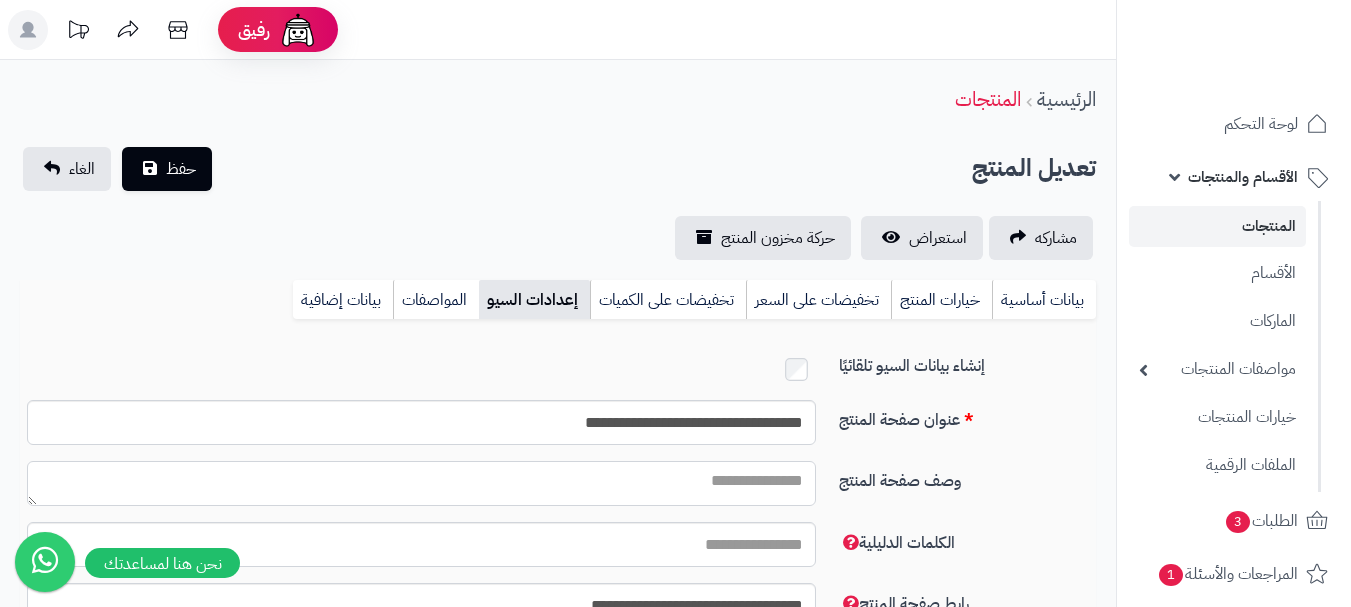 click on "وصف صفحة المنتج" at bounding box center [421, 483] 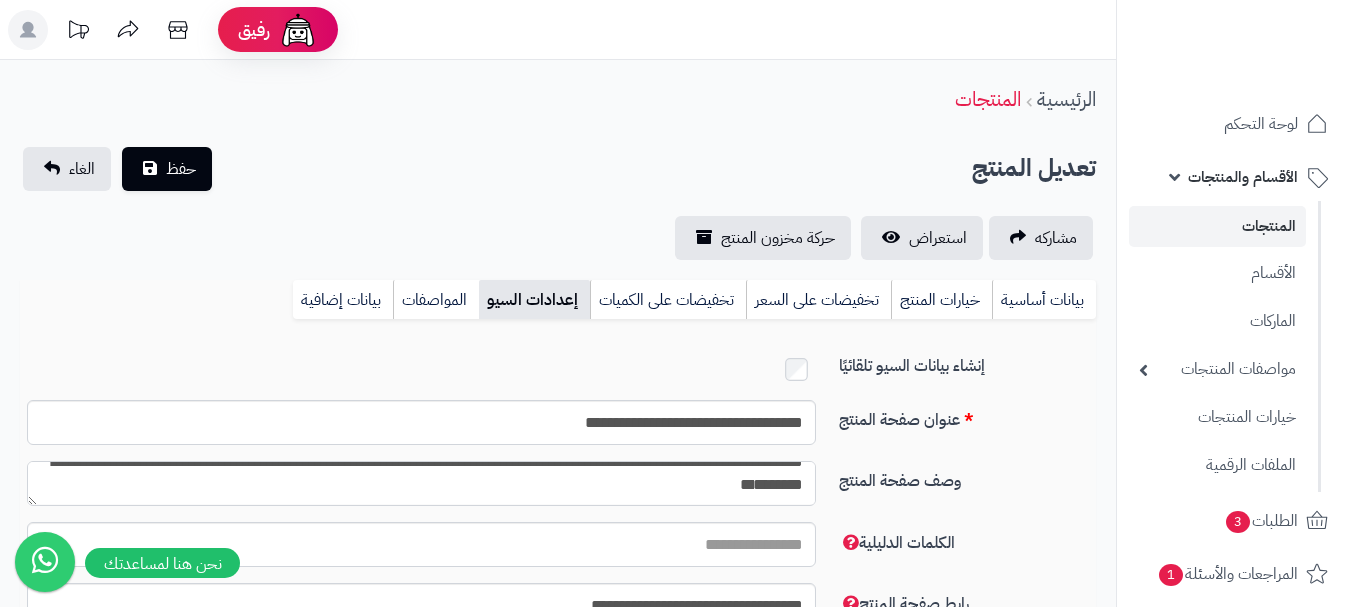scroll, scrollTop: 19, scrollLeft: 0, axis: vertical 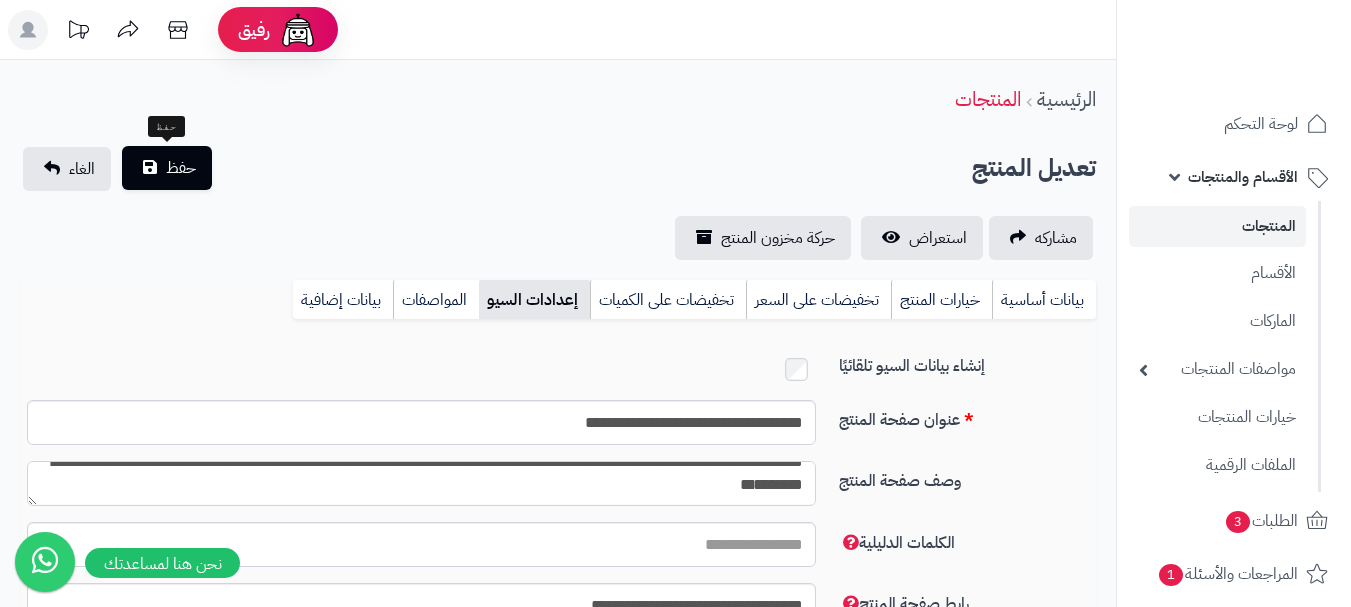 type on "**********" 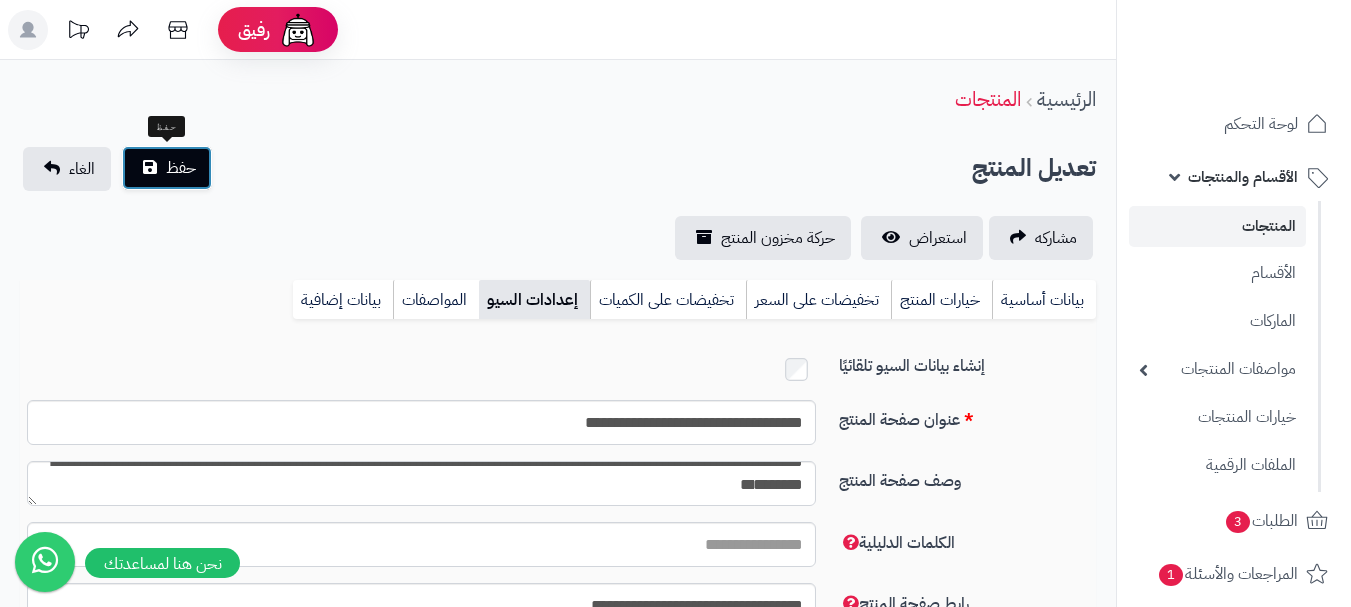 click on "حفظ" at bounding box center [181, 168] 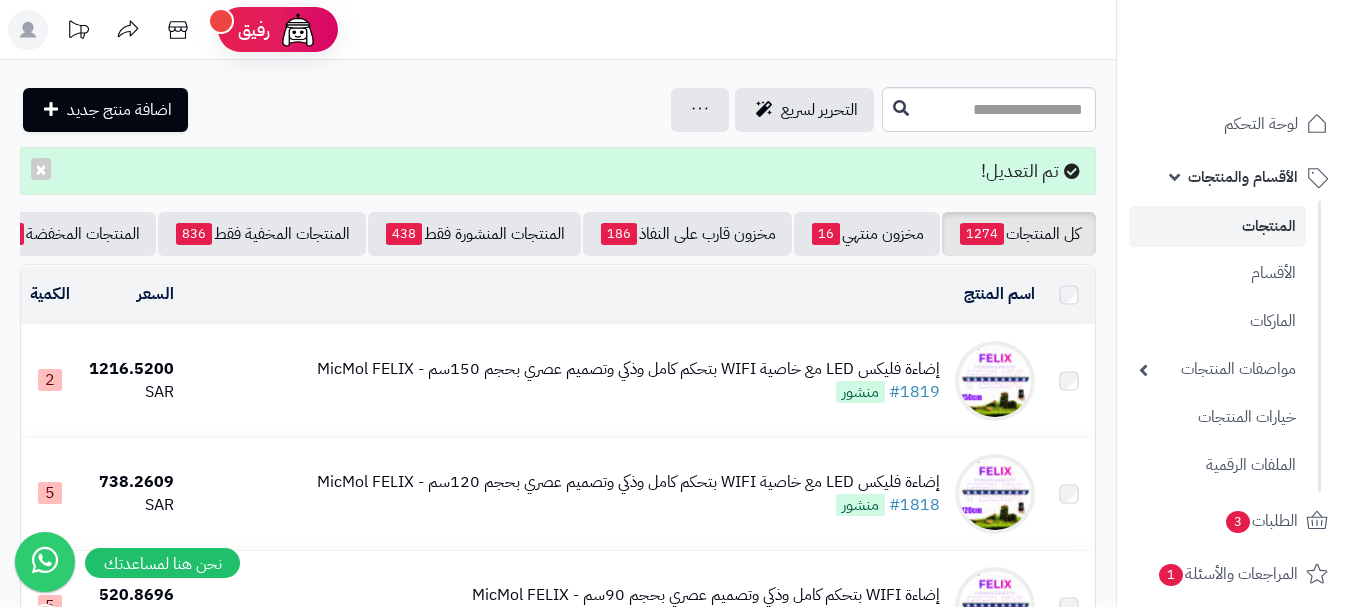 scroll, scrollTop: 0, scrollLeft: 0, axis: both 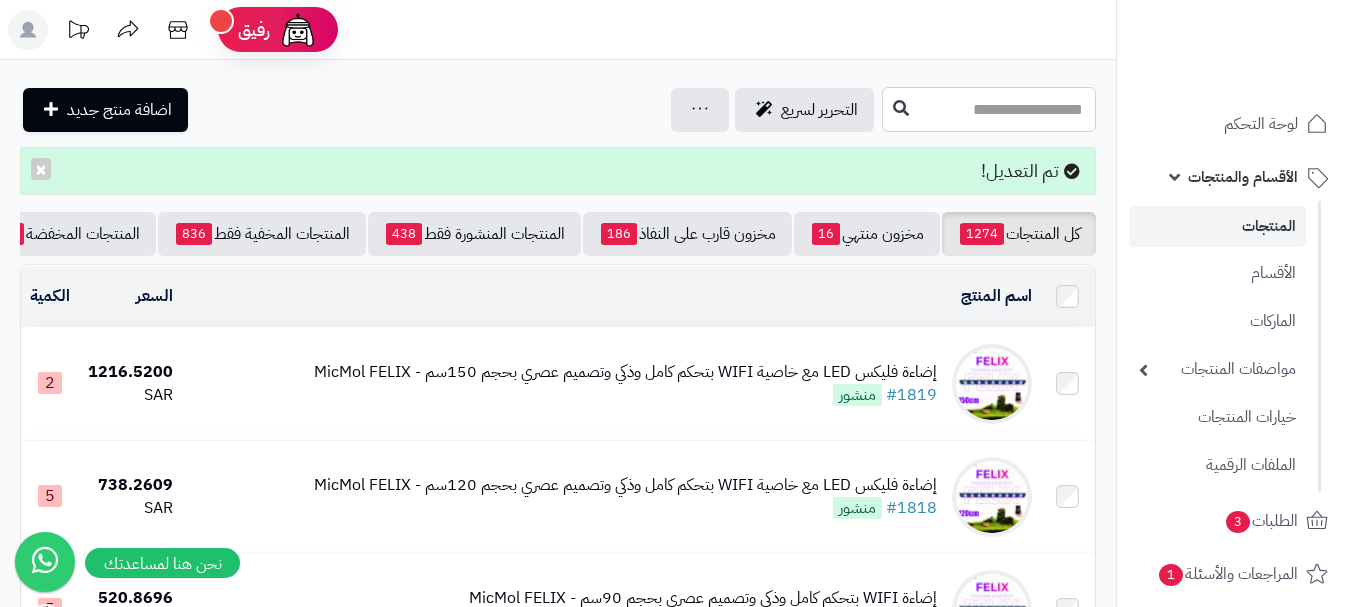 click at bounding box center (989, 109) 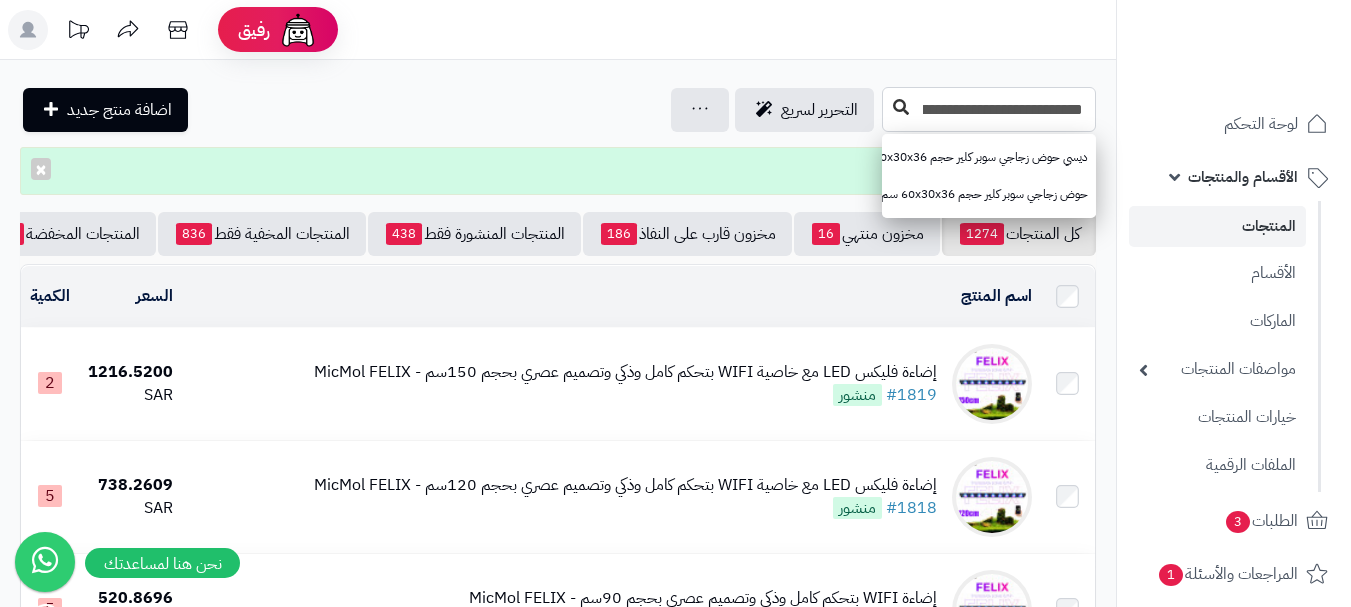 type on "**********" 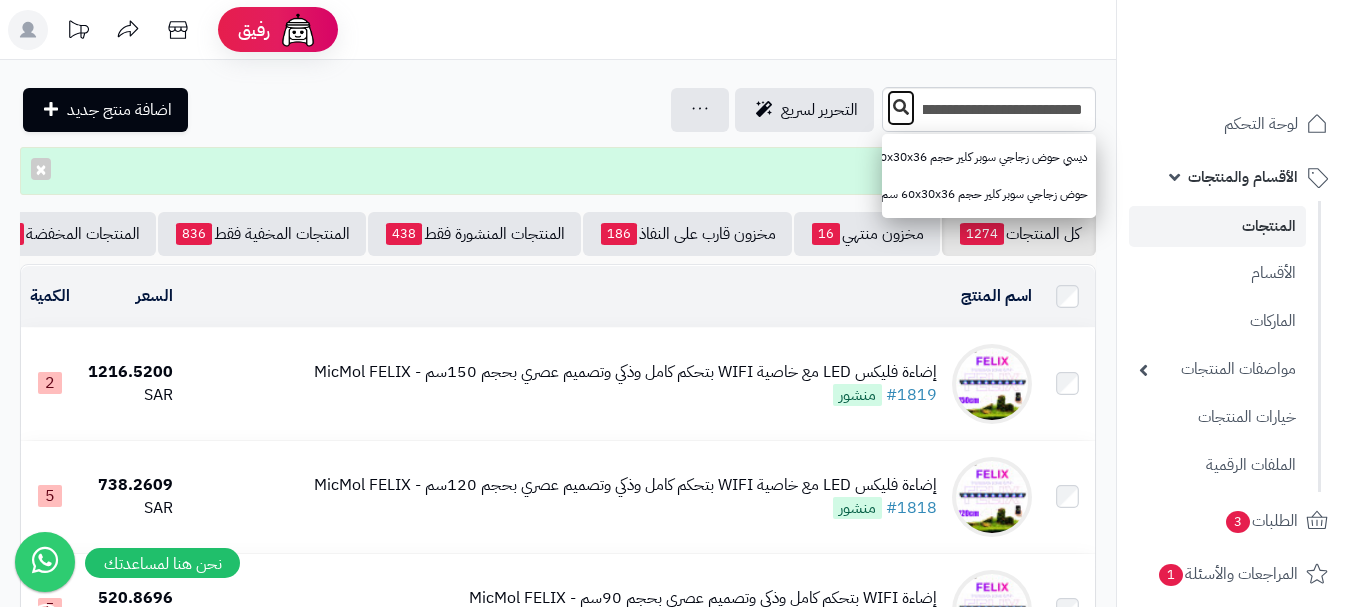 click at bounding box center (901, 108) 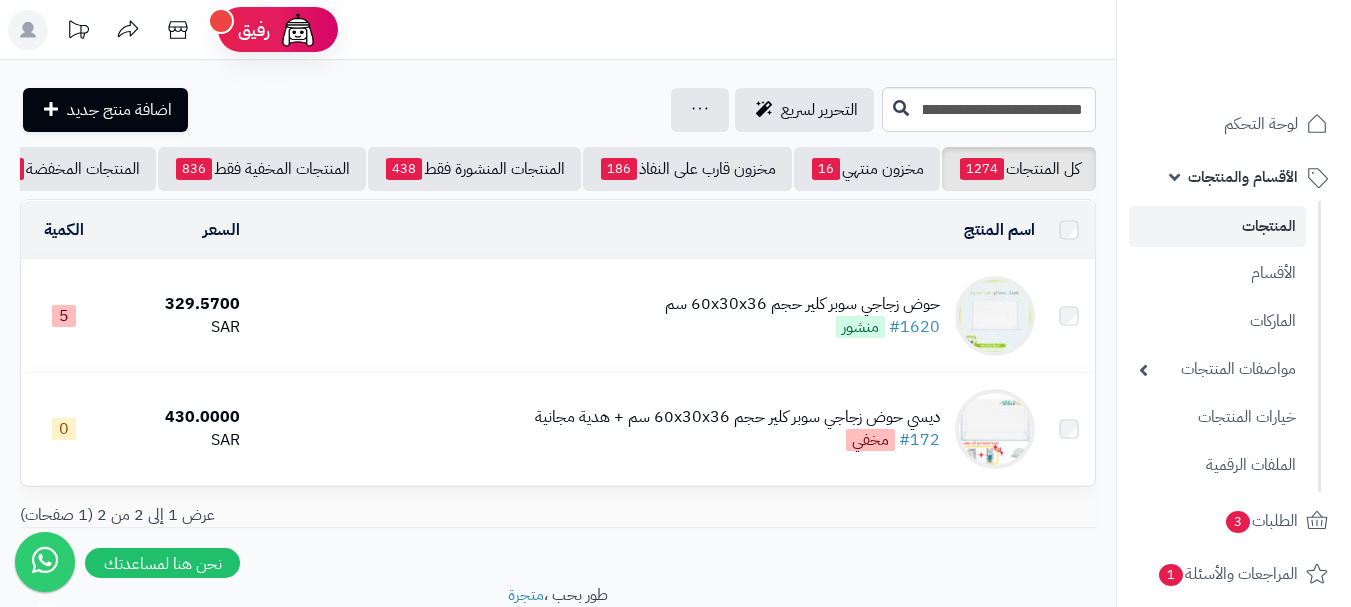 scroll, scrollTop: 0, scrollLeft: 0, axis: both 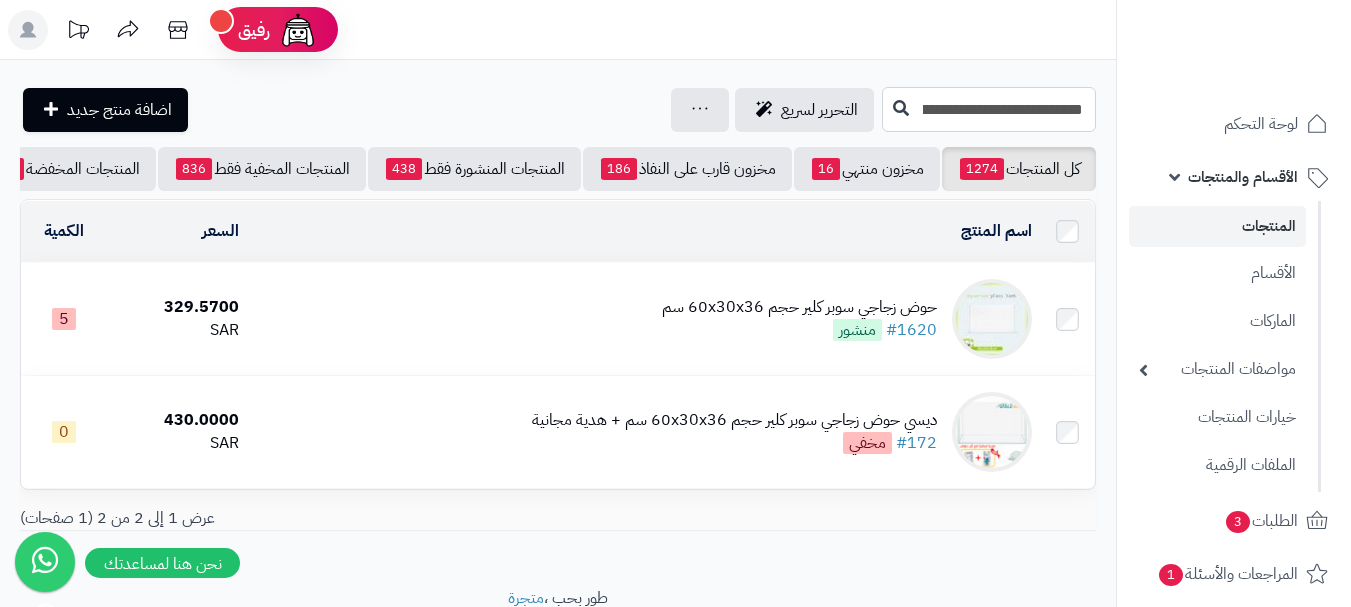 click on "**********" at bounding box center (989, 109) 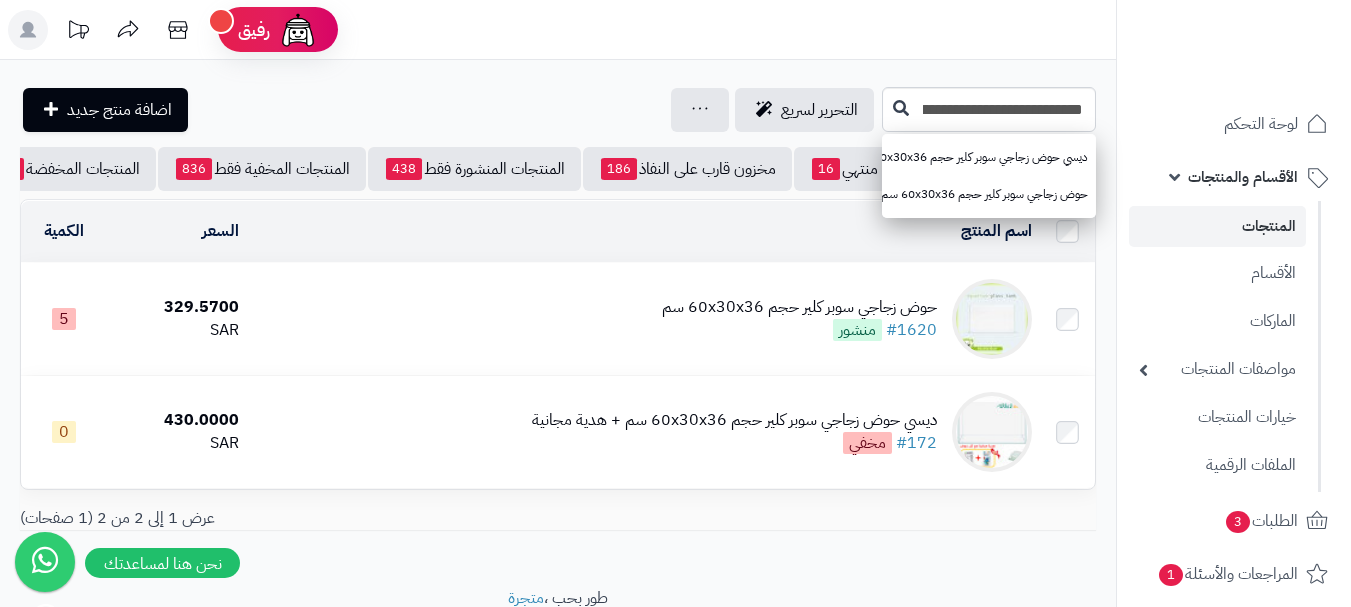 click on "منشور" at bounding box center [857, 330] 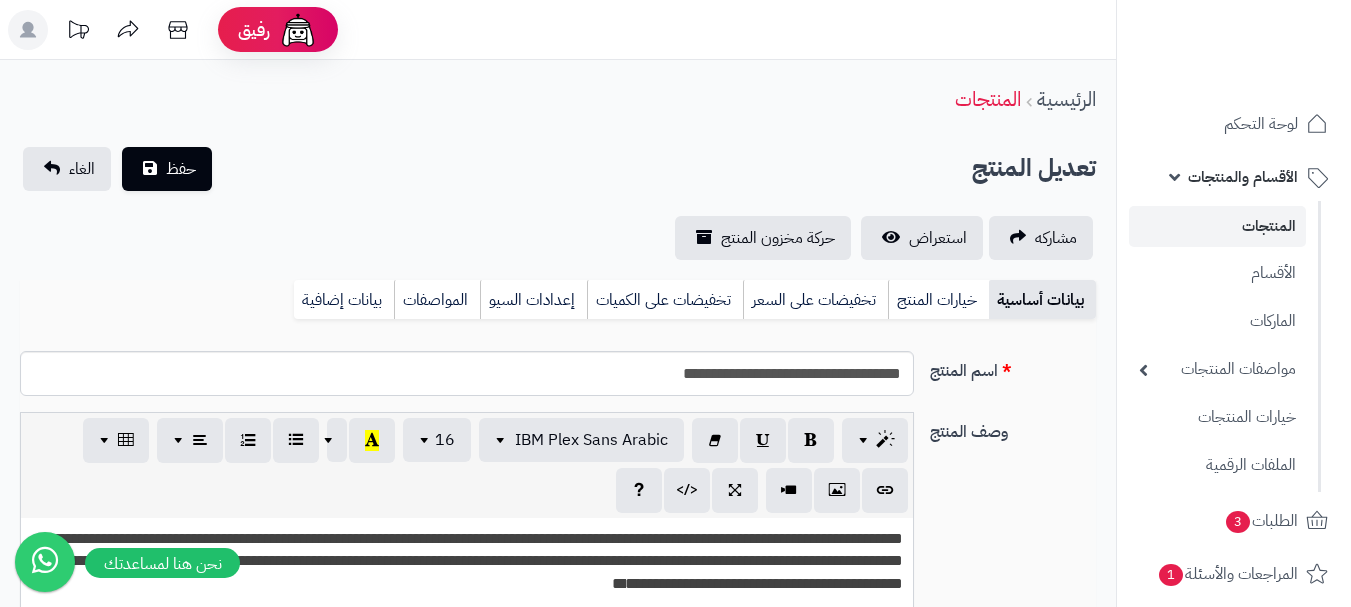 scroll, scrollTop: 0, scrollLeft: 0, axis: both 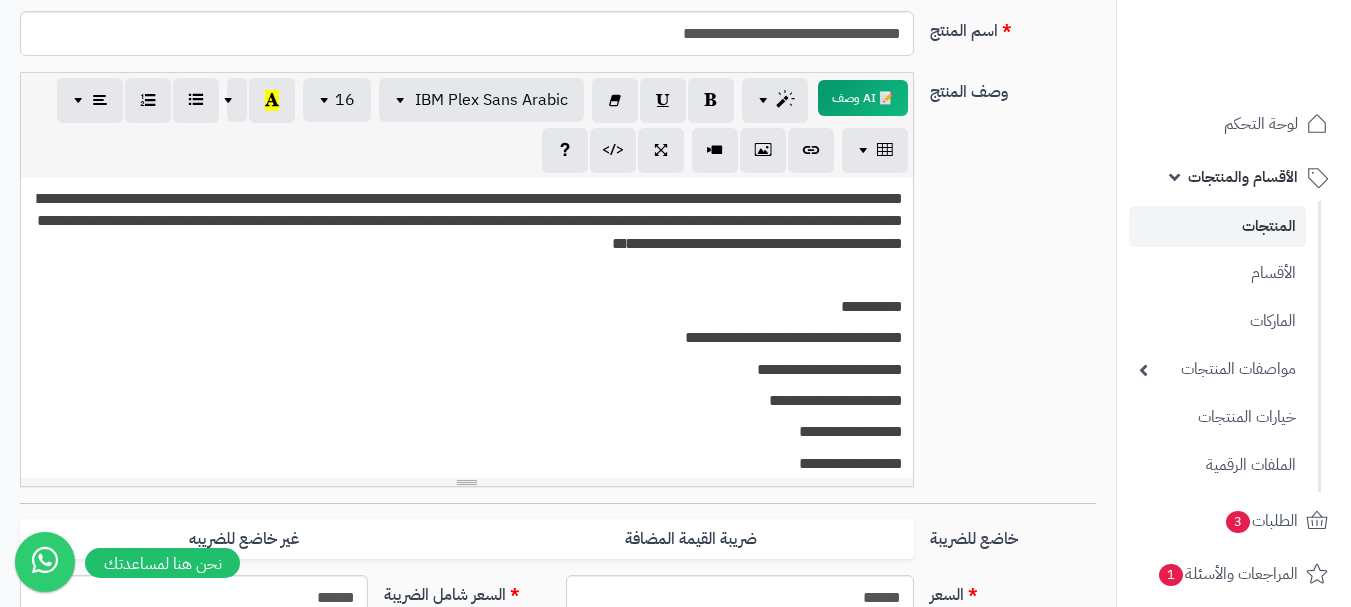 click on "**********" at bounding box center [470, 221] 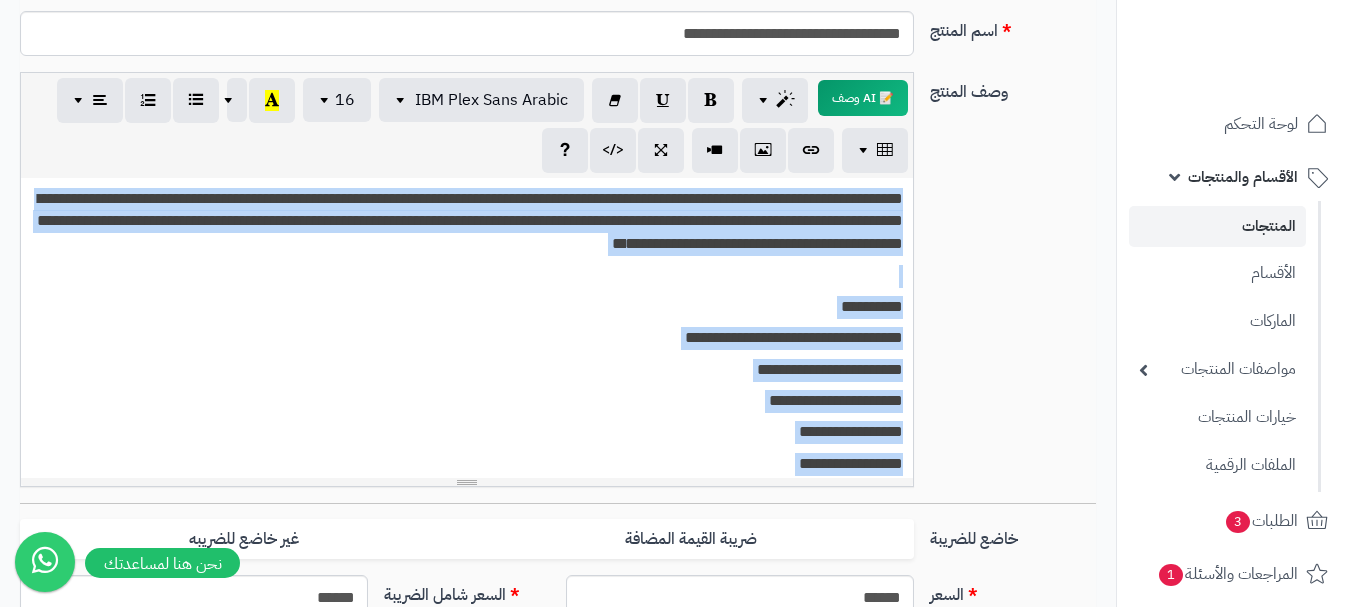 type 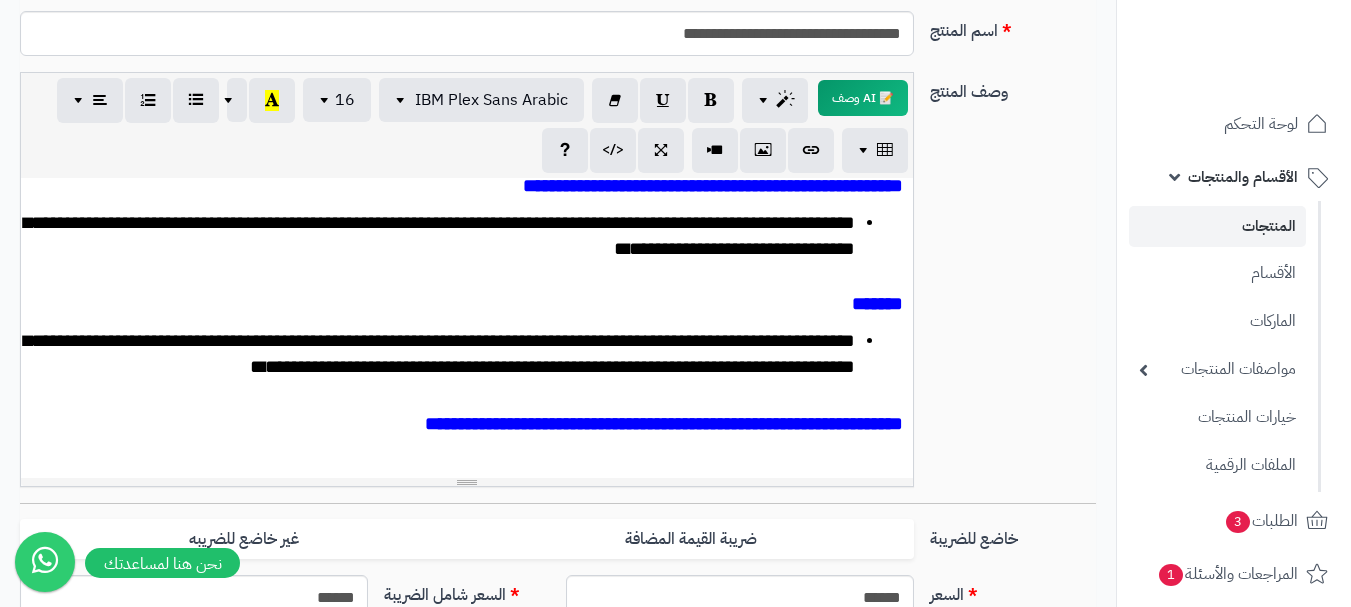 scroll, scrollTop: 718, scrollLeft: 0, axis: vertical 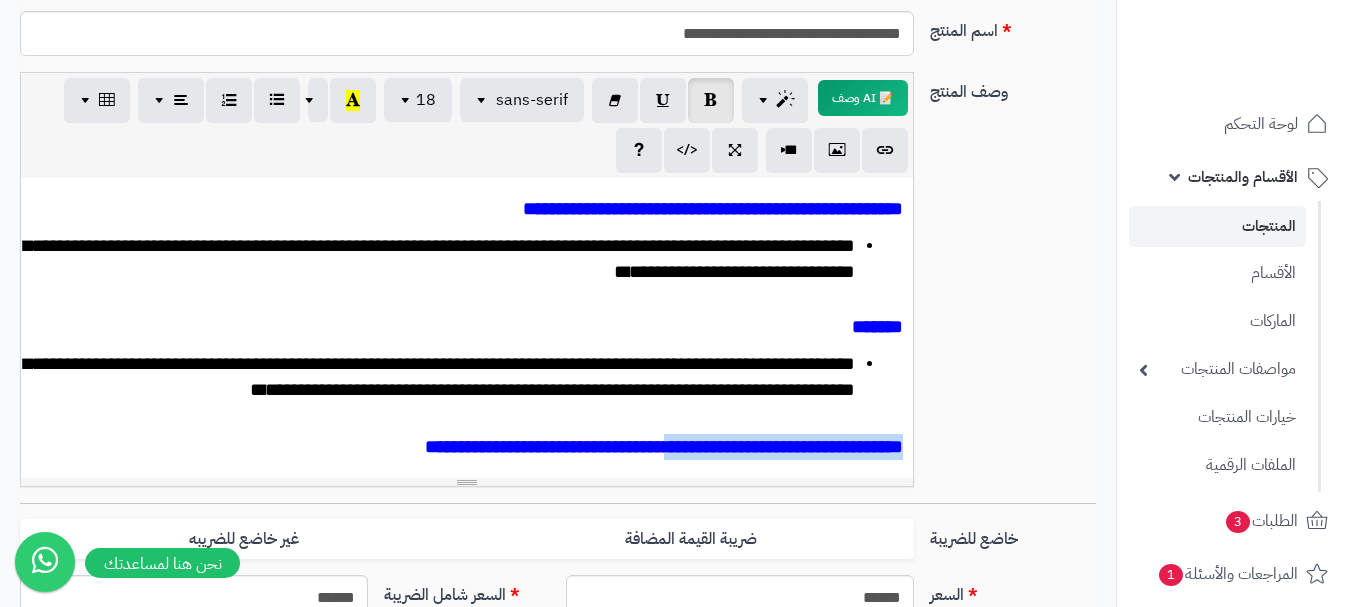 drag, startPoint x: 564, startPoint y: 462, endPoint x: 912, endPoint y: 456, distance: 348.05173 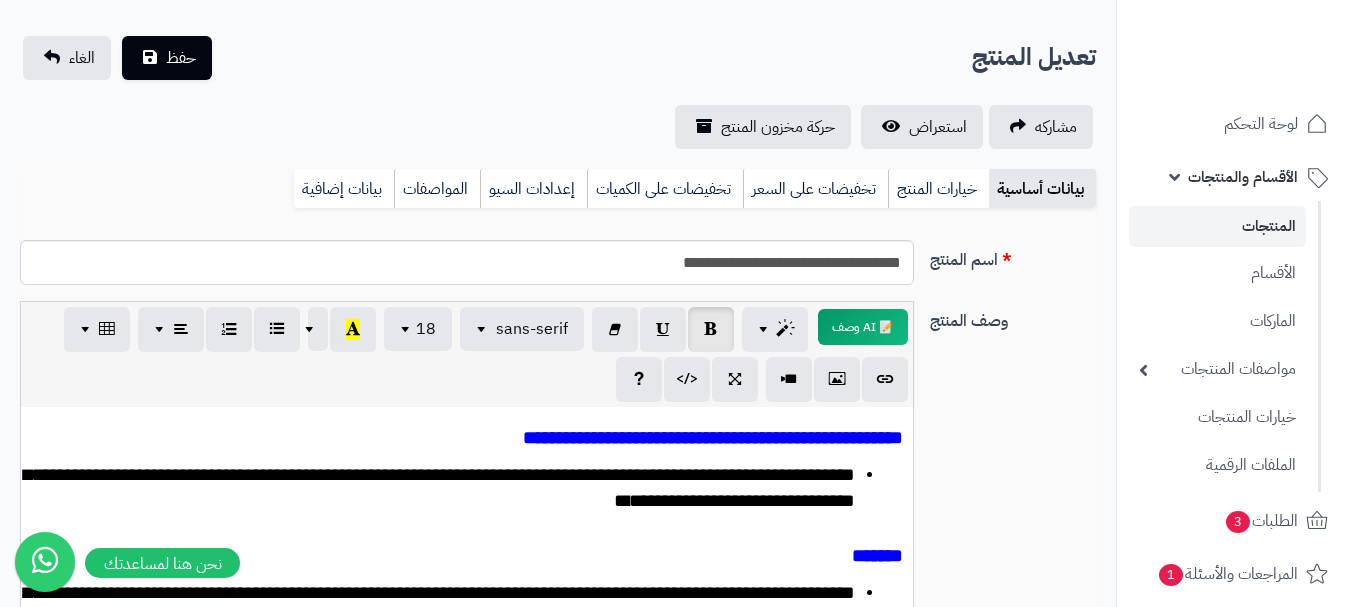 scroll, scrollTop: 0, scrollLeft: 0, axis: both 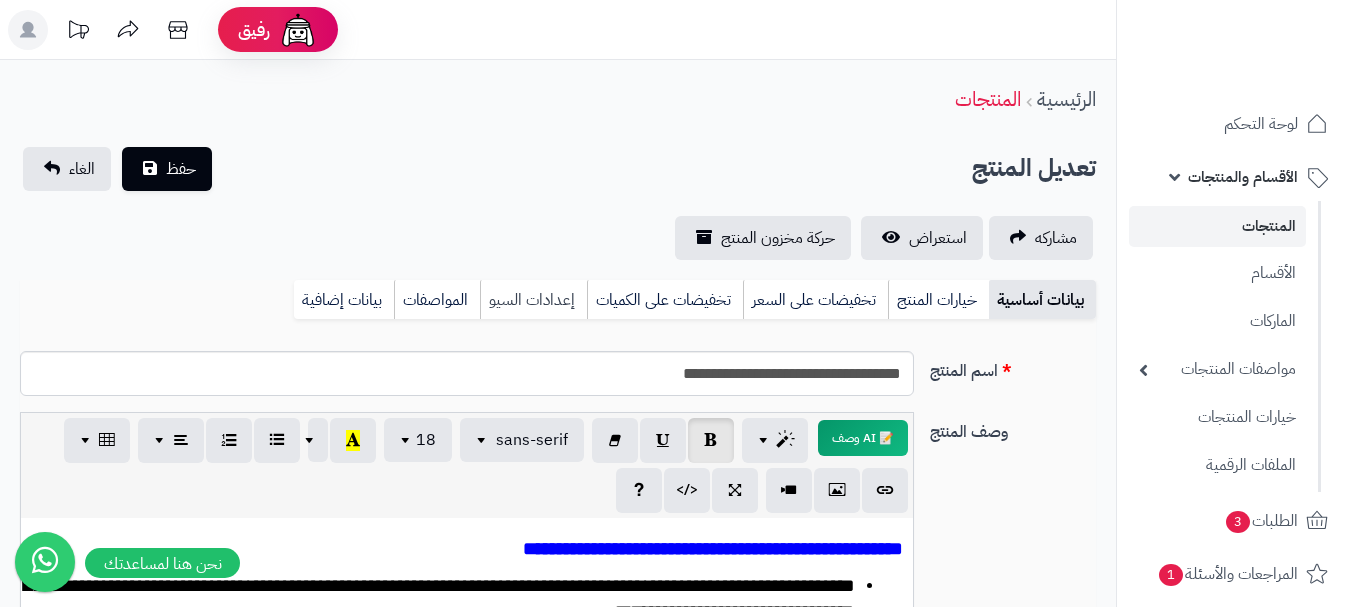 click on "إعدادات السيو" at bounding box center [533, 300] 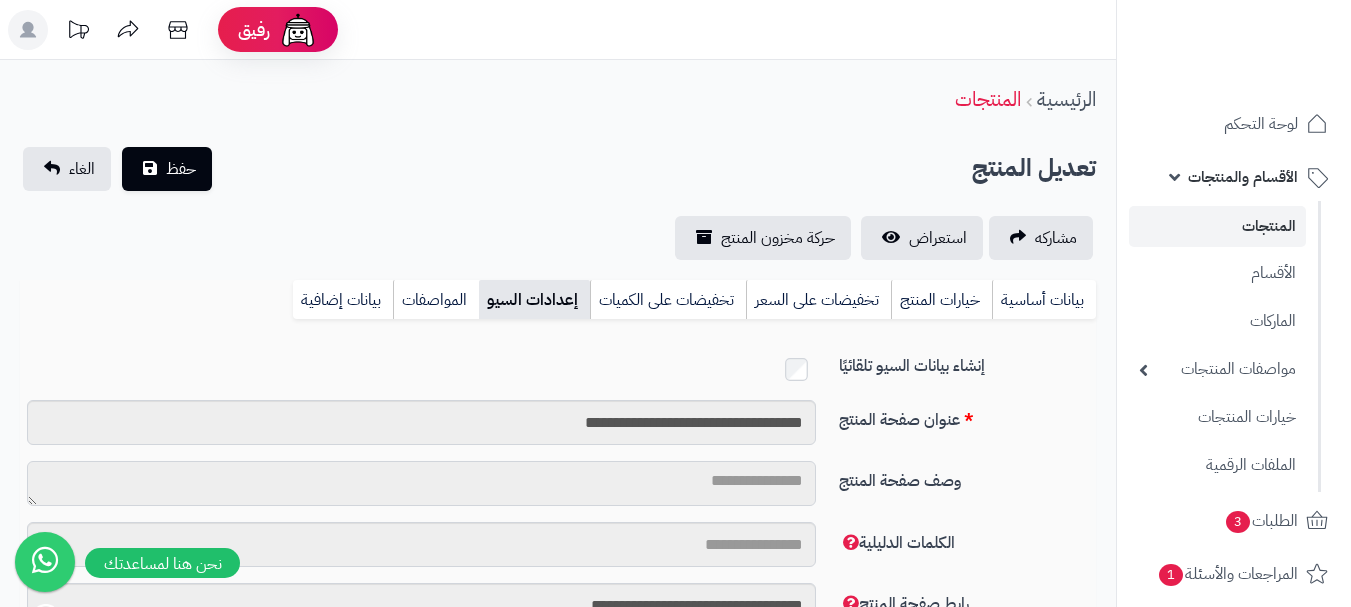 click on "وصف صفحة المنتج" at bounding box center [421, 483] 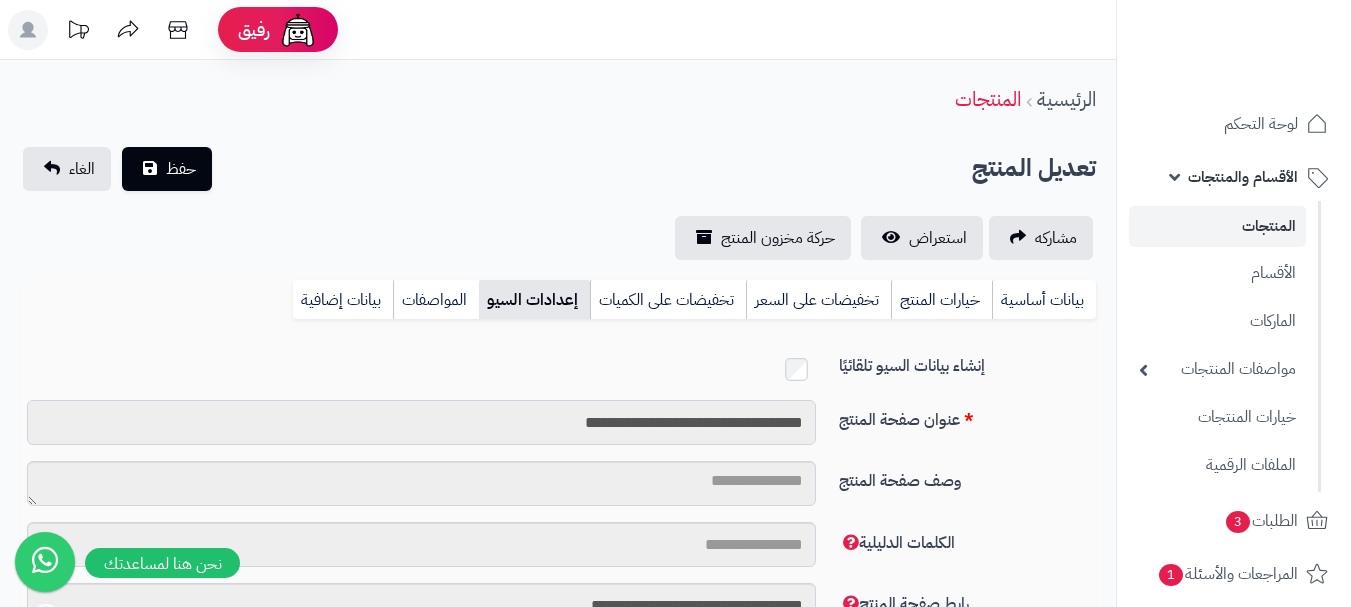 click on "**********" at bounding box center [421, 422] 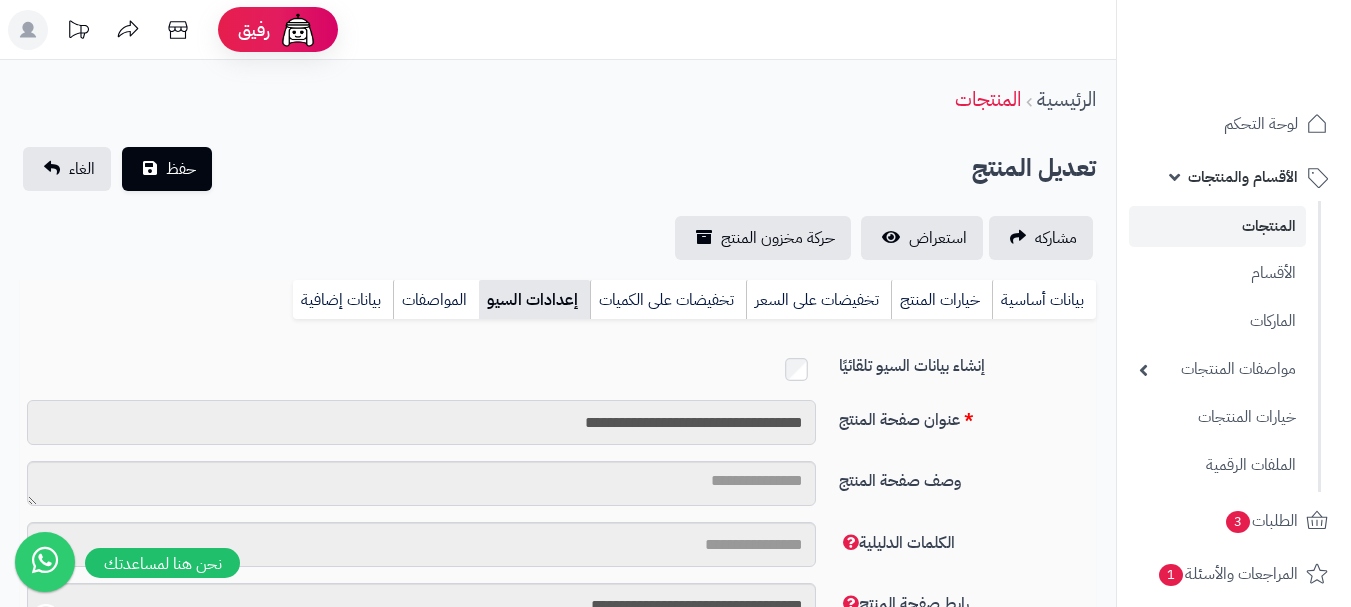 click on "**********" at bounding box center (421, 422) 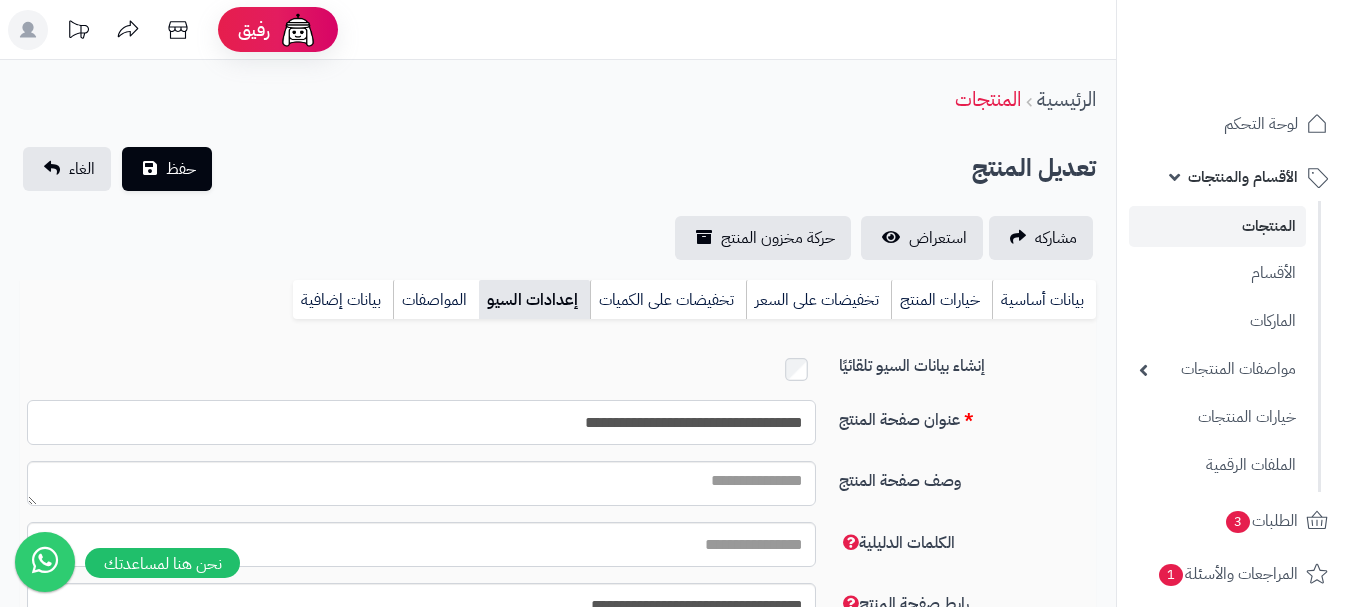 click on "**********" at bounding box center [421, 422] 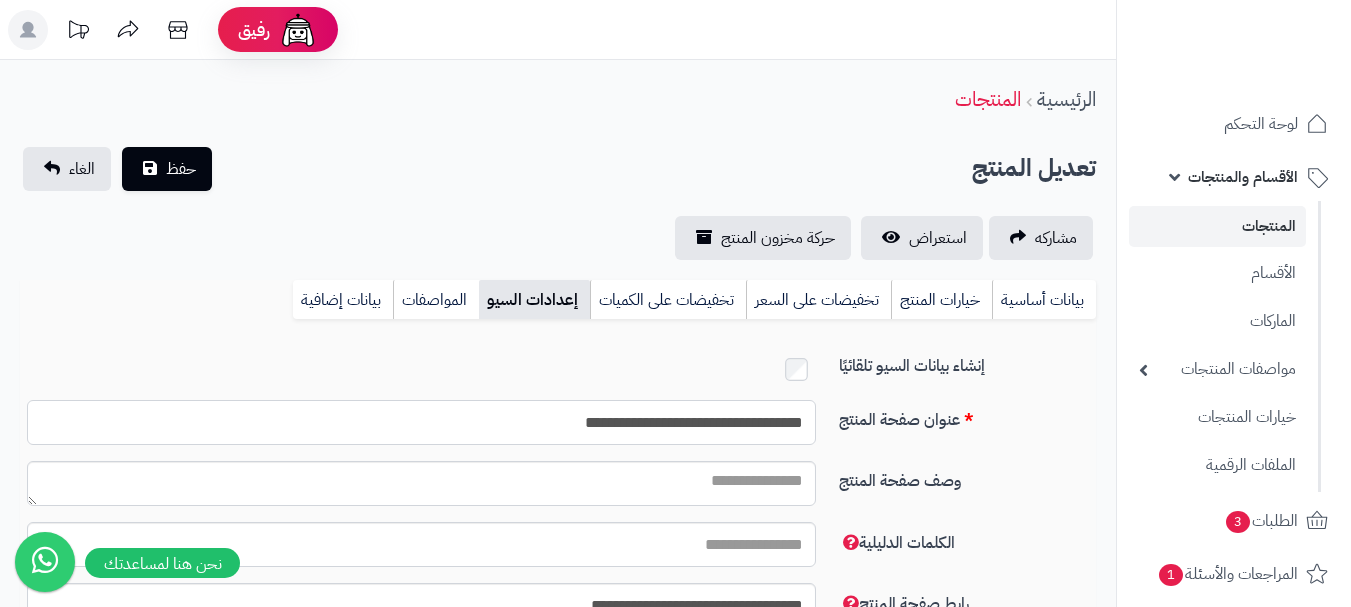 paste 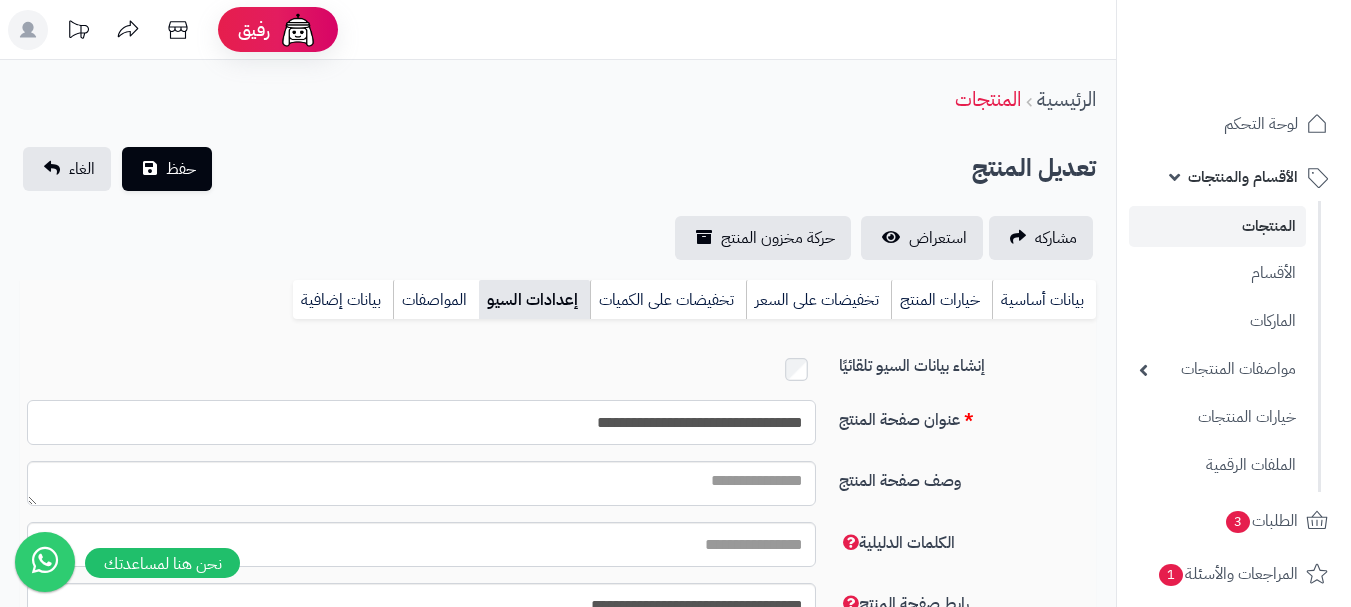type on "**********" 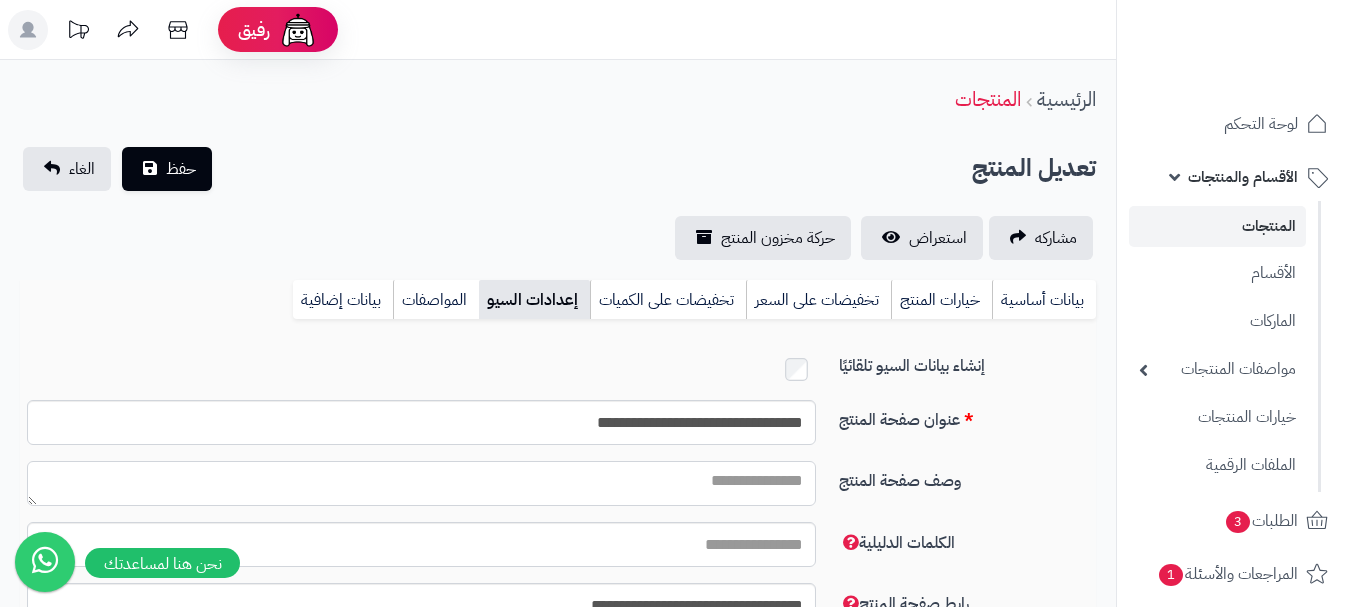 click on "وصف صفحة المنتج" at bounding box center [421, 483] 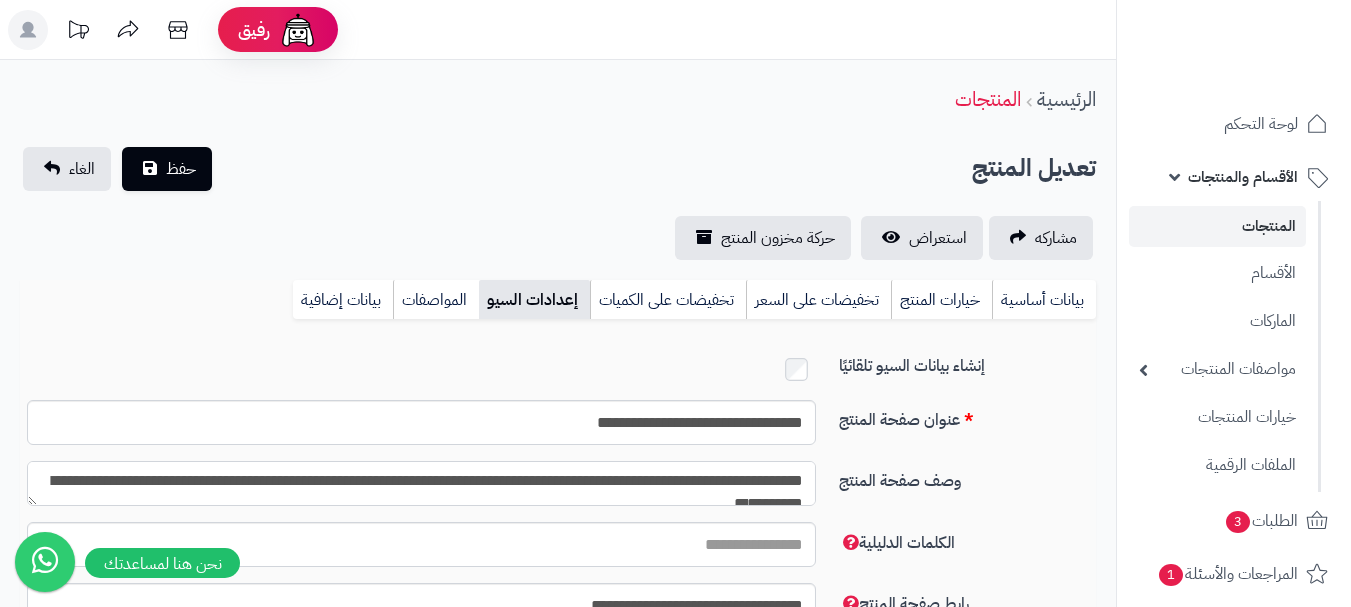 scroll, scrollTop: 11, scrollLeft: 0, axis: vertical 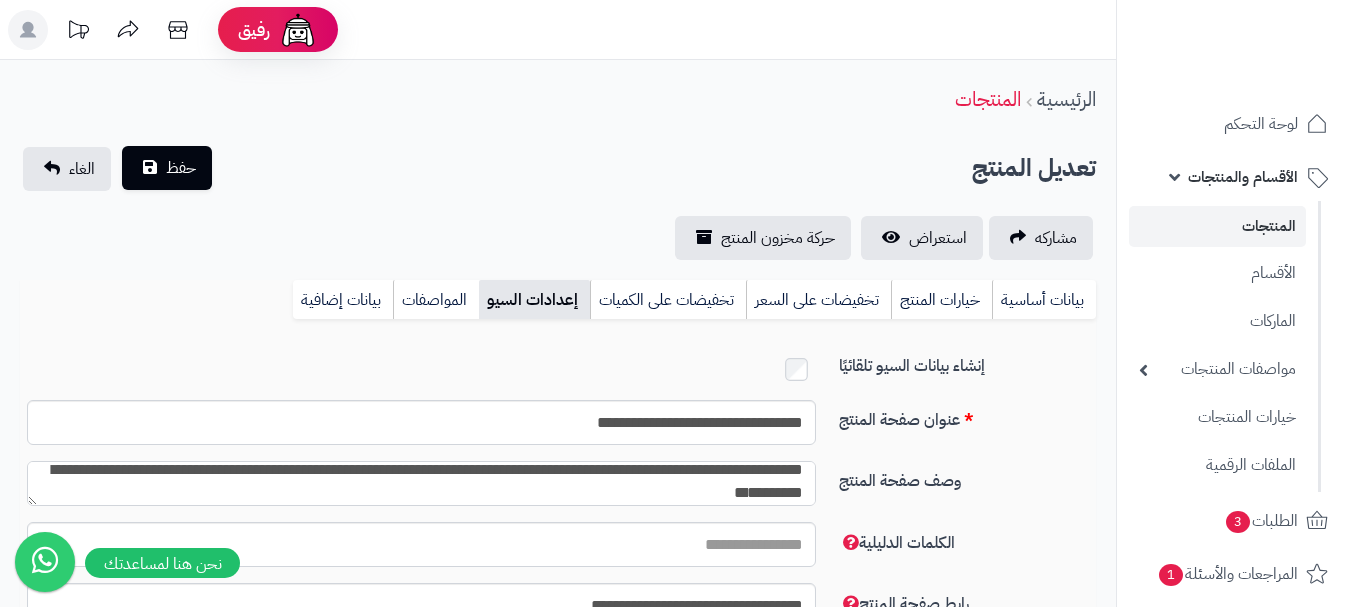 type on "**********" 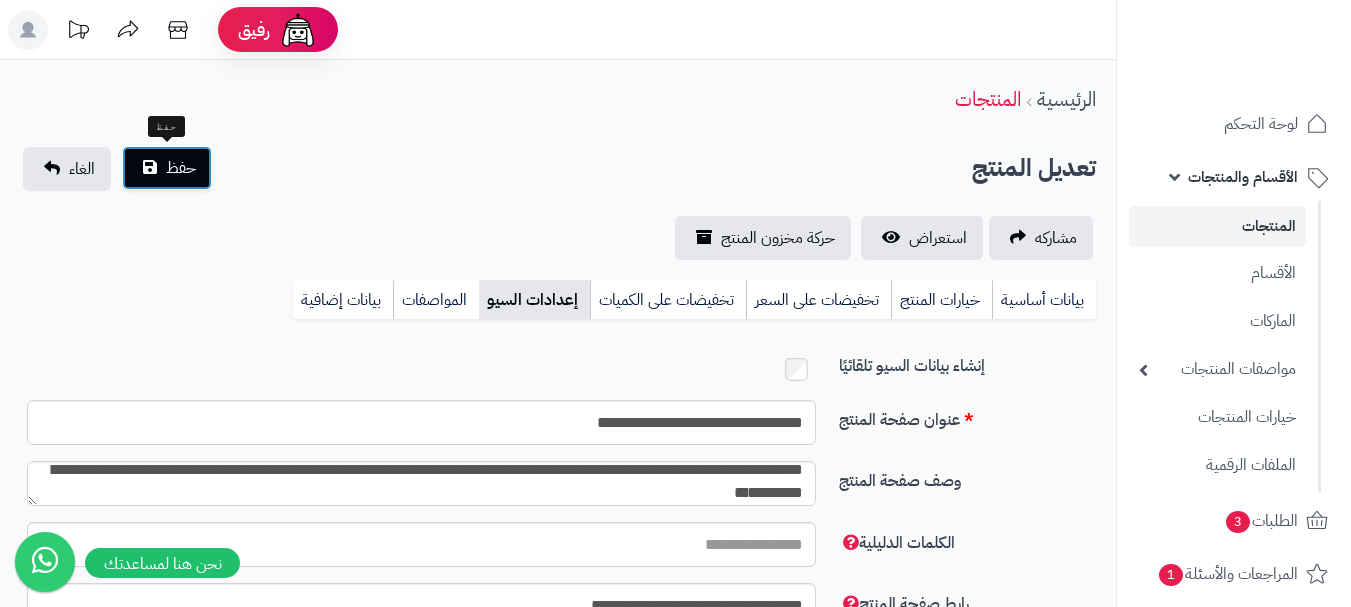 click on "حفظ" at bounding box center (167, 168) 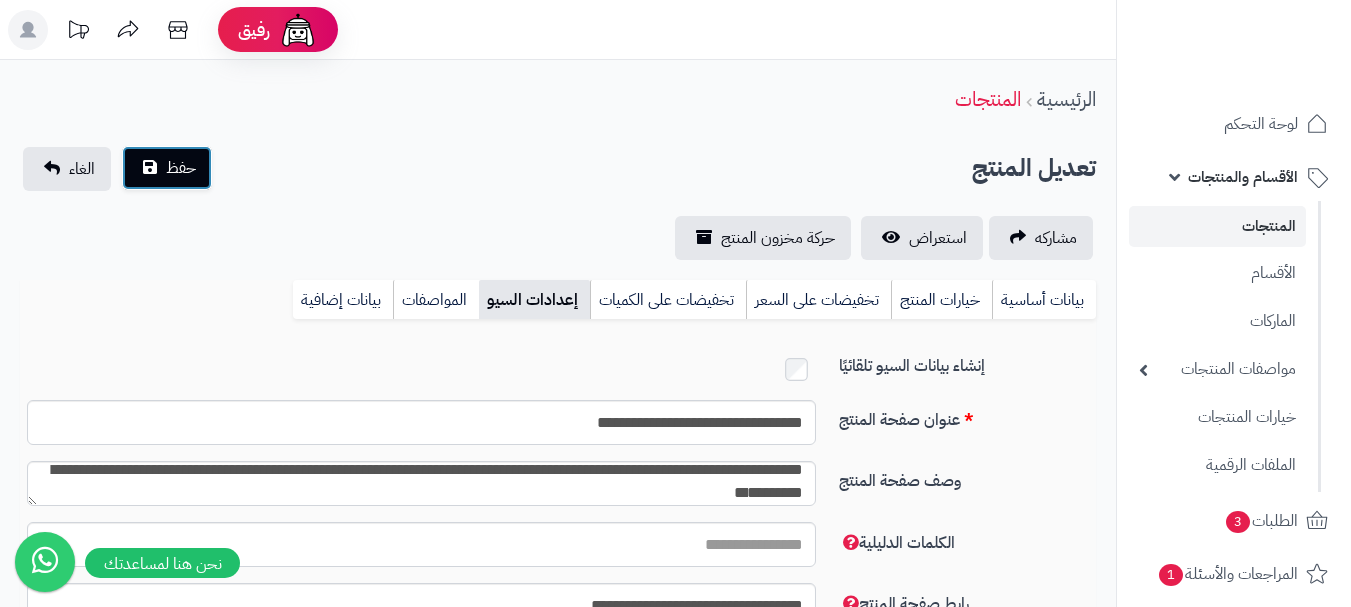 click on "حفظ" at bounding box center (167, 168) 